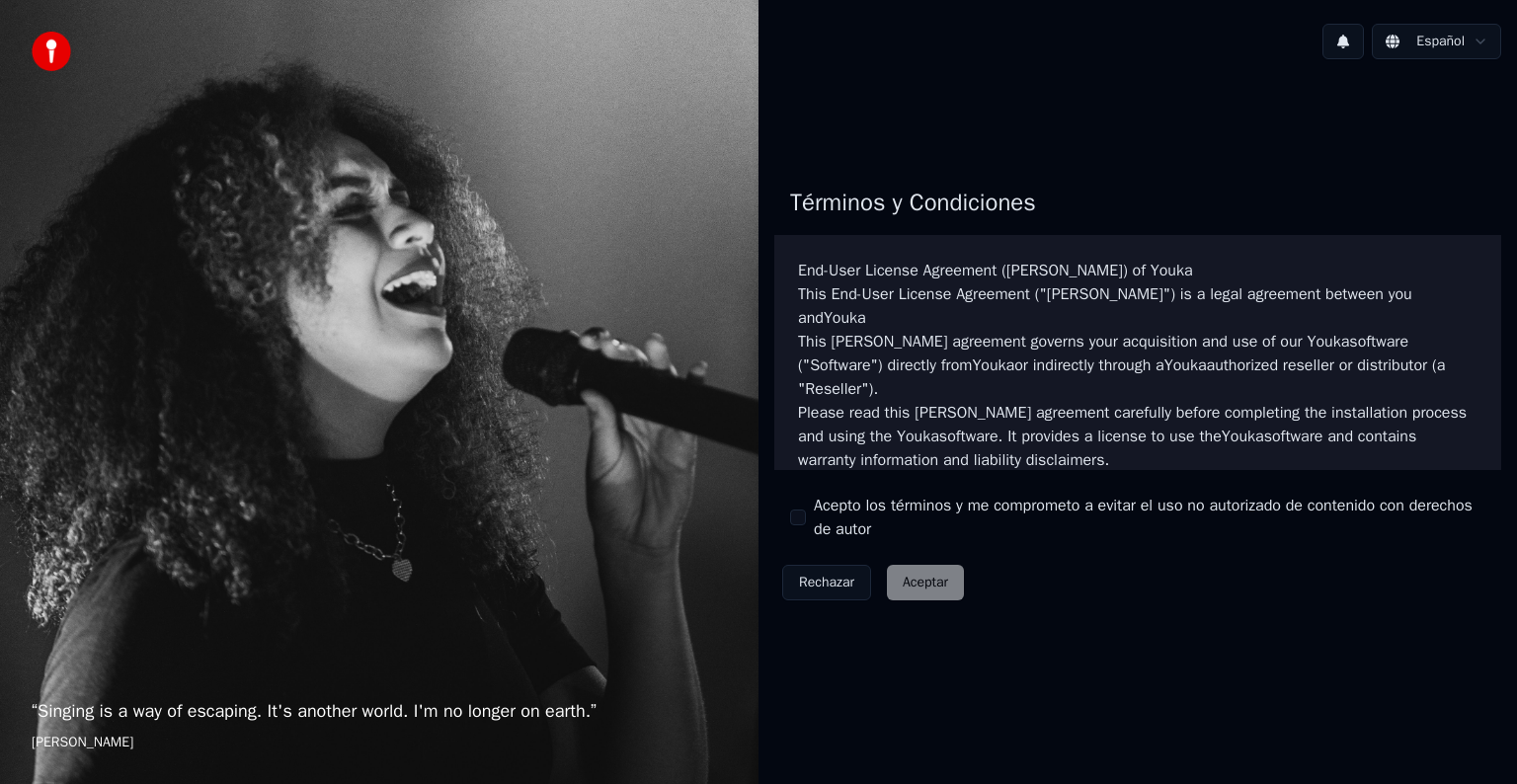 scroll, scrollTop: 0, scrollLeft: 0, axis: both 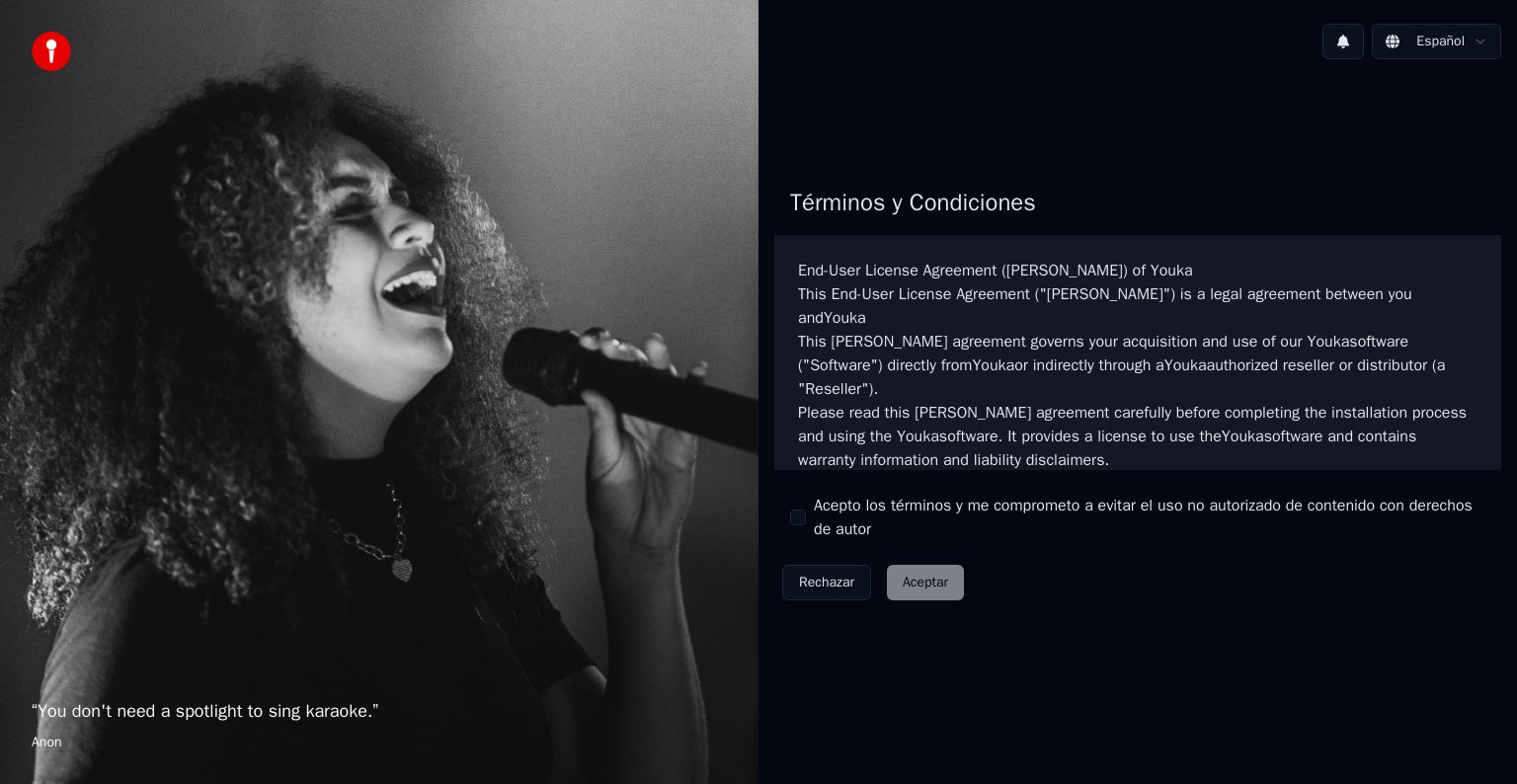 click on "Acepto los términos y me comprometo a evitar el uso no autorizado de contenido con derechos de autor" at bounding box center (798, 517) 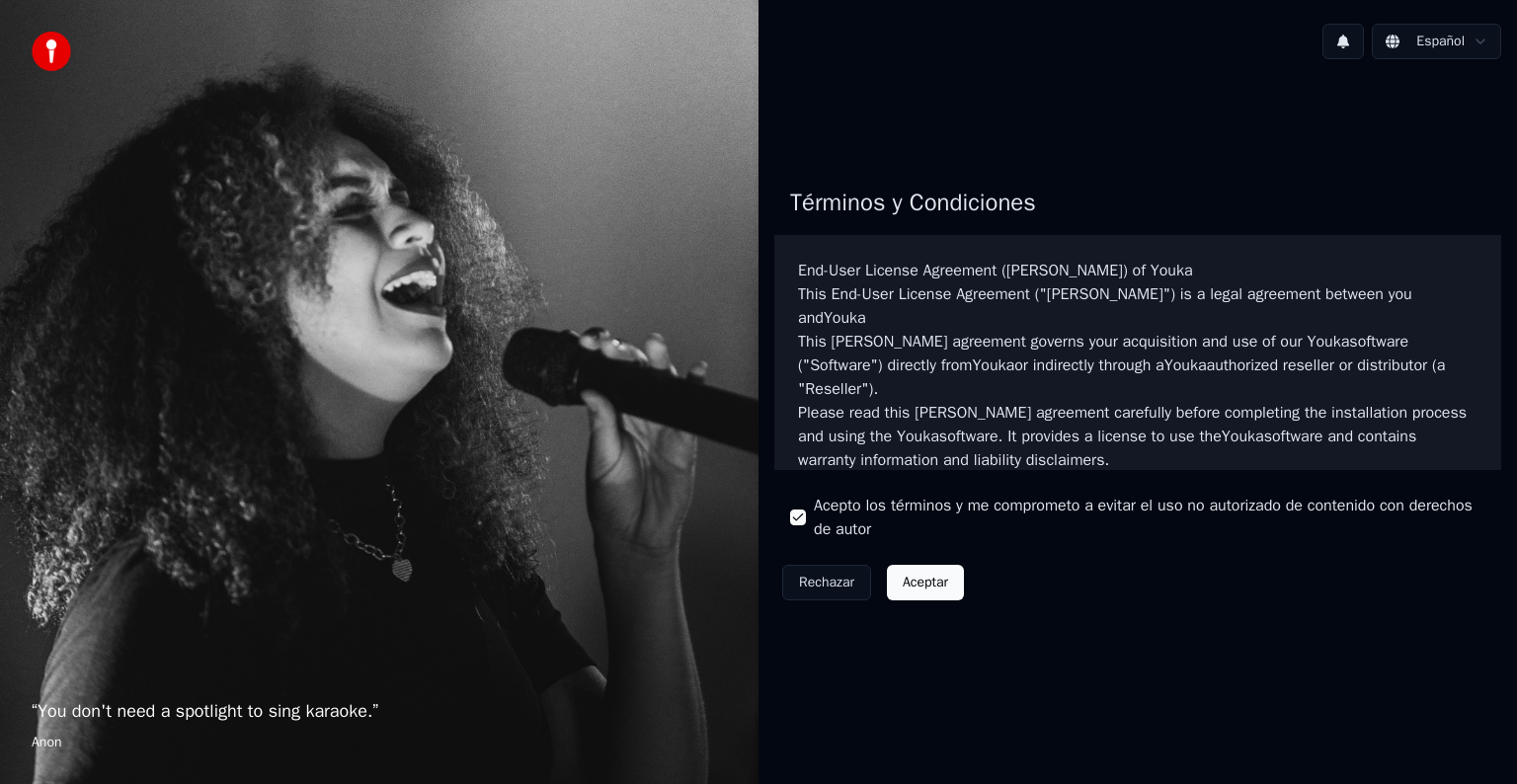 click on "Aceptar" at bounding box center [925, 583] 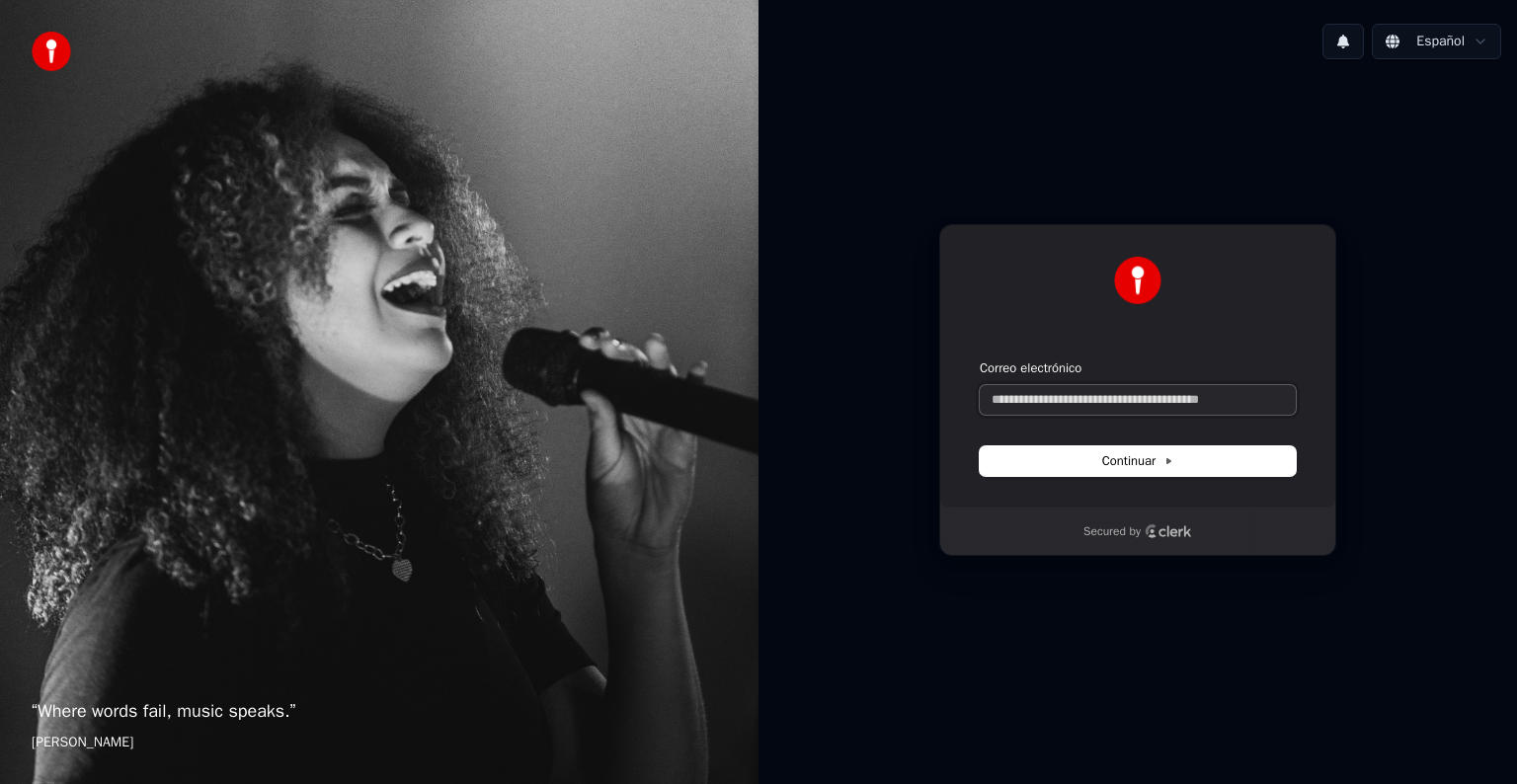 click on "Correo electrónico" at bounding box center [1138, 400] 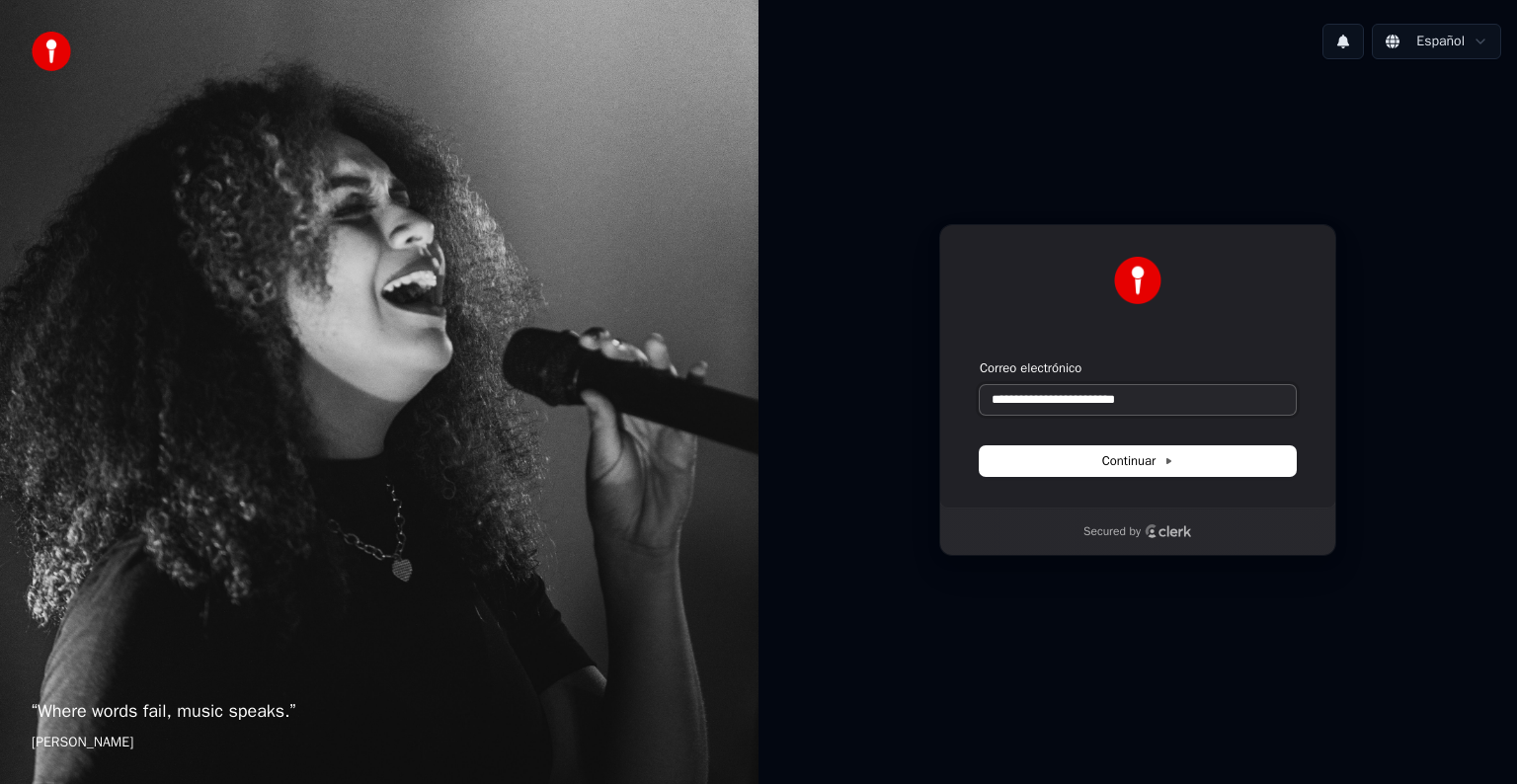 click at bounding box center [980, 359] 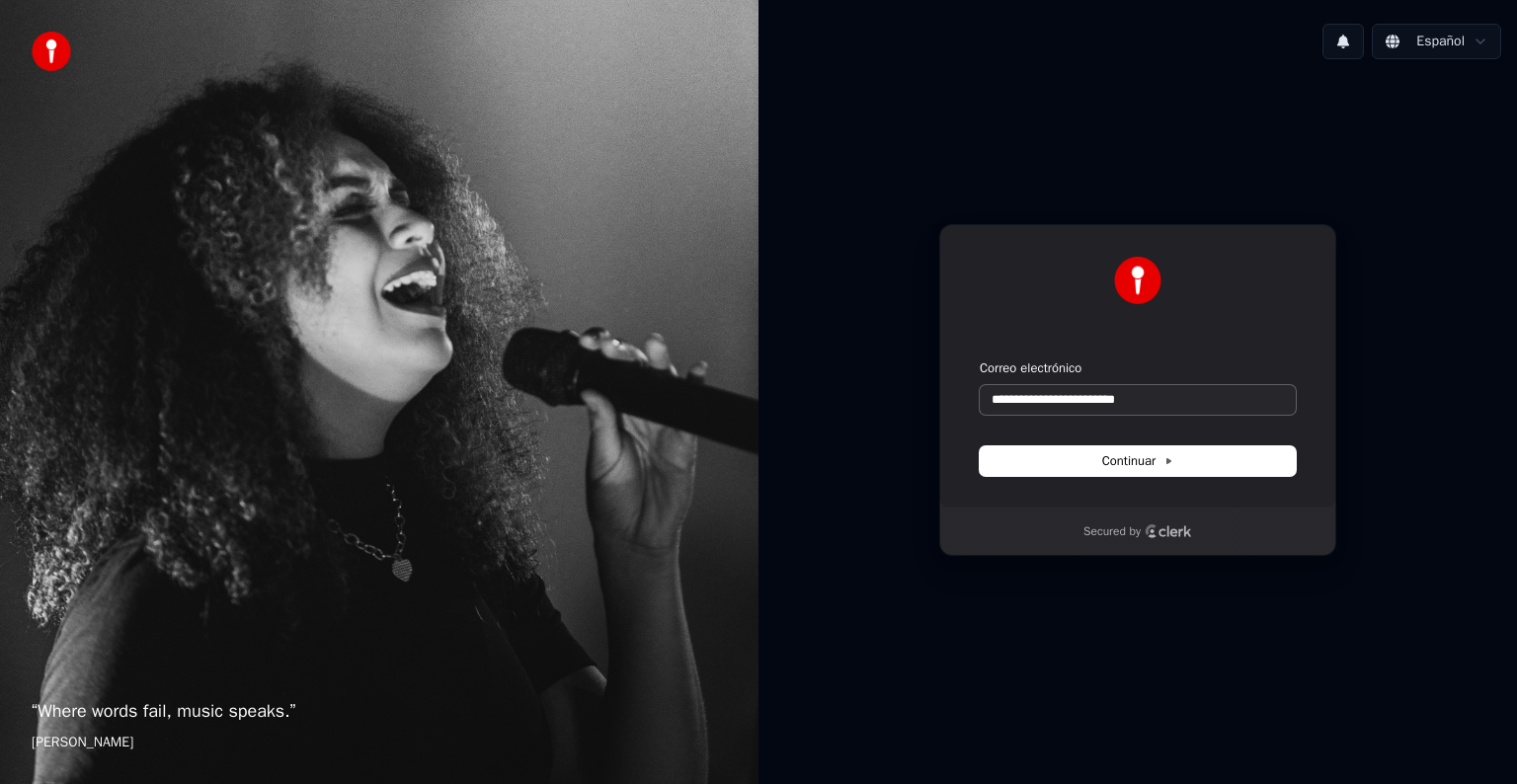 type on "**********" 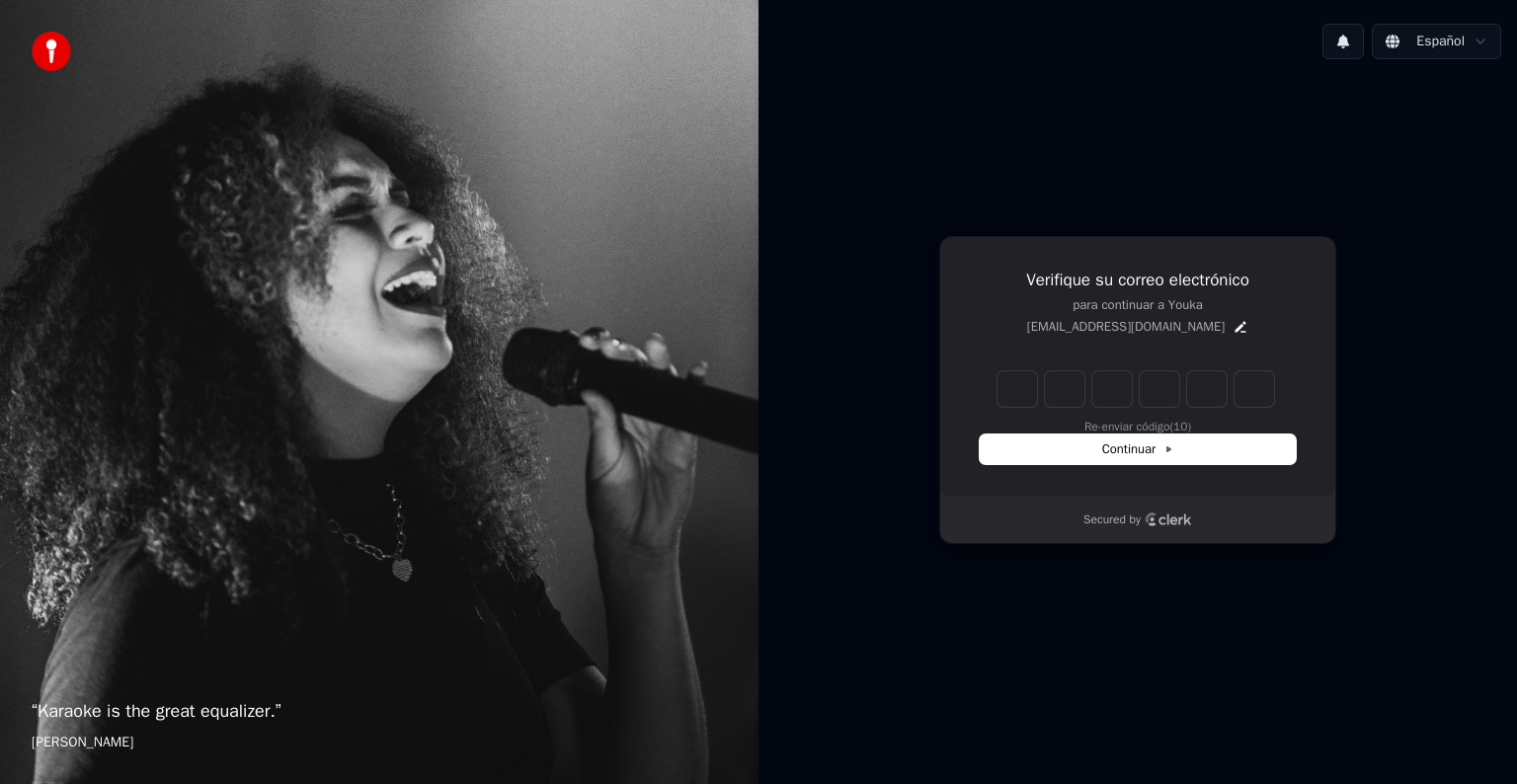 type on "******" 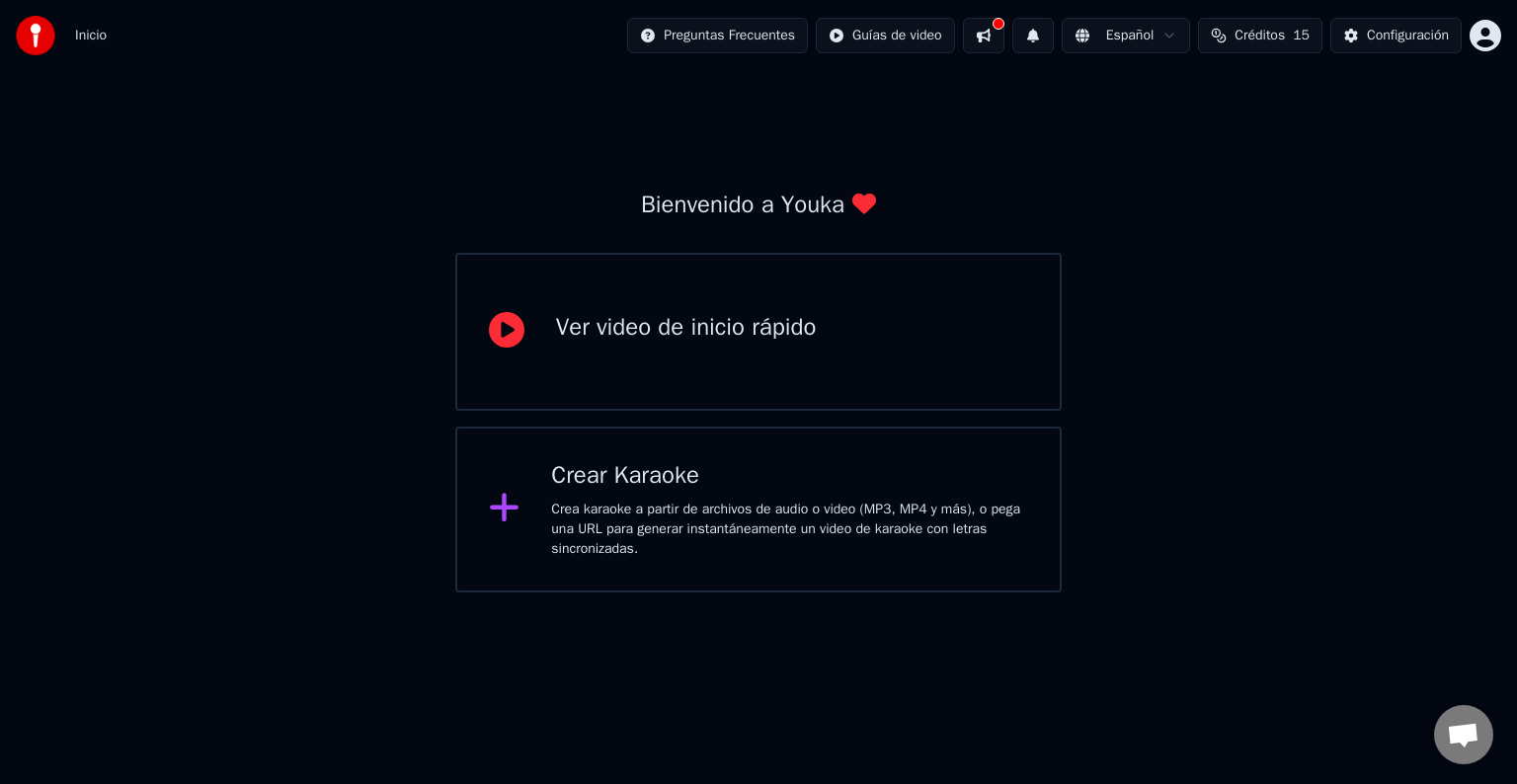 click on "Crea karaoke a partir de archivos de audio o video (MP3, MP4 y más), o pega una URL para generar instantáneamente un video de karaoke con letras sincronizadas." at bounding box center [789, 529] 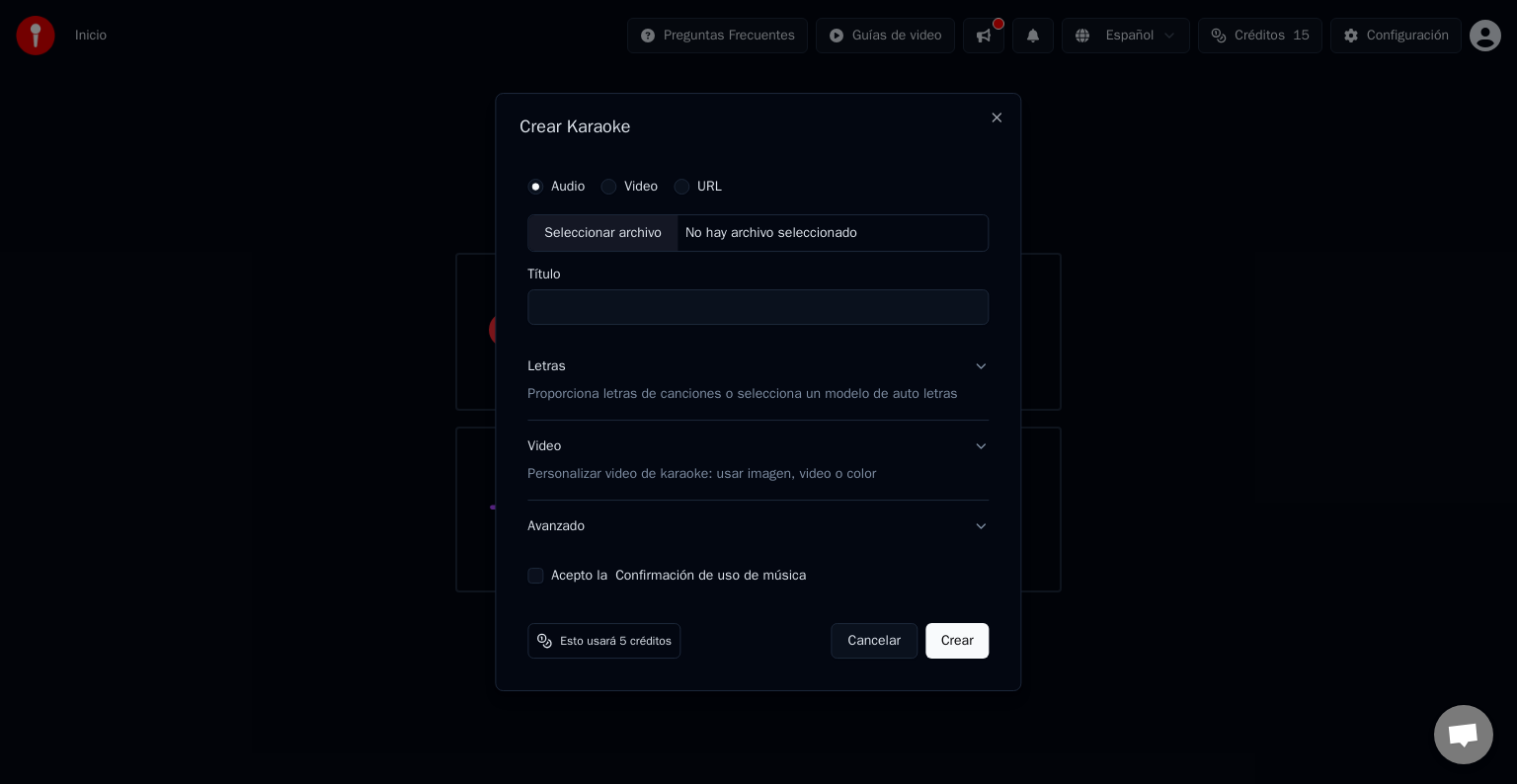 click 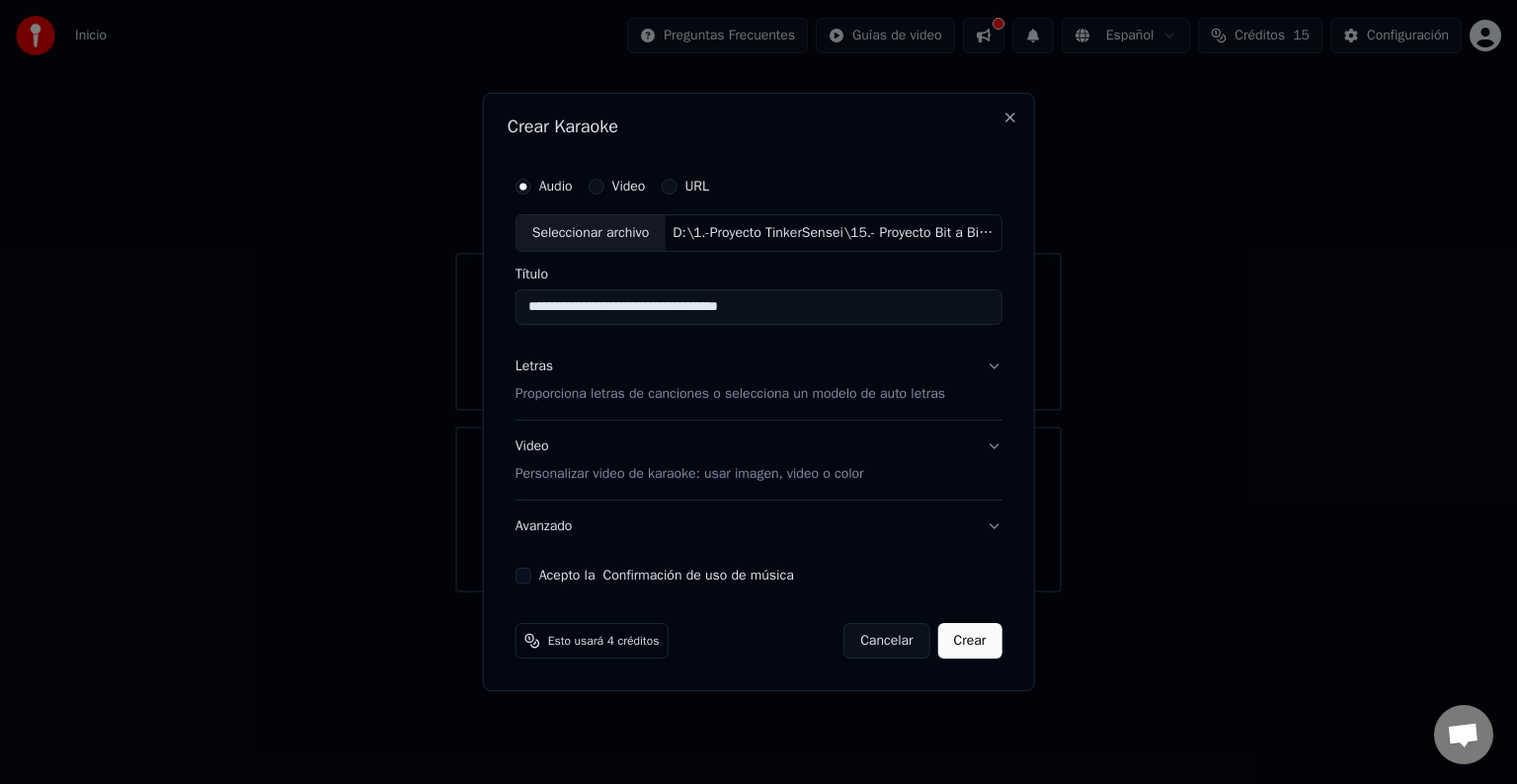 drag, startPoint x: 604, startPoint y: 308, endPoint x: 451, endPoint y: 306, distance: 153.01307 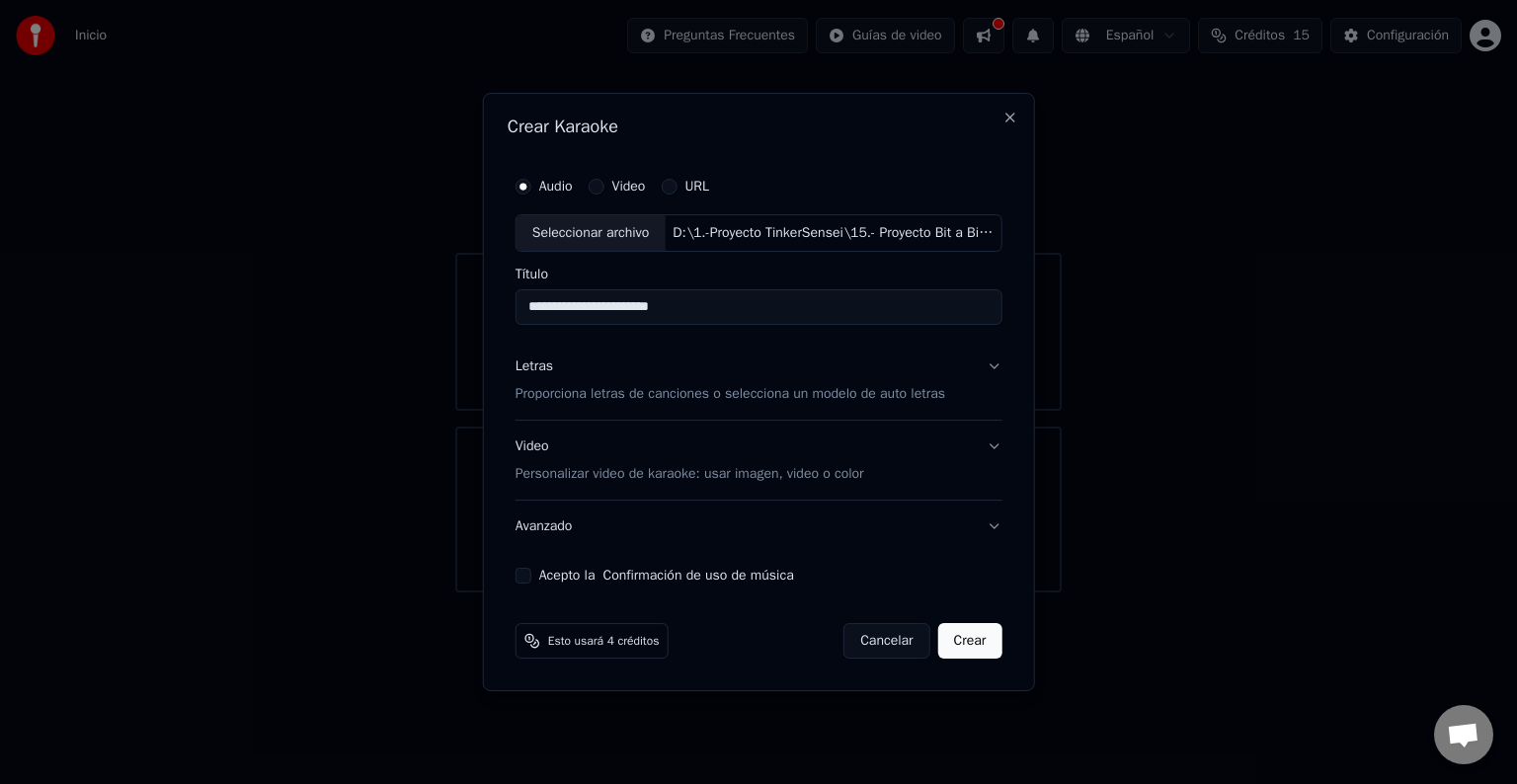 type on "**********" 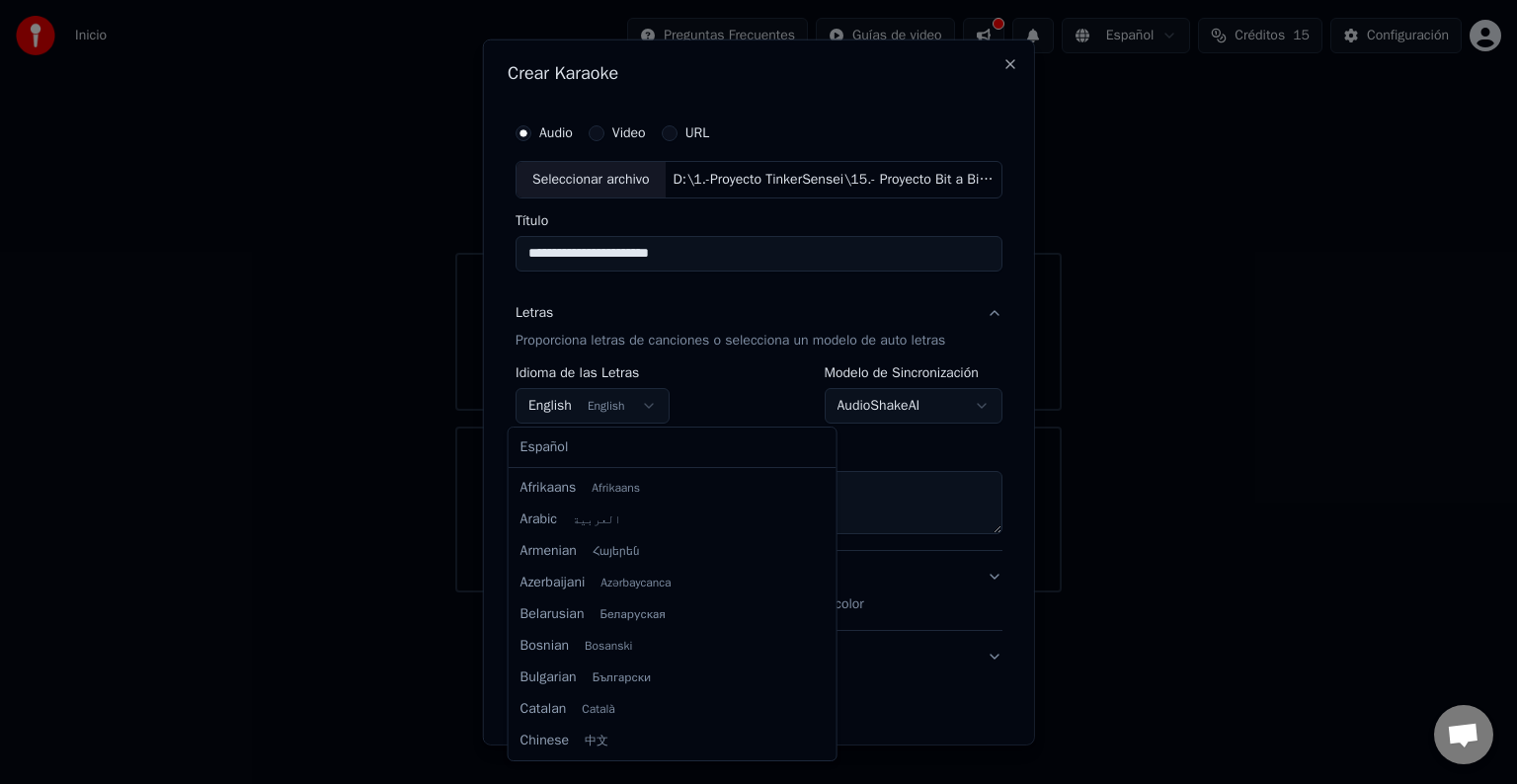 click on "**********" at bounding box center (758, 296) 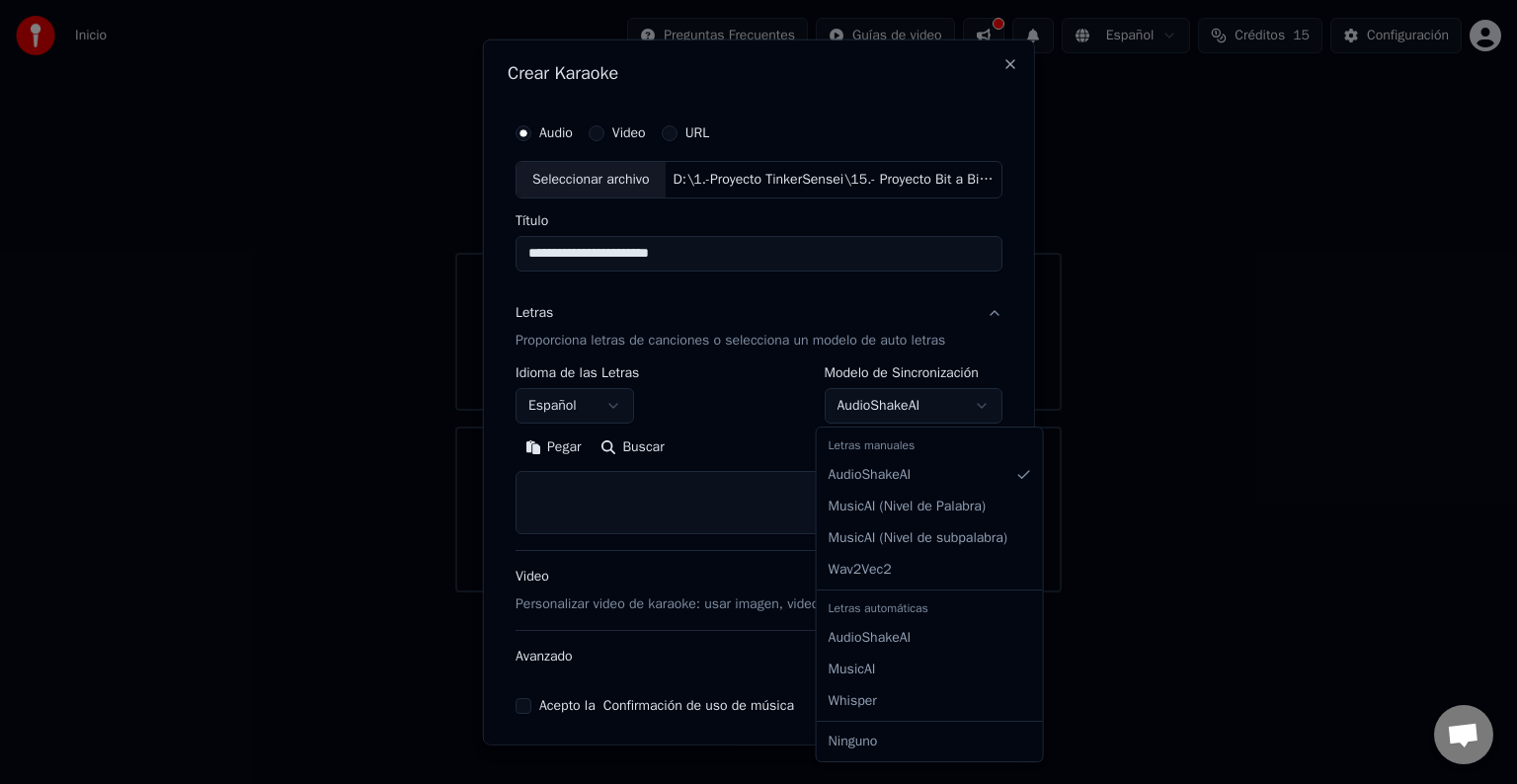click on "**********" at bounding box center (758, 296) 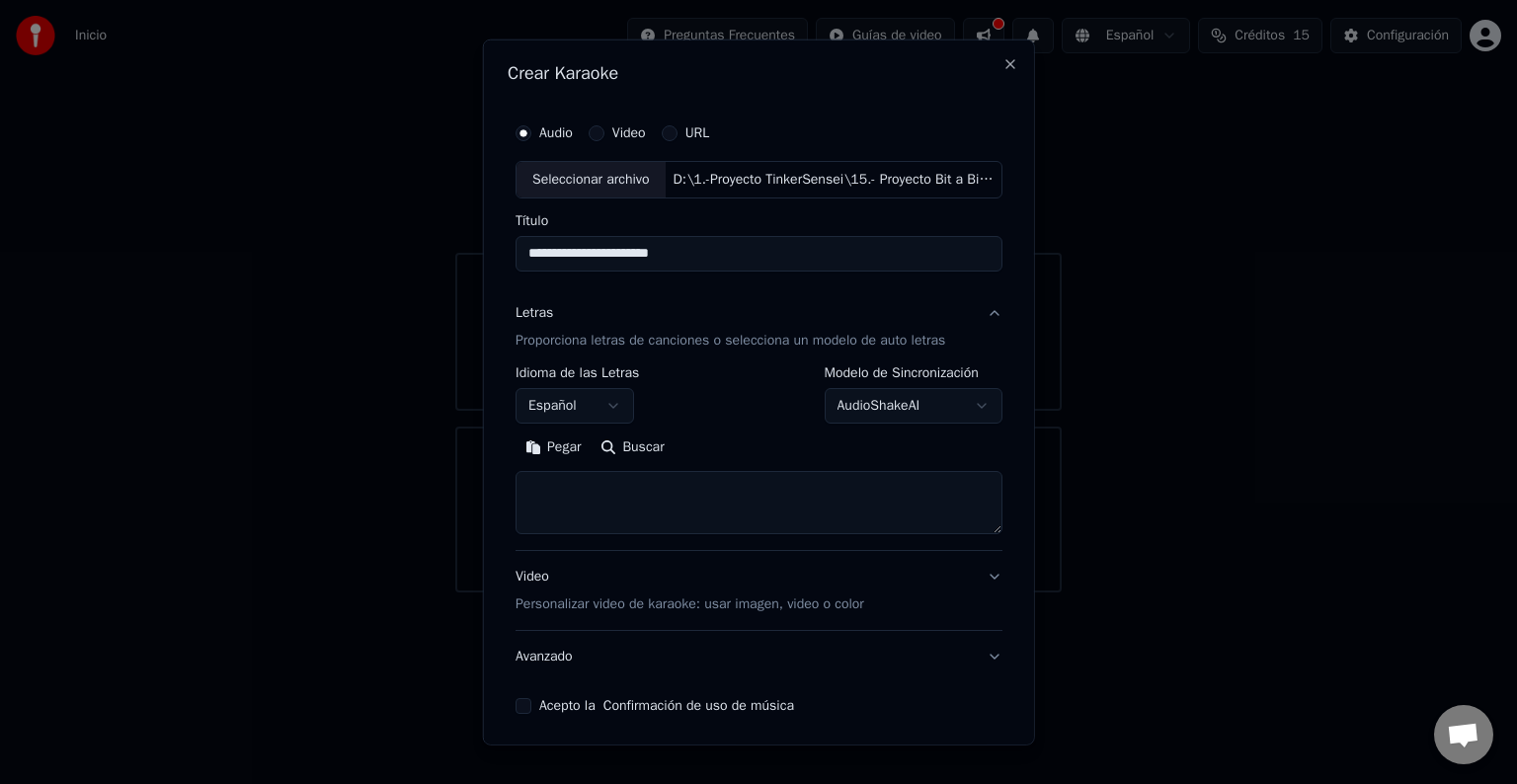 click at bounding box center [758, 503] 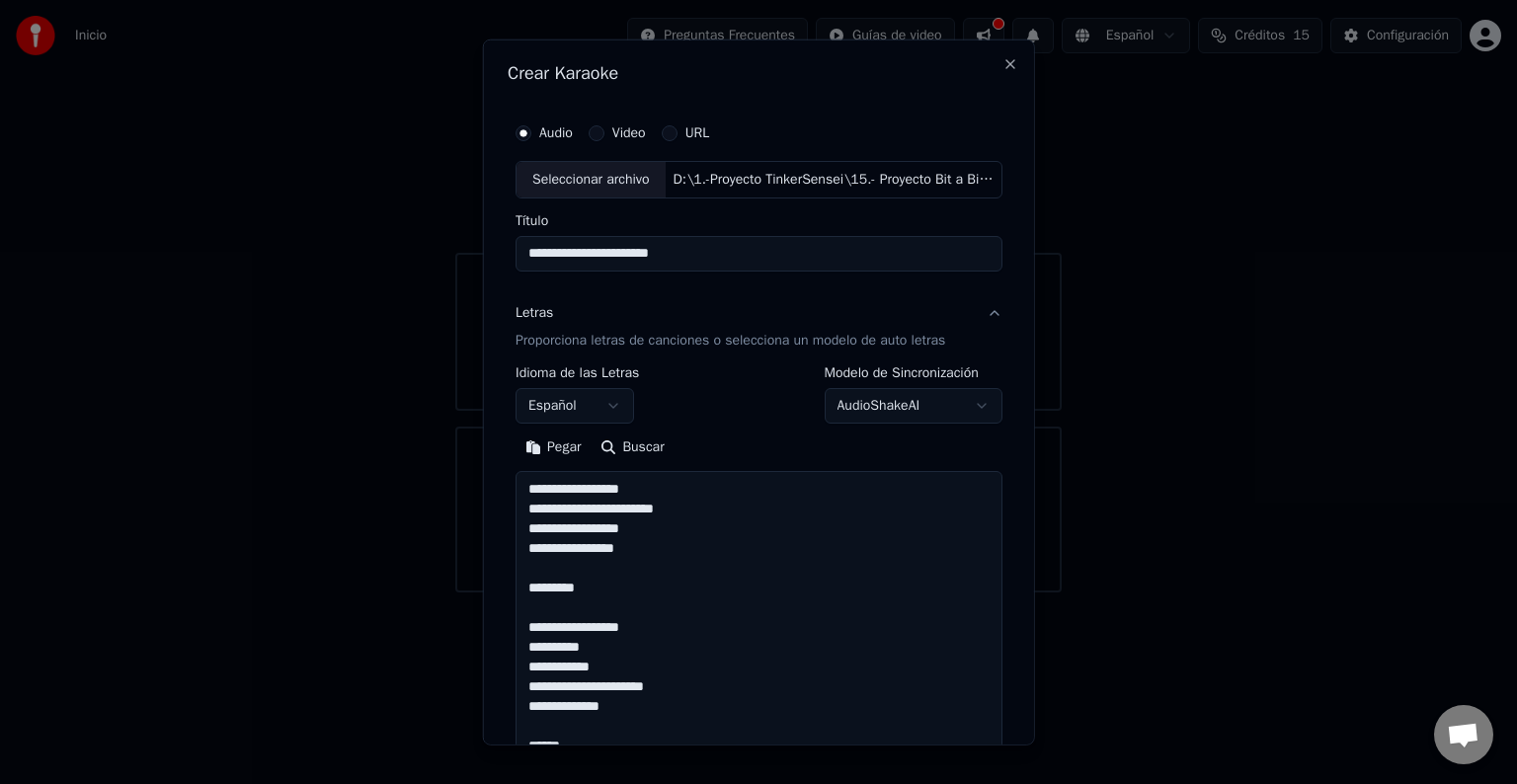 scroll, scrollTop: 1031, scrollLeft: 0, axis: vertical 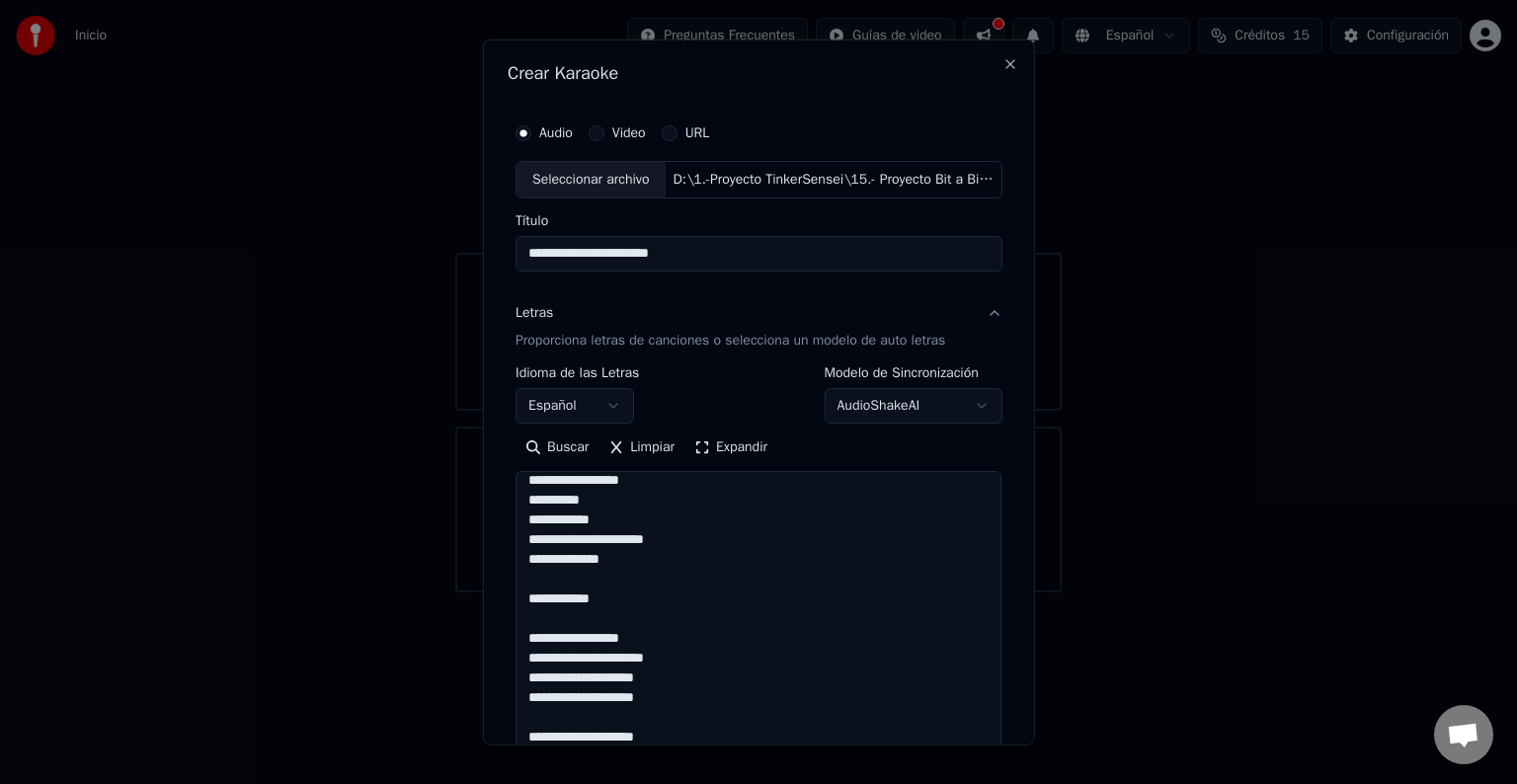 drag, startPoint x: 989, startPoint y: 527, endPoint x: 964, endPoint y: 802, distance: 276.13403 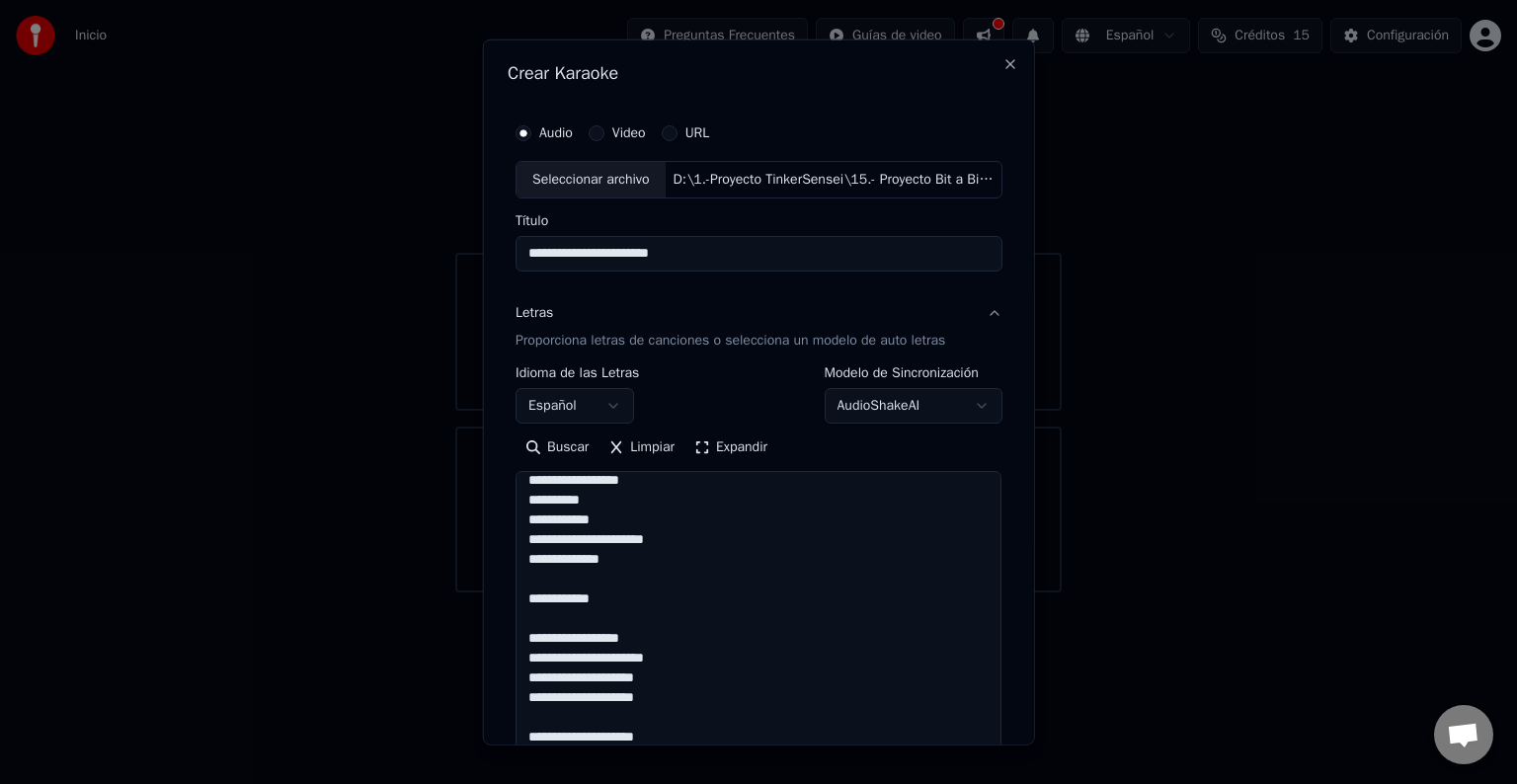 click on "**********" at bounding box center (758, 640) 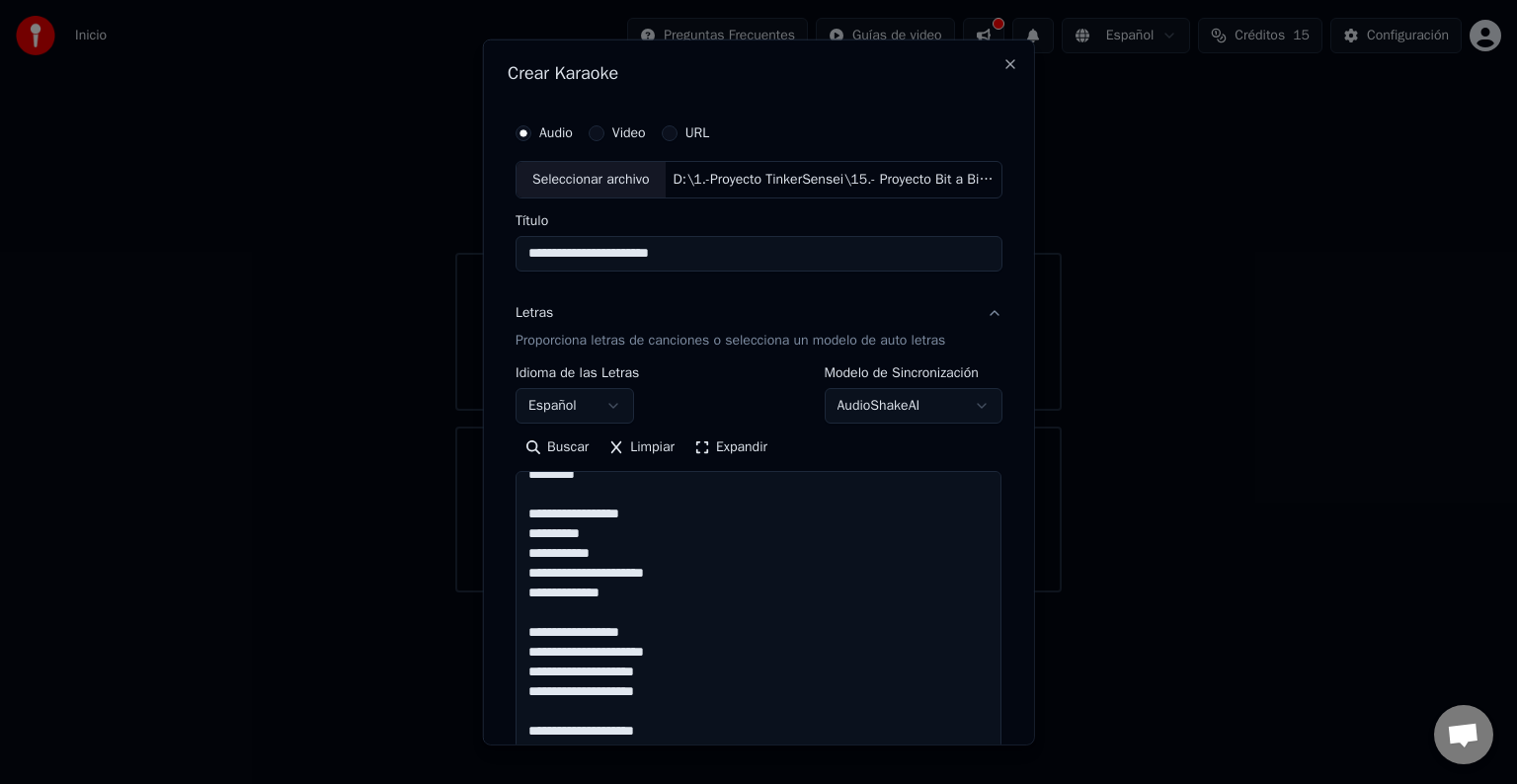 scroll, scrollTop: 724, scrollLeft: 0, axis: vertical 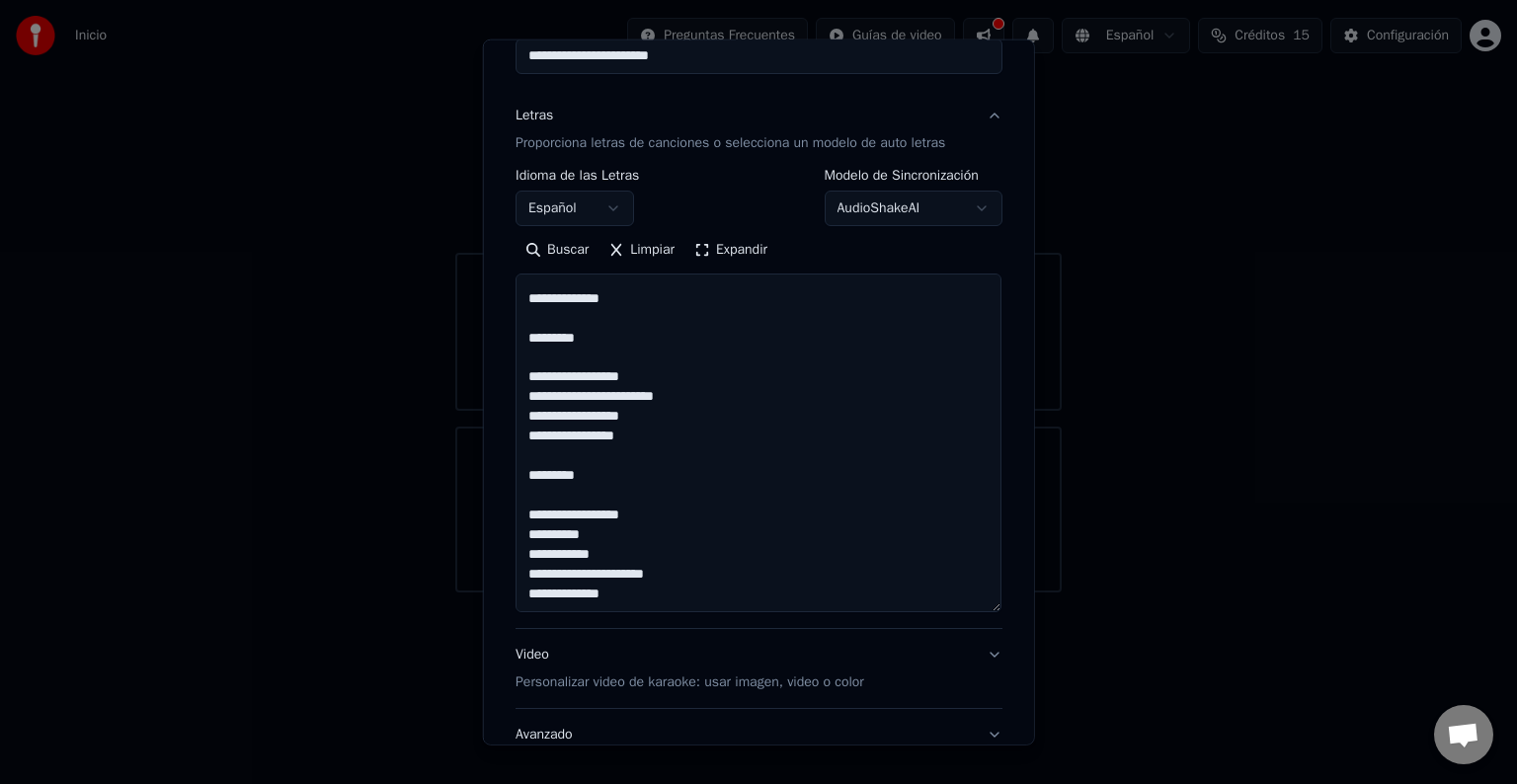 click on "**********" at bounding box center (758, 442) 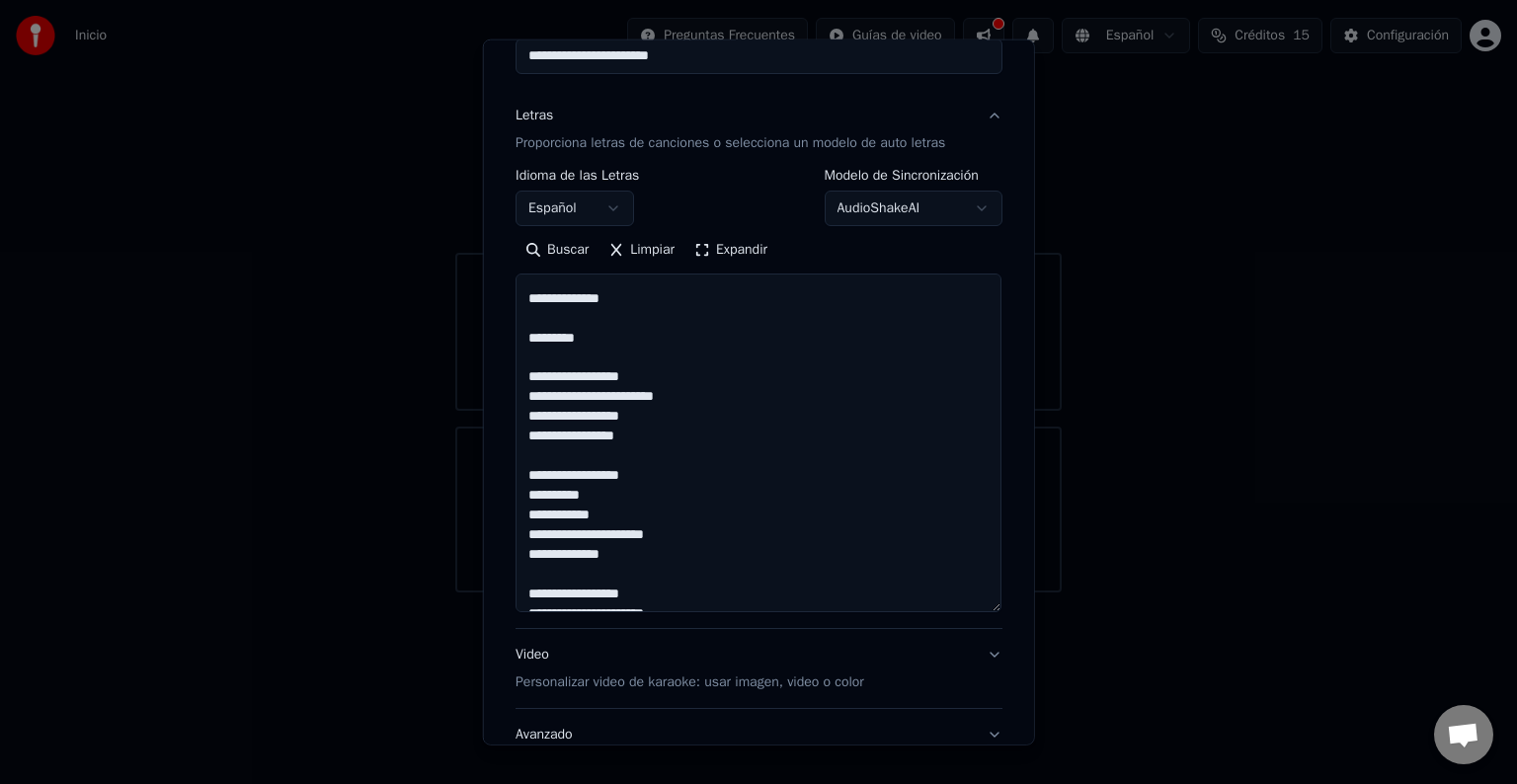 click on "**********" at bounding box center (758, 442) 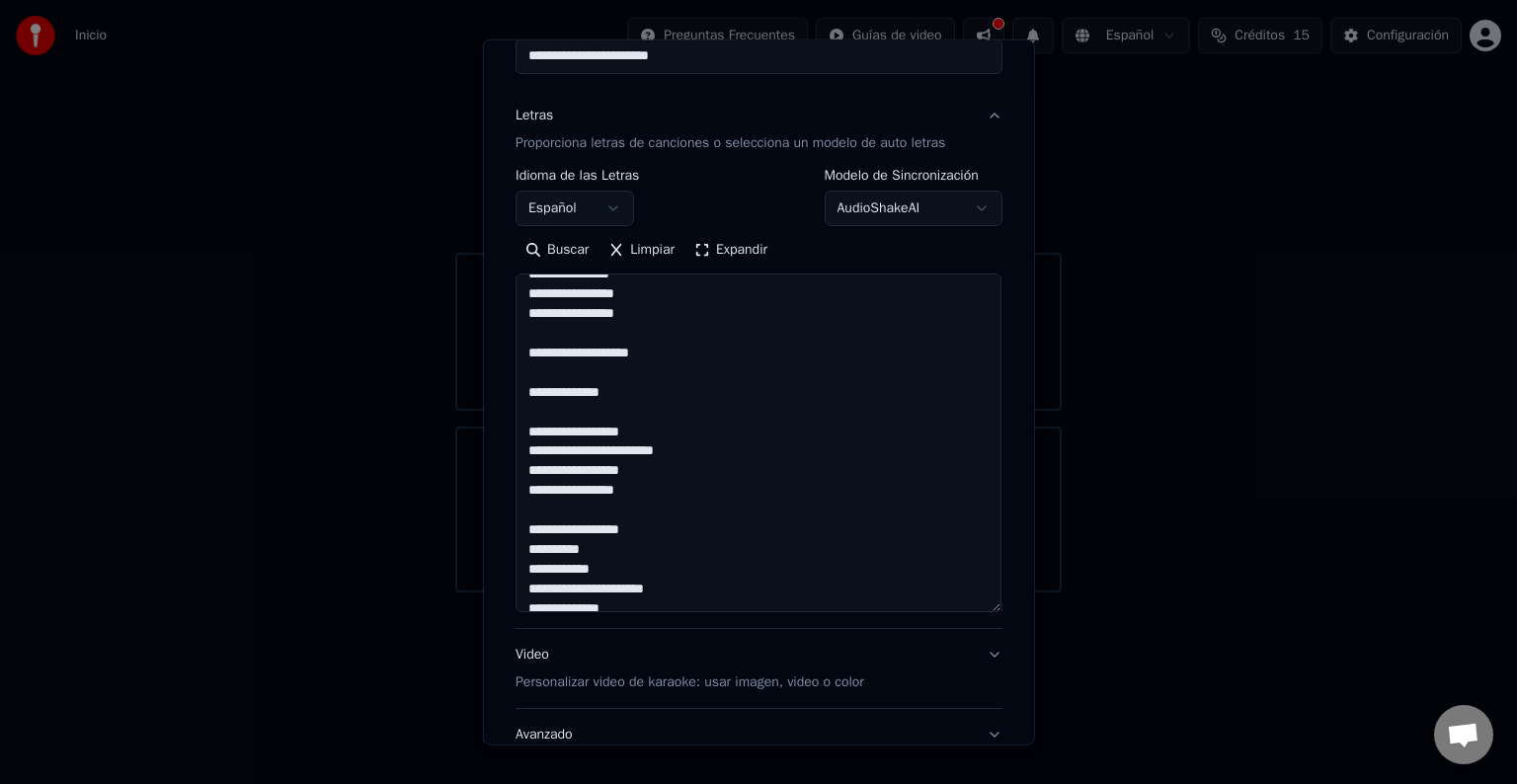 scroll, scrollTop: 428, scrollLeft: 0, axis: vertical 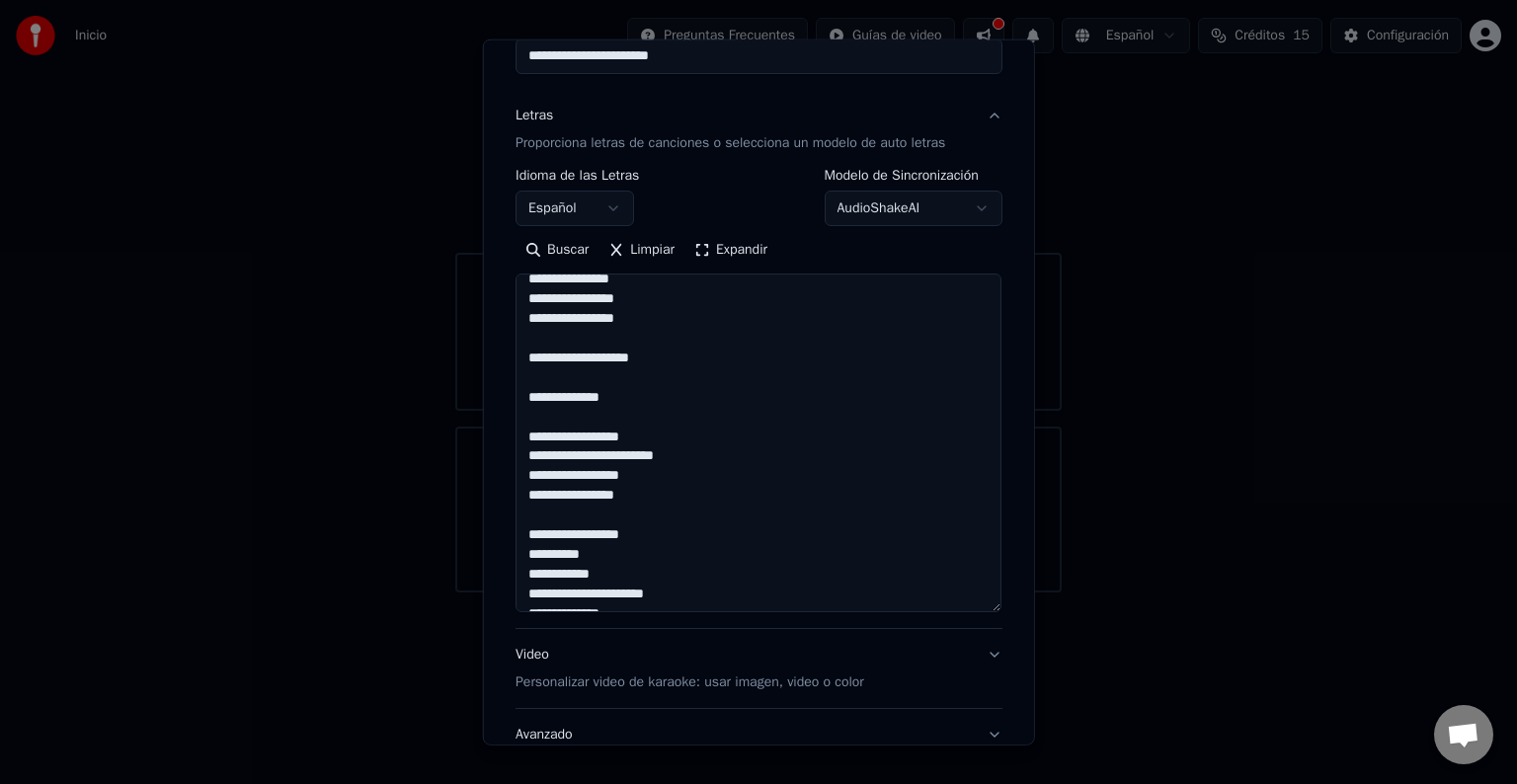 click on "**********" at bounding box center [758, 442] 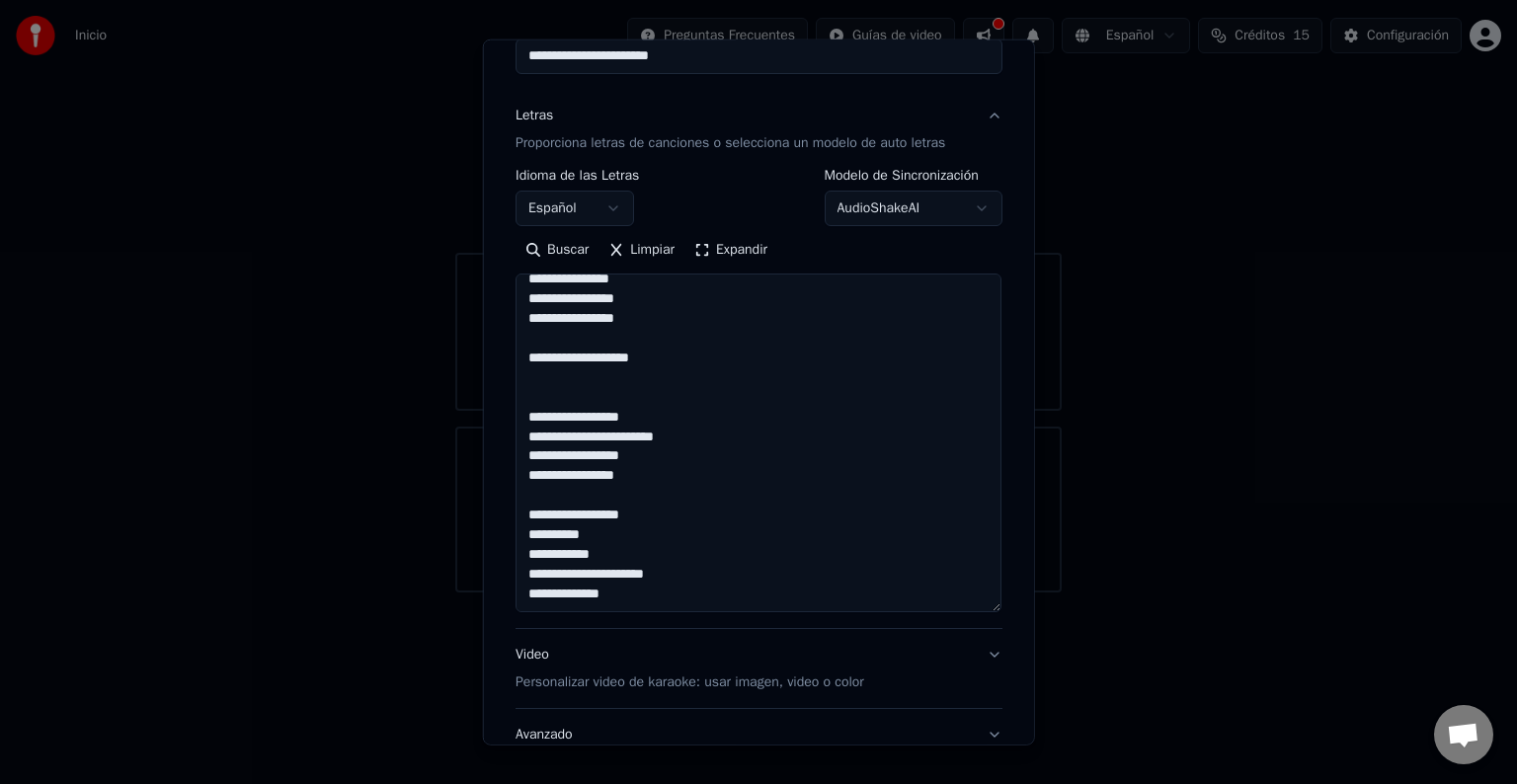 click on "**********" at bounding box center (758, 442) 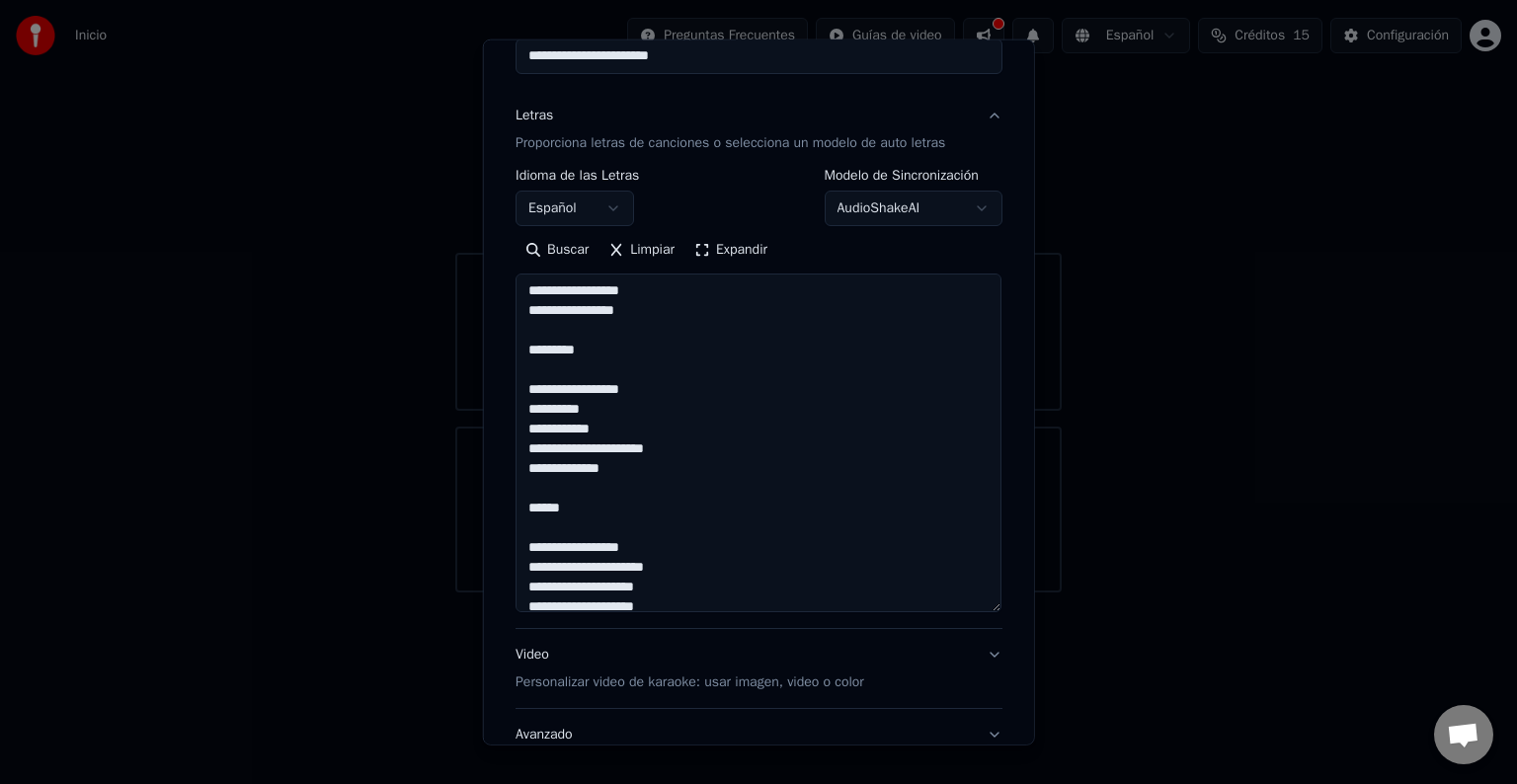 scroll, scrollTop: 33, scrollLeft: 0, axis: vertical 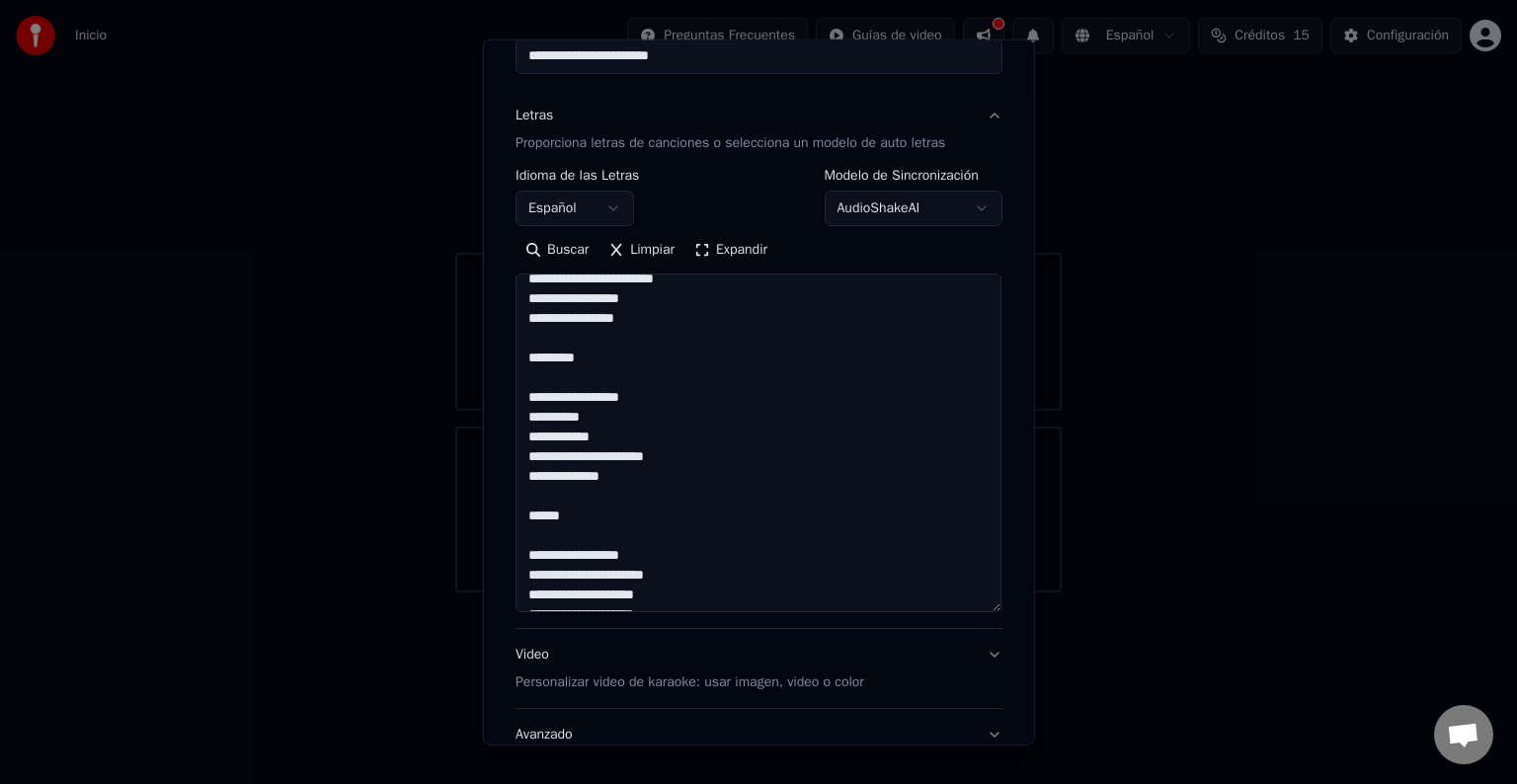 click on "**********" at bounding box center [758, 442] 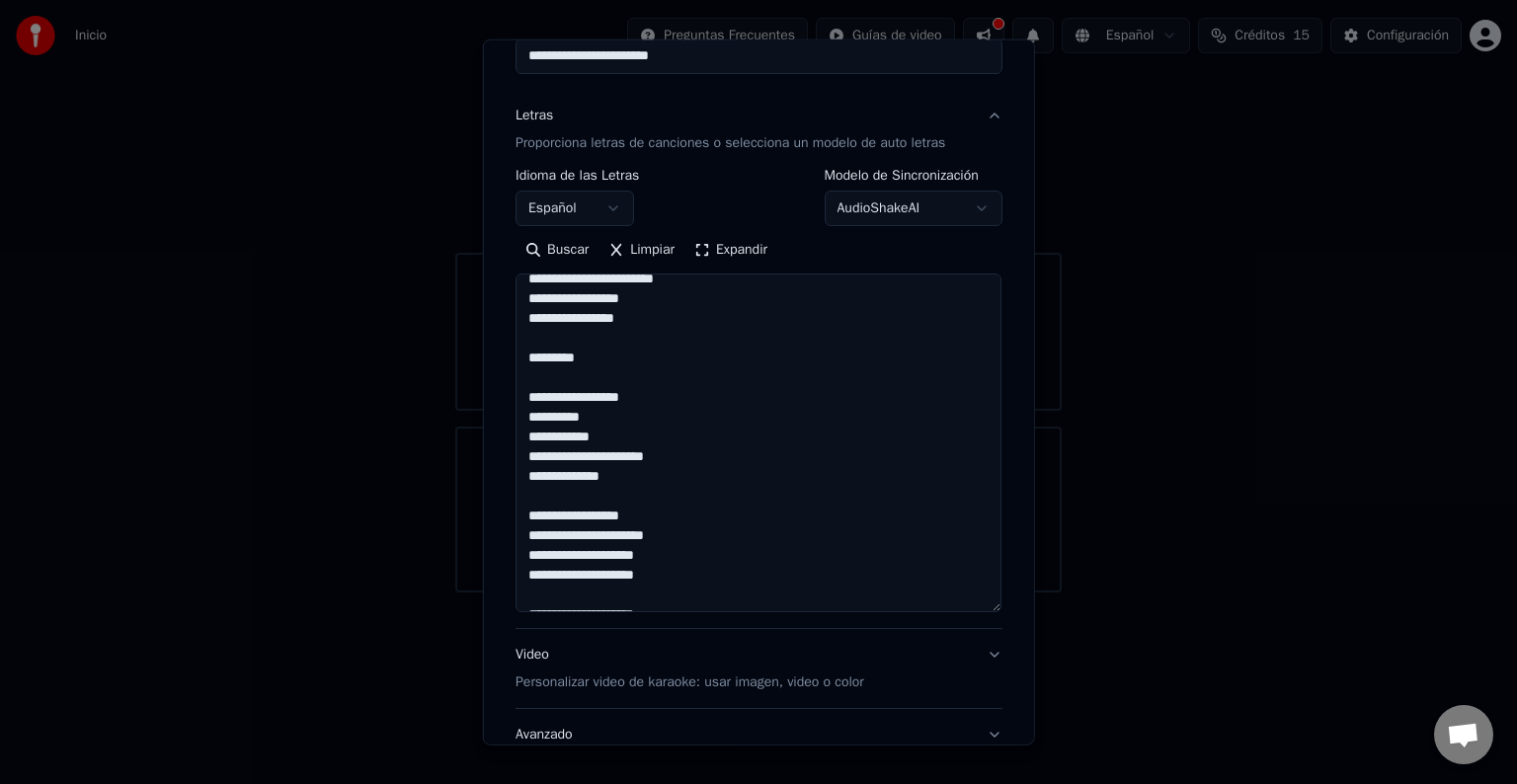 click on "**********" at bounding box center [758, 442] 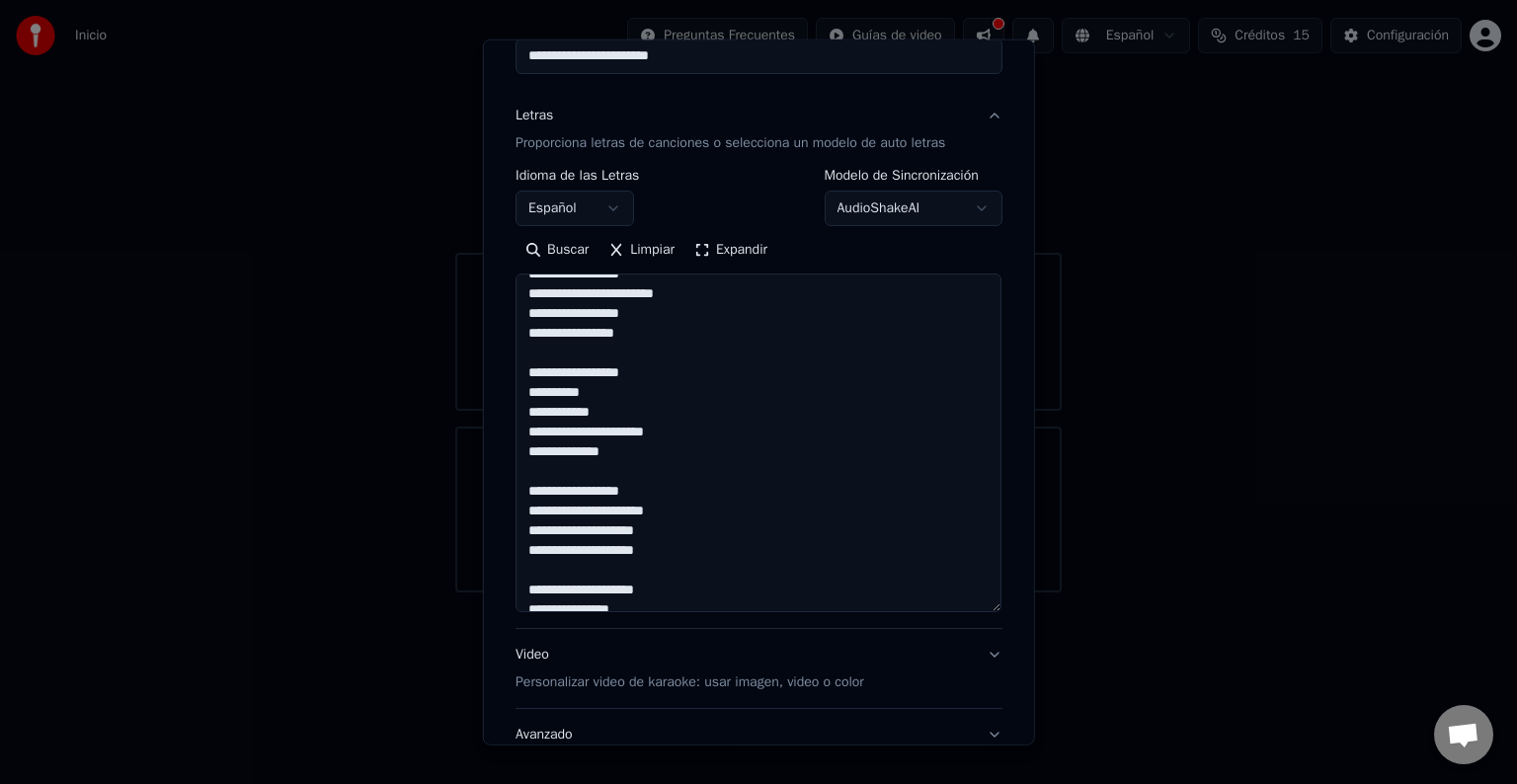 scroll, scrollTop: 0, scrollLeft: 0, axis: both 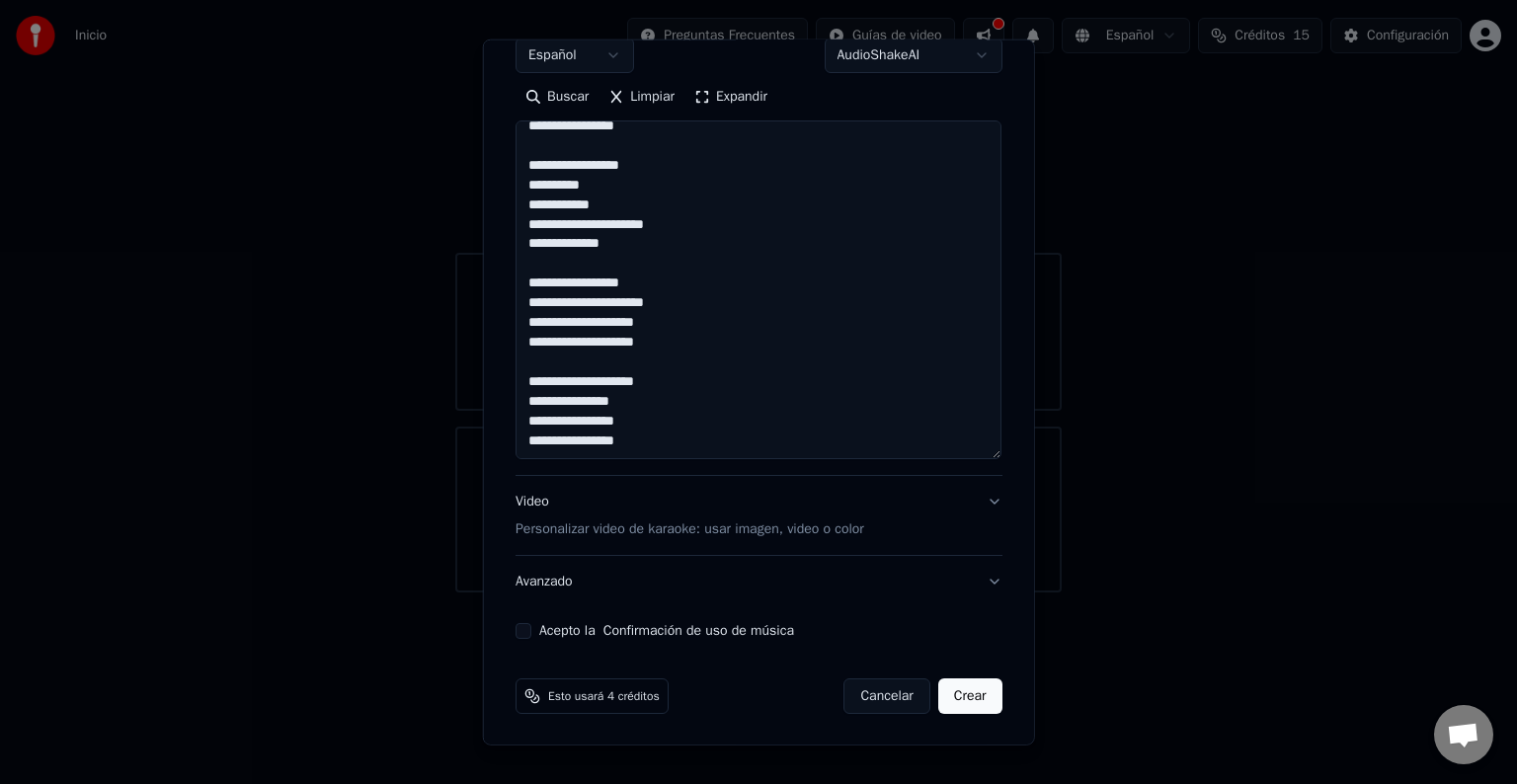 type on "**********" 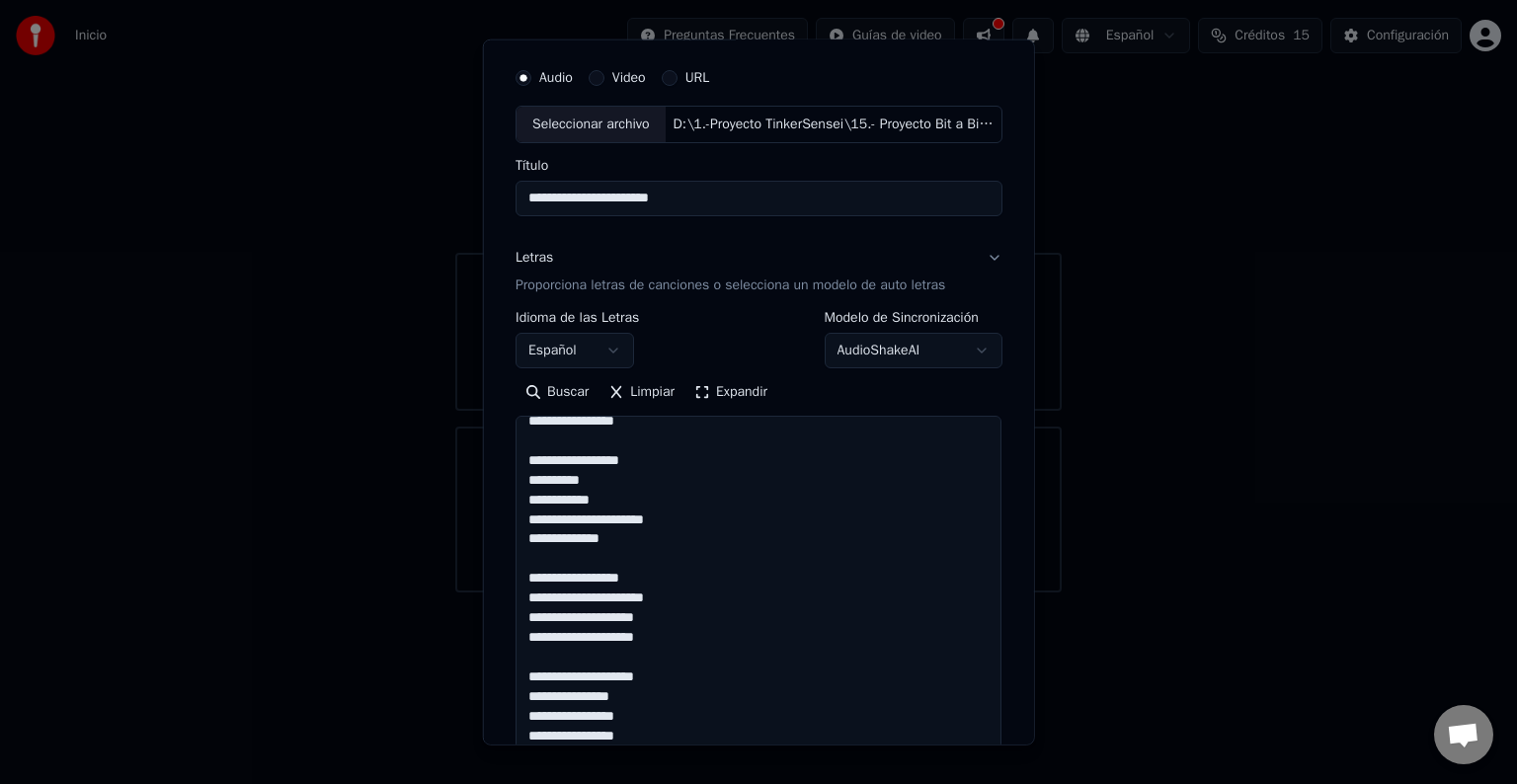 scroll, scrollTop: 22, scrollLeft: 0, axis: vertical 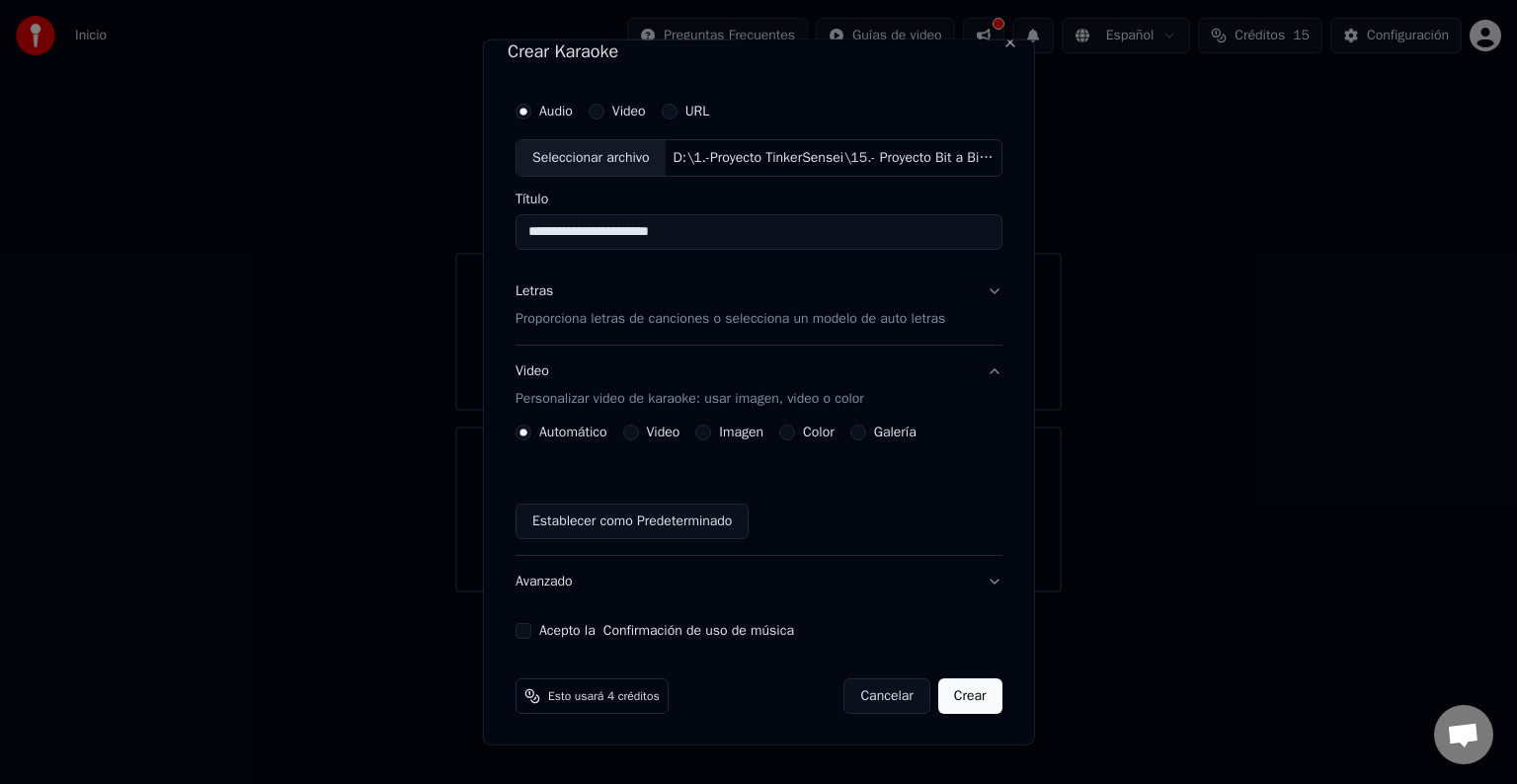 click on "Video" at bounding box center (630, 432) 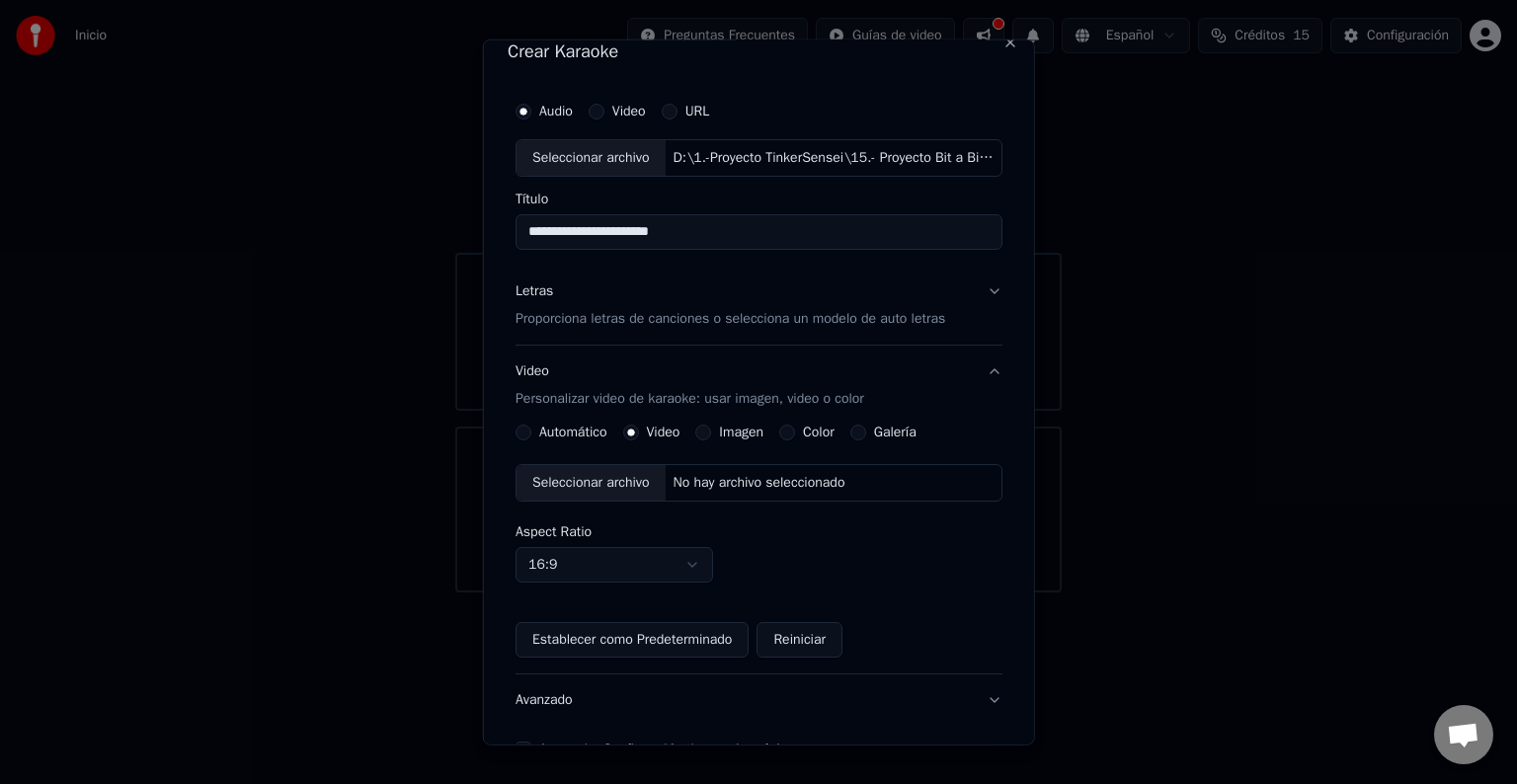 click on "Imagen" at bounding box center (703, 432) 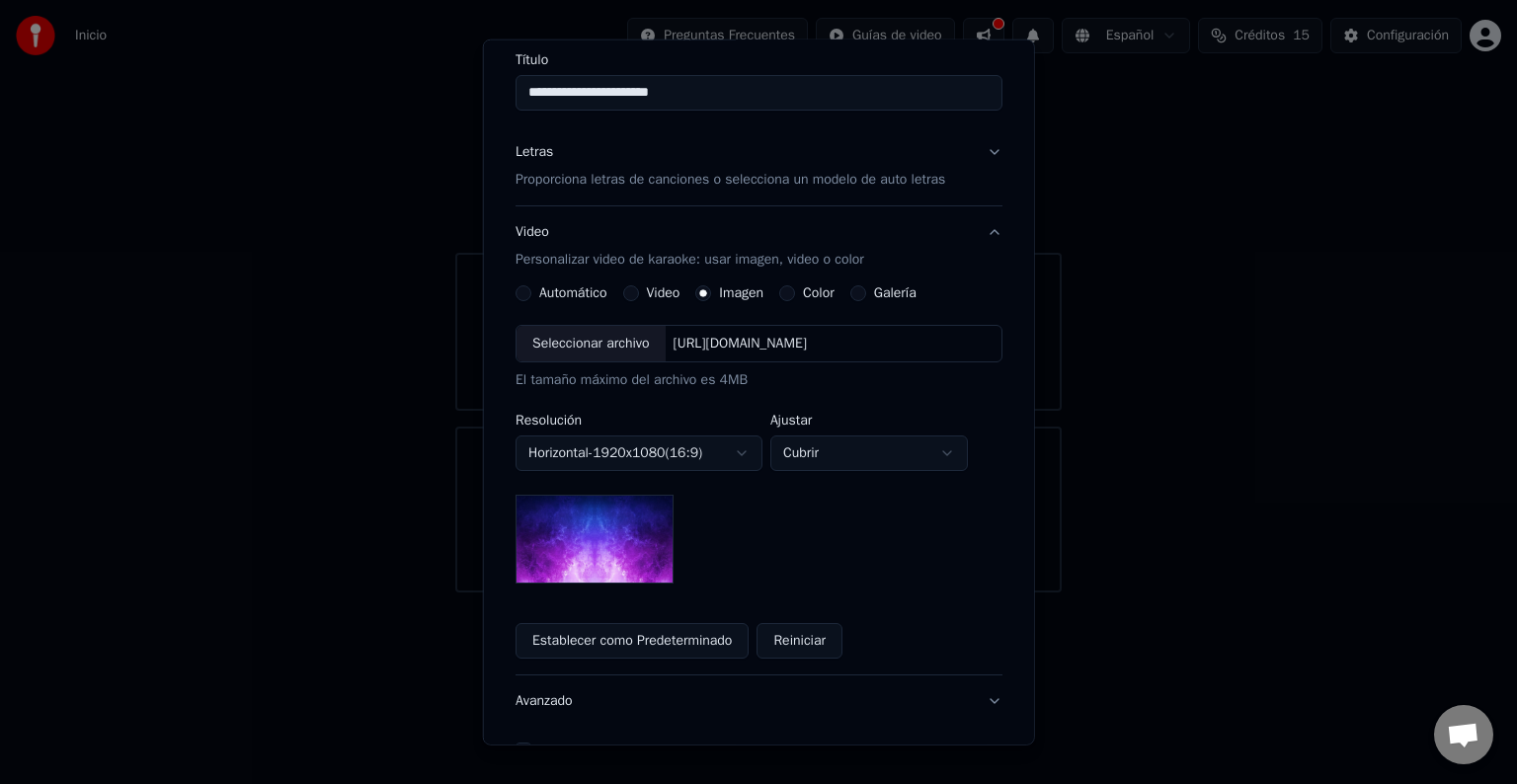 scroll, scrollTop: 219, scrollLeft: 0, axis: vertical 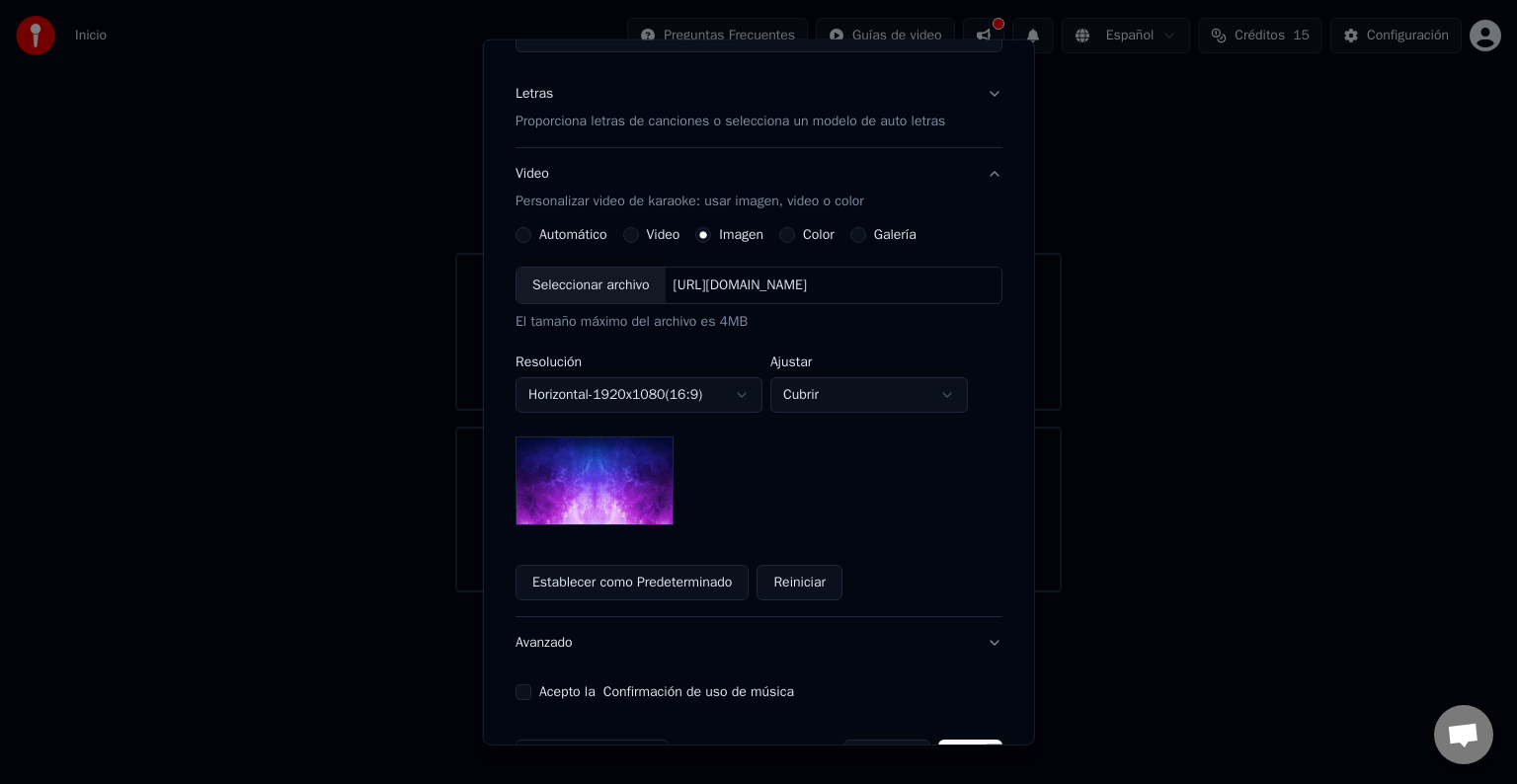 type on "image" 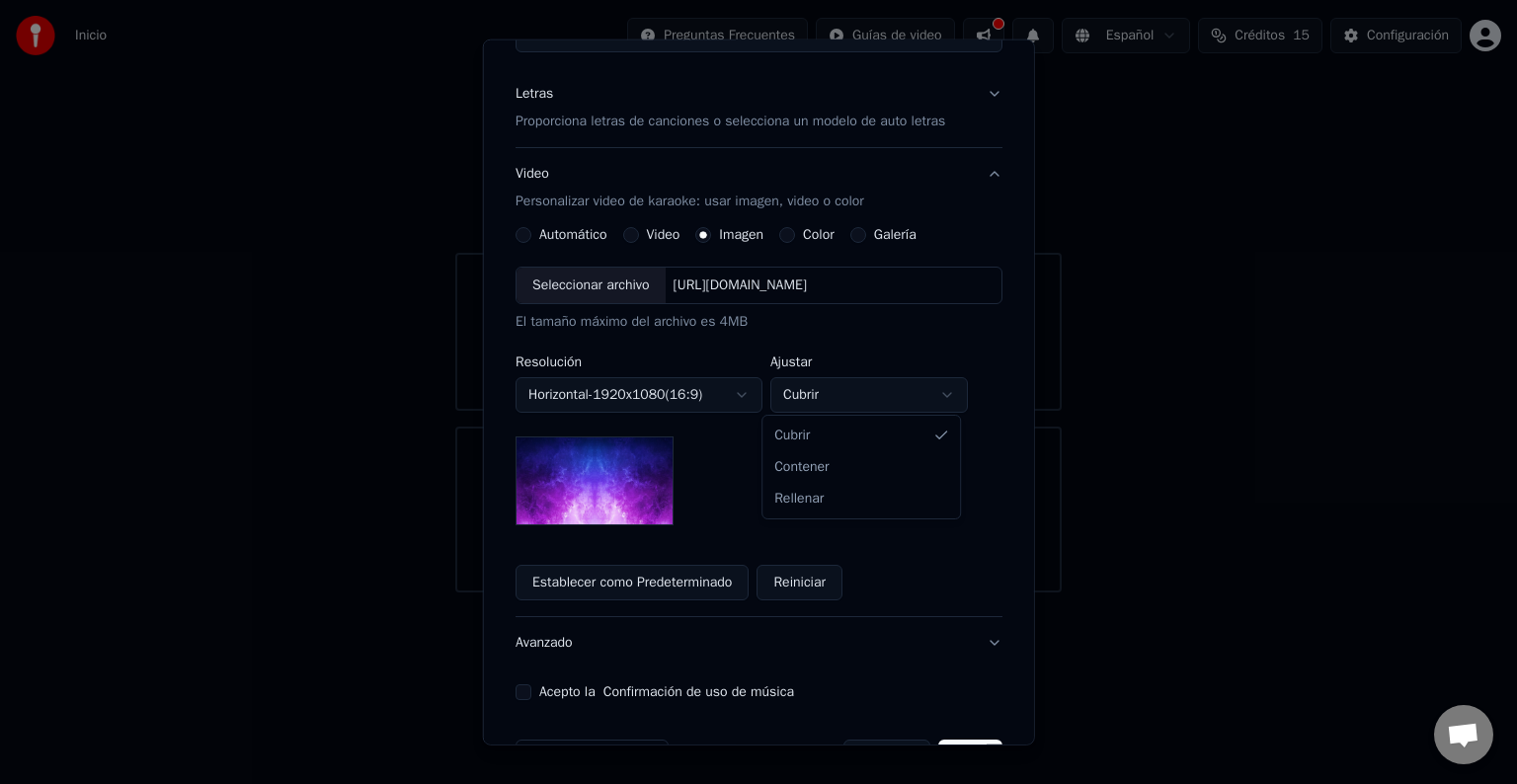 click on "**********" at bounding box center [758, 296] 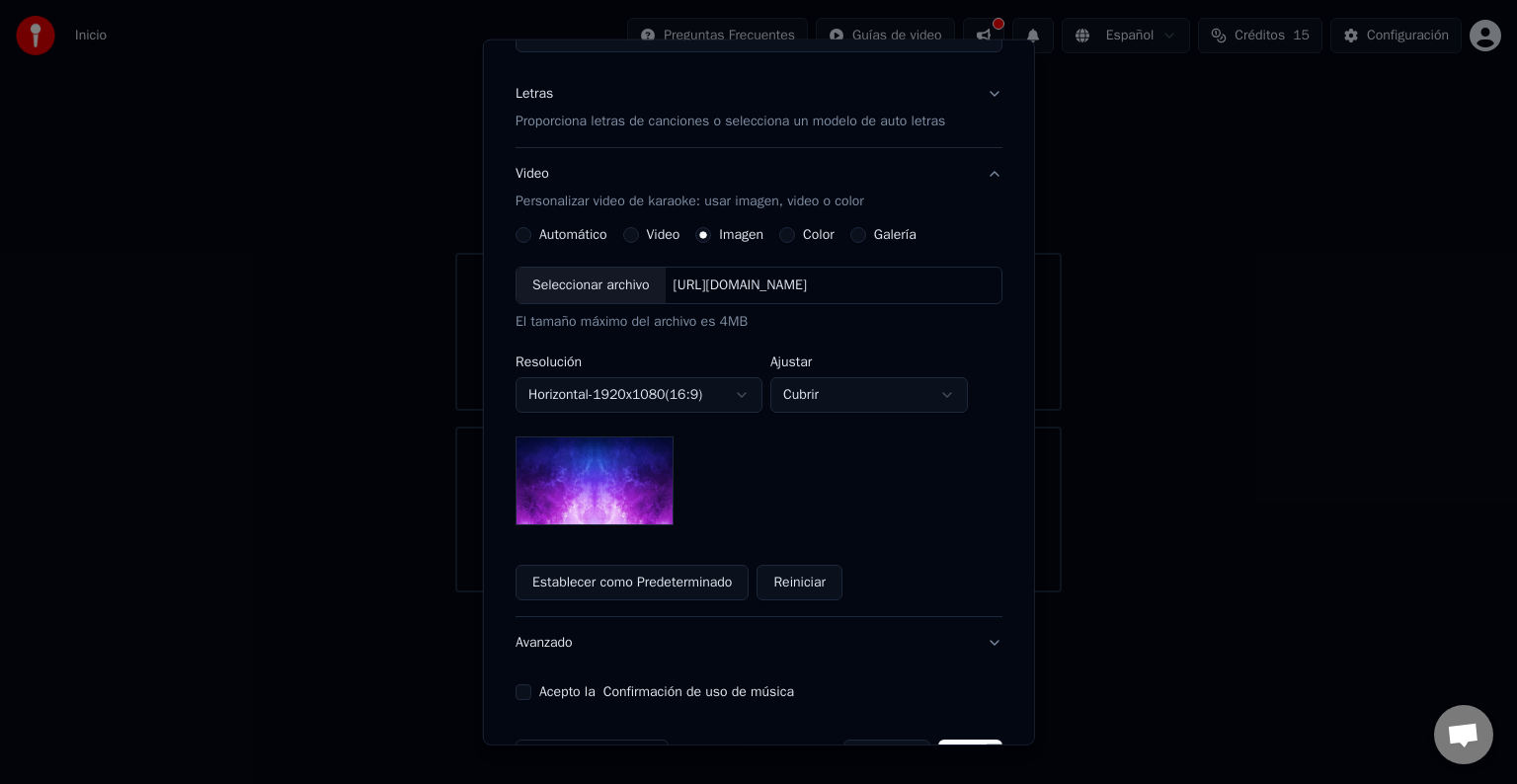 type 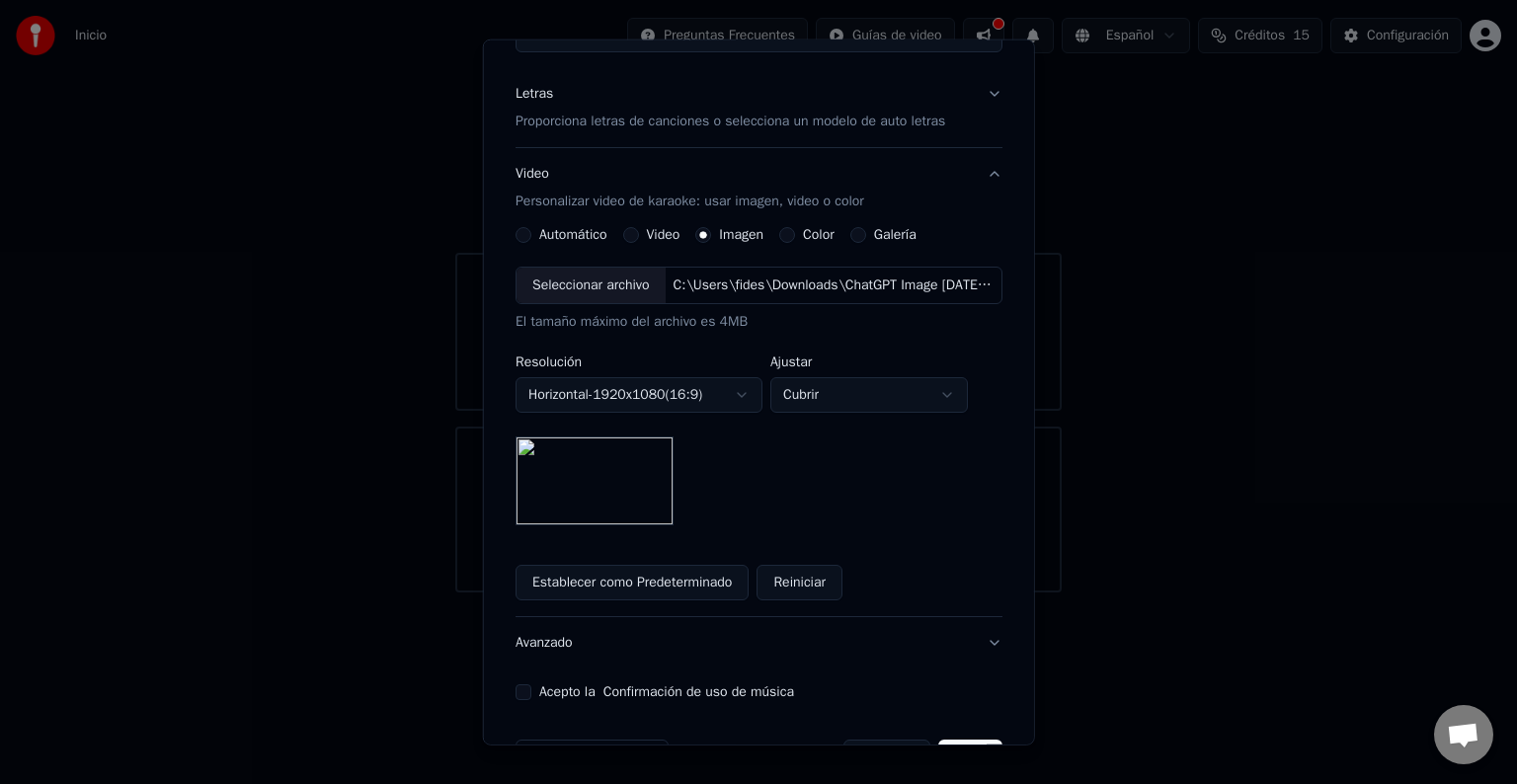 click on "**********" at bounding box center [758, 296] 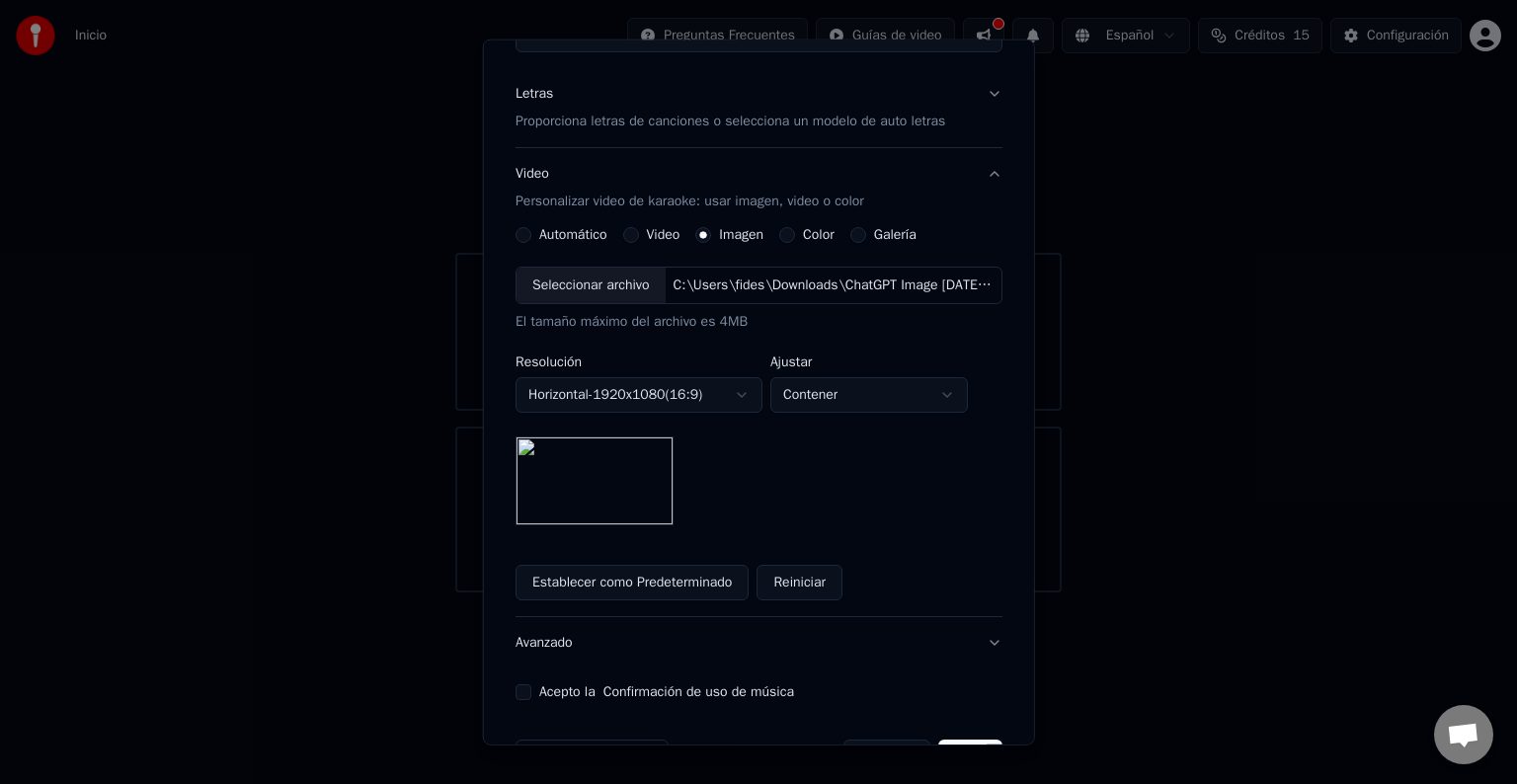 click on "**********" at bounding box center [758, 296] 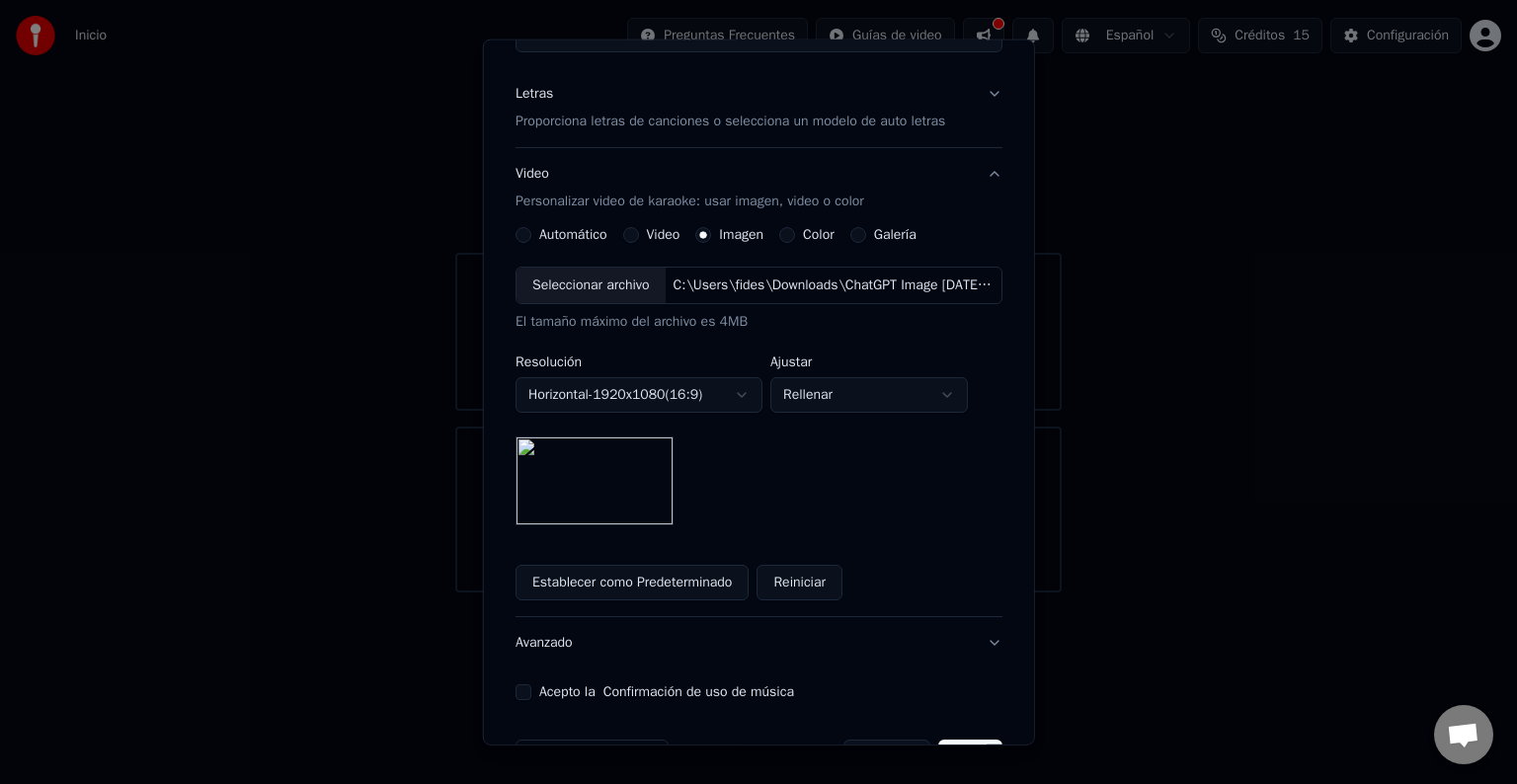 click on "**********" at bounding box center (758, 296) 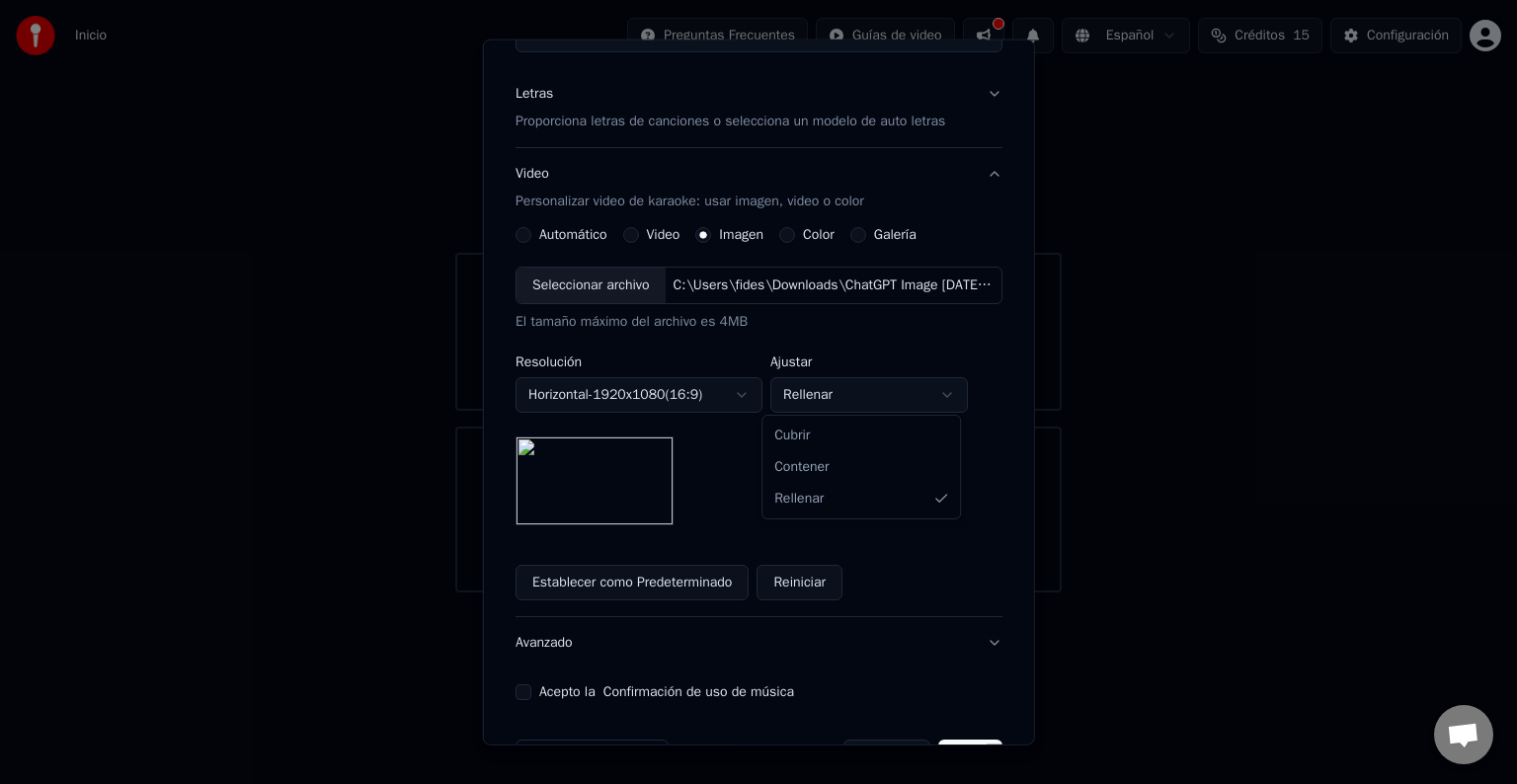 select on "*****" 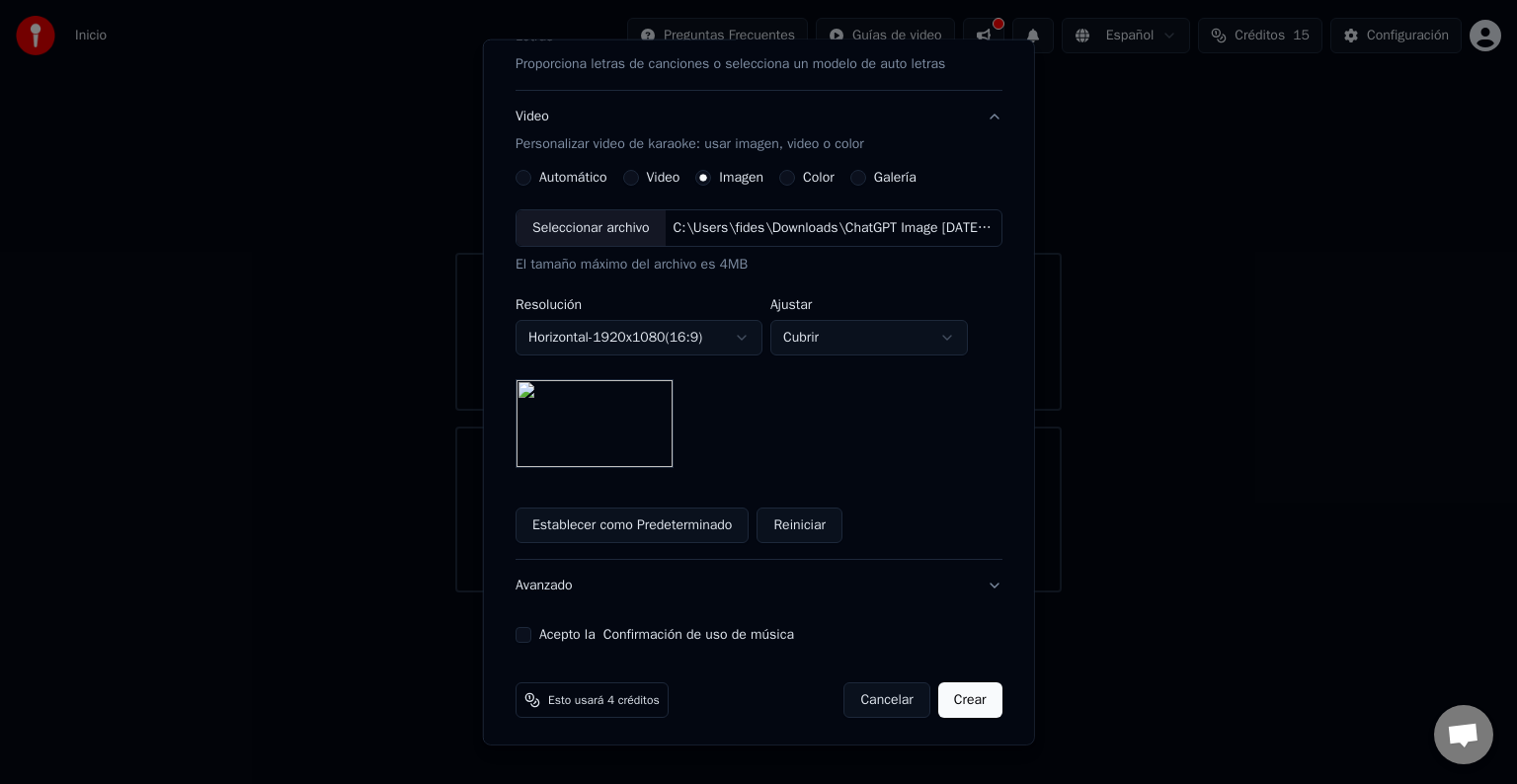 scroll, scrollTop: 280, scrollLeft: 0, axis: vertical 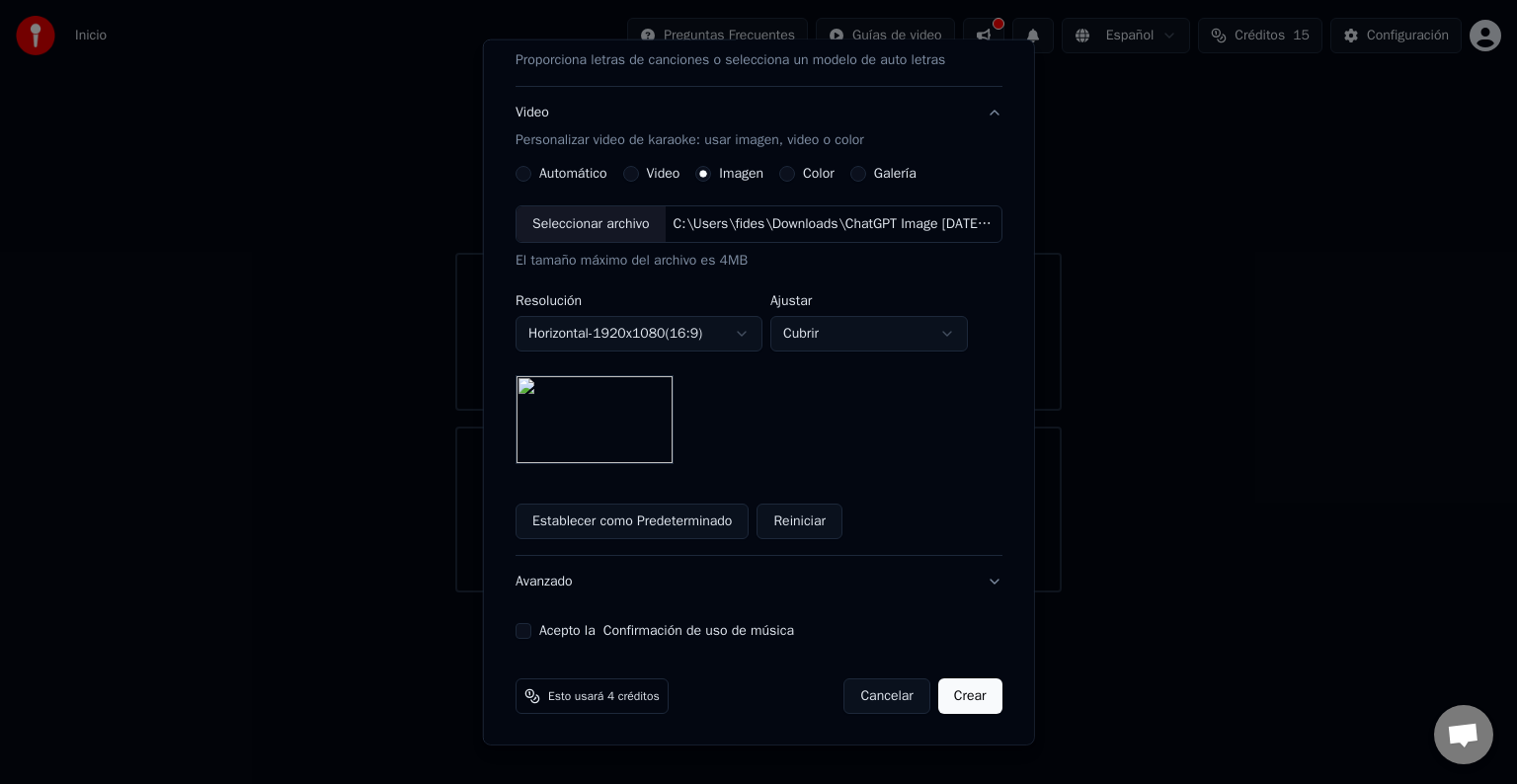 click on "Establecer como Predeterminado" at bounding box center (632, 521) 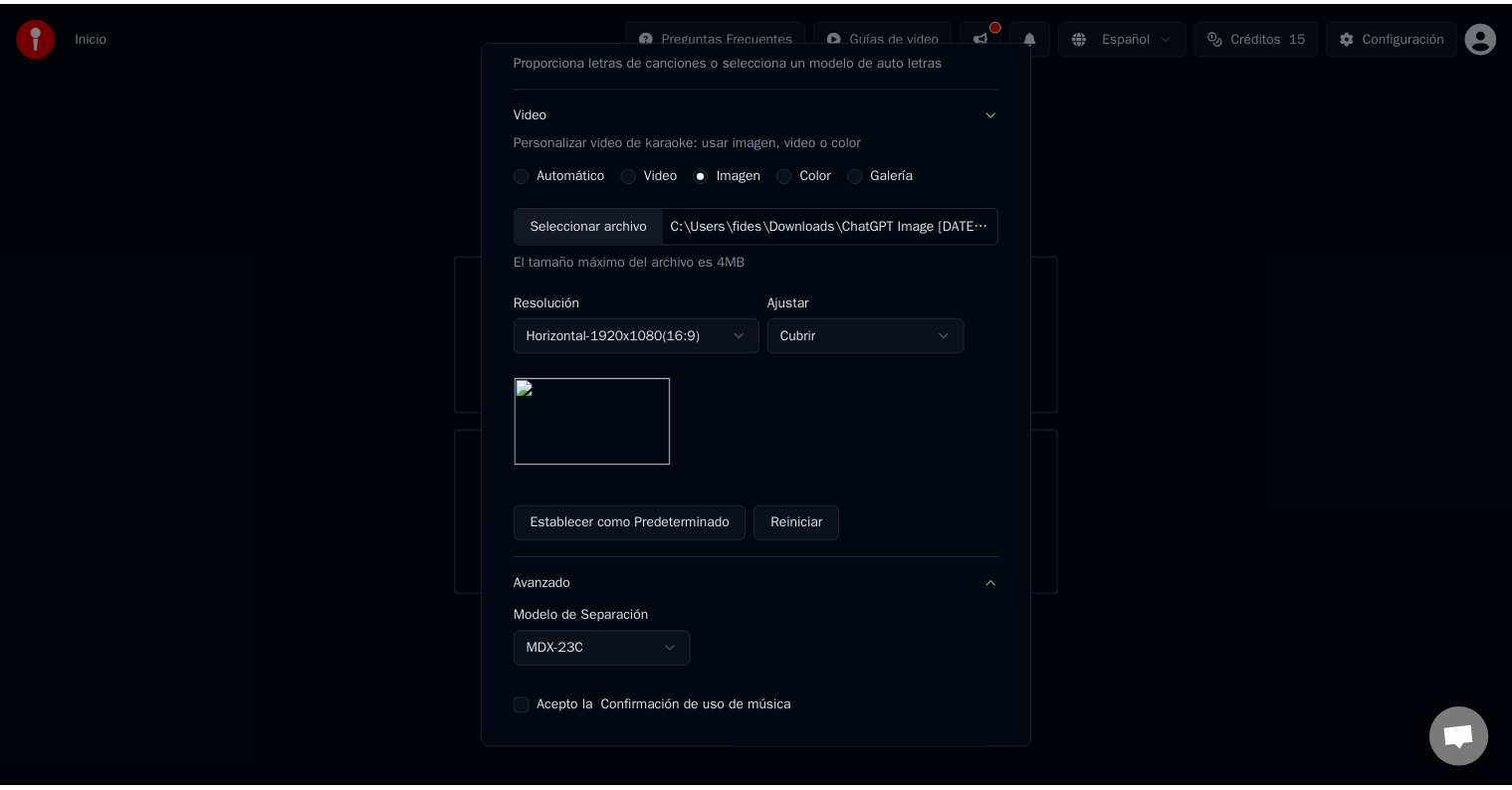 scroll, scrollTop: 0, scrollLeft: 0, axis: both 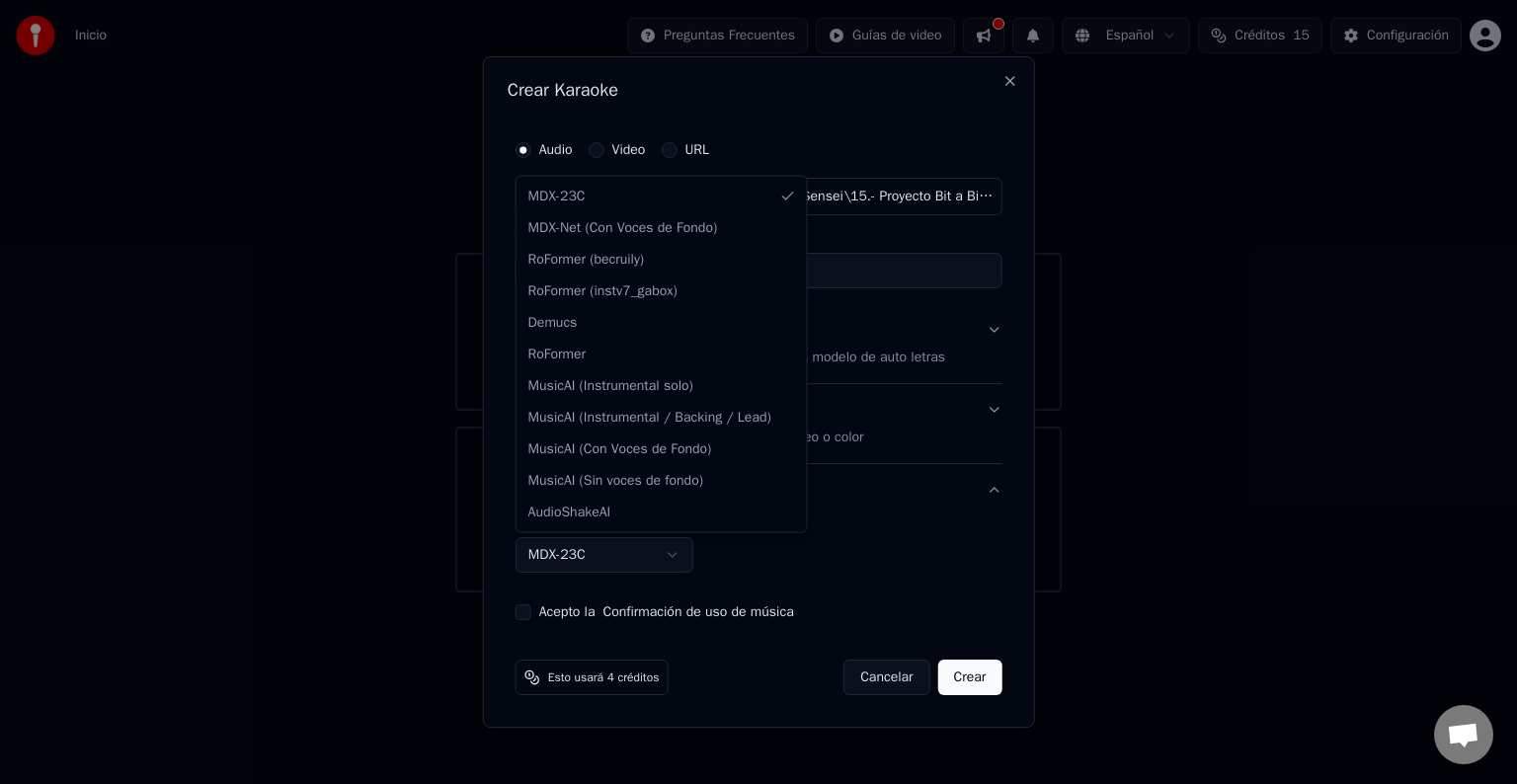 click on "**********" at bounding box center (758, 296) 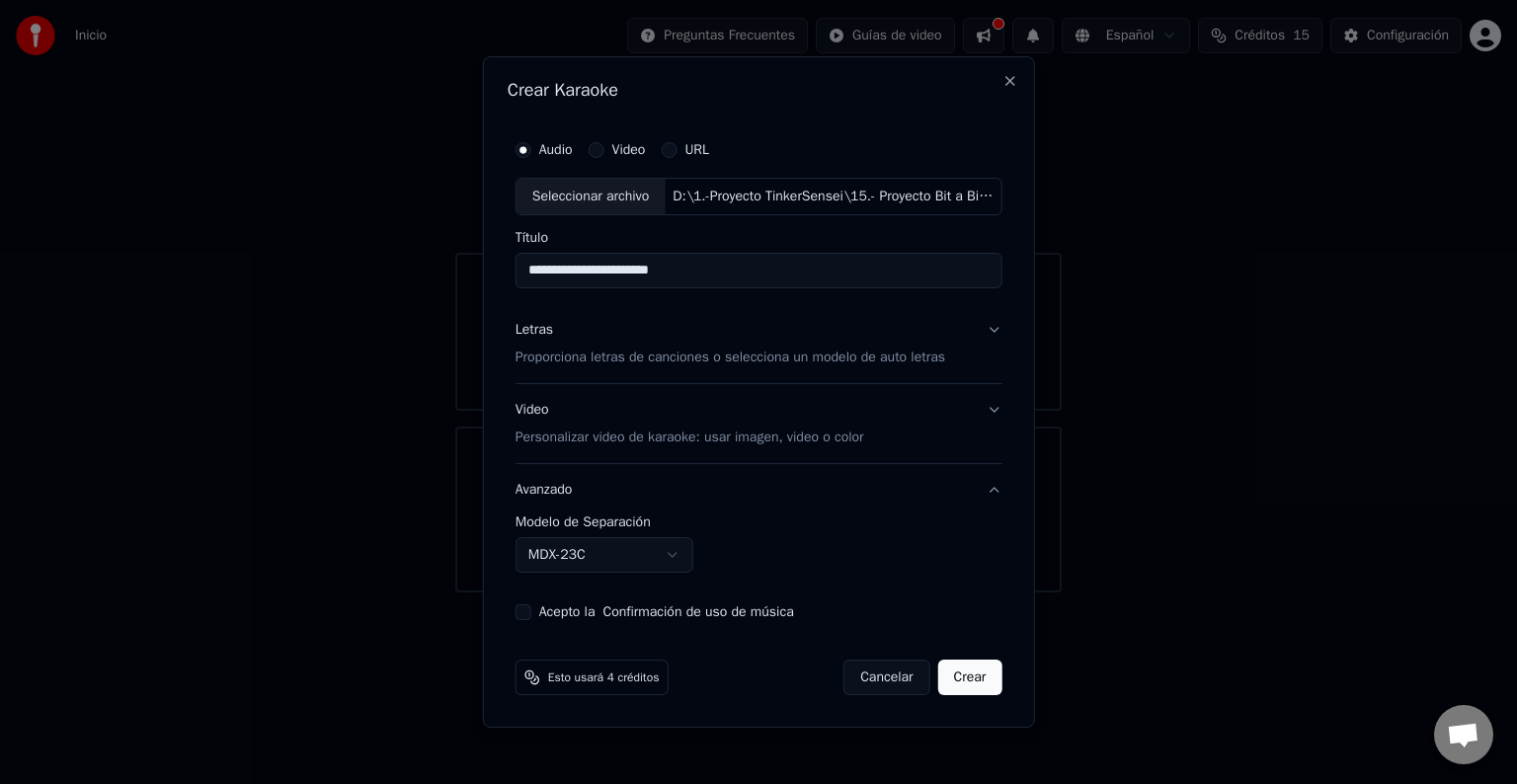 click on "**********" at bounding box center [758, 296] 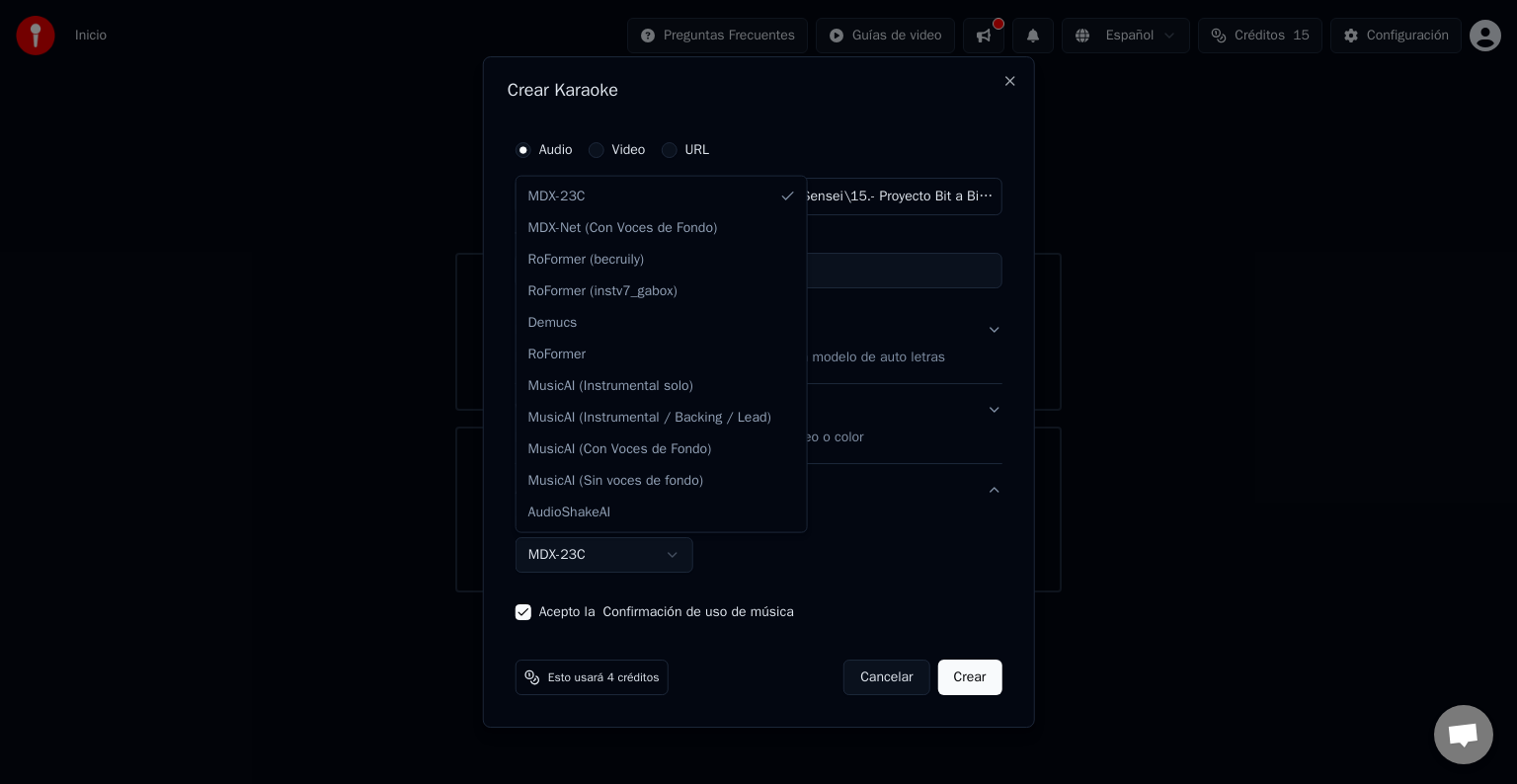 click on "**********" at bounding box center (758, 296) 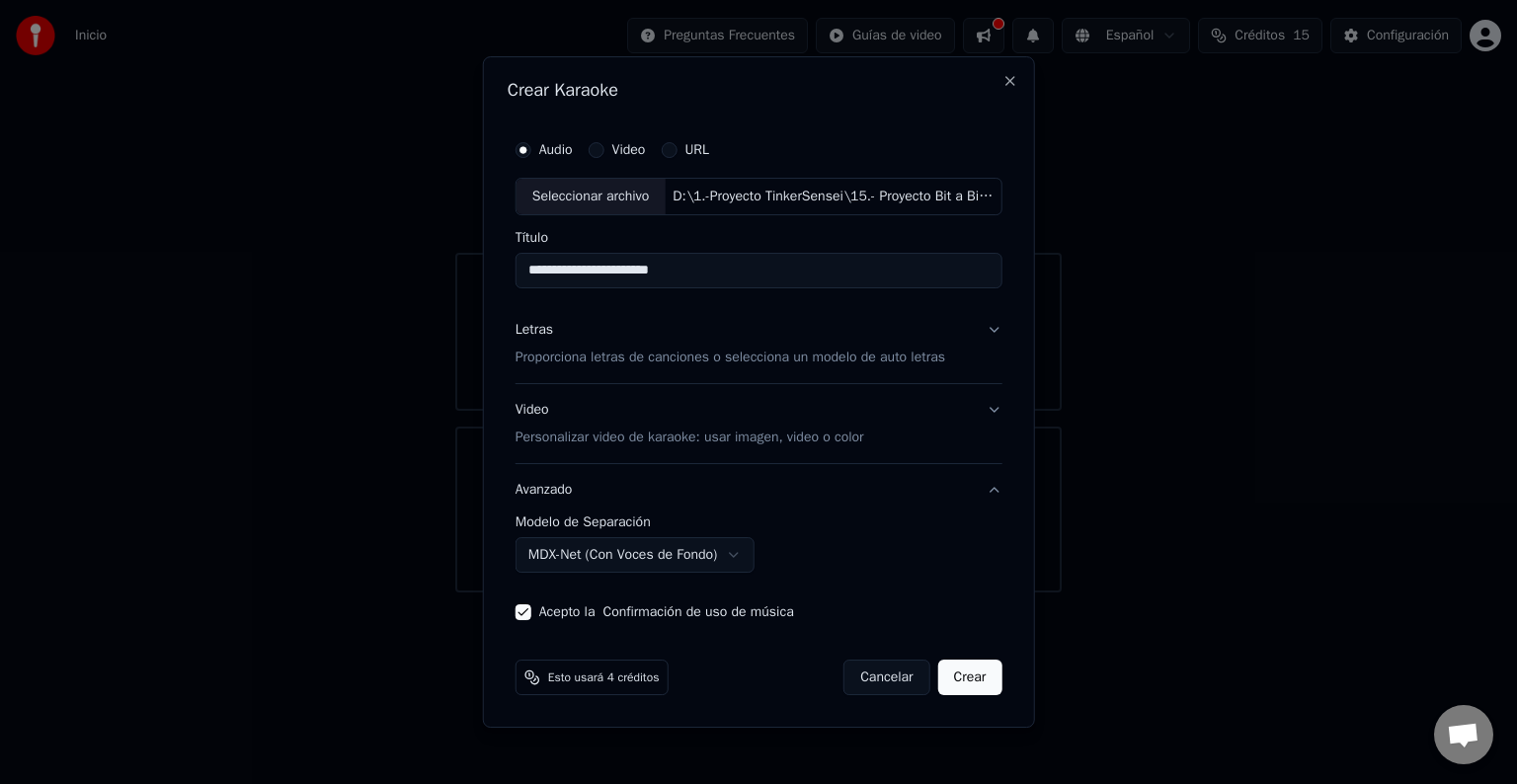 click on "**********" at bounding box center [758, 296] 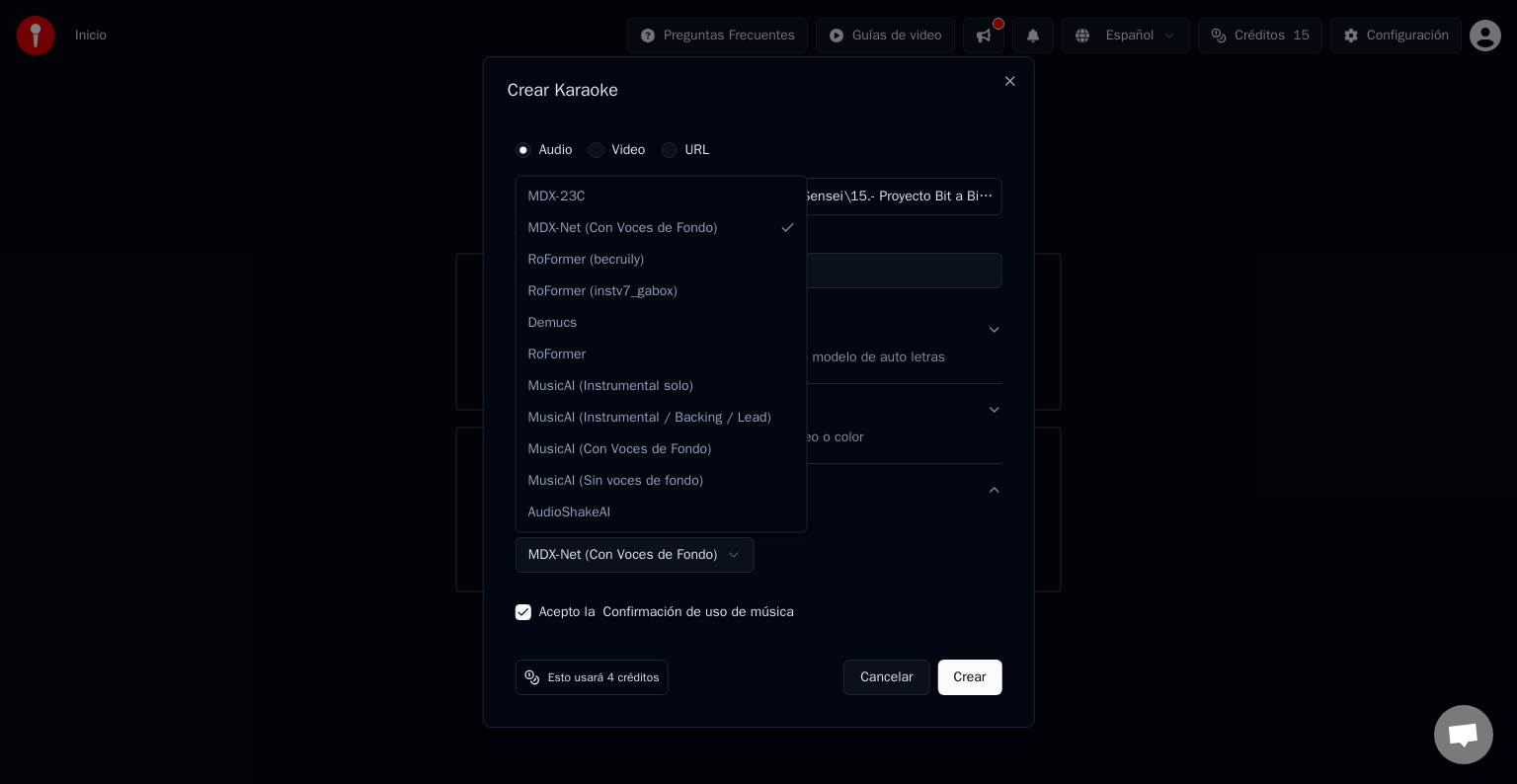 select on "******" 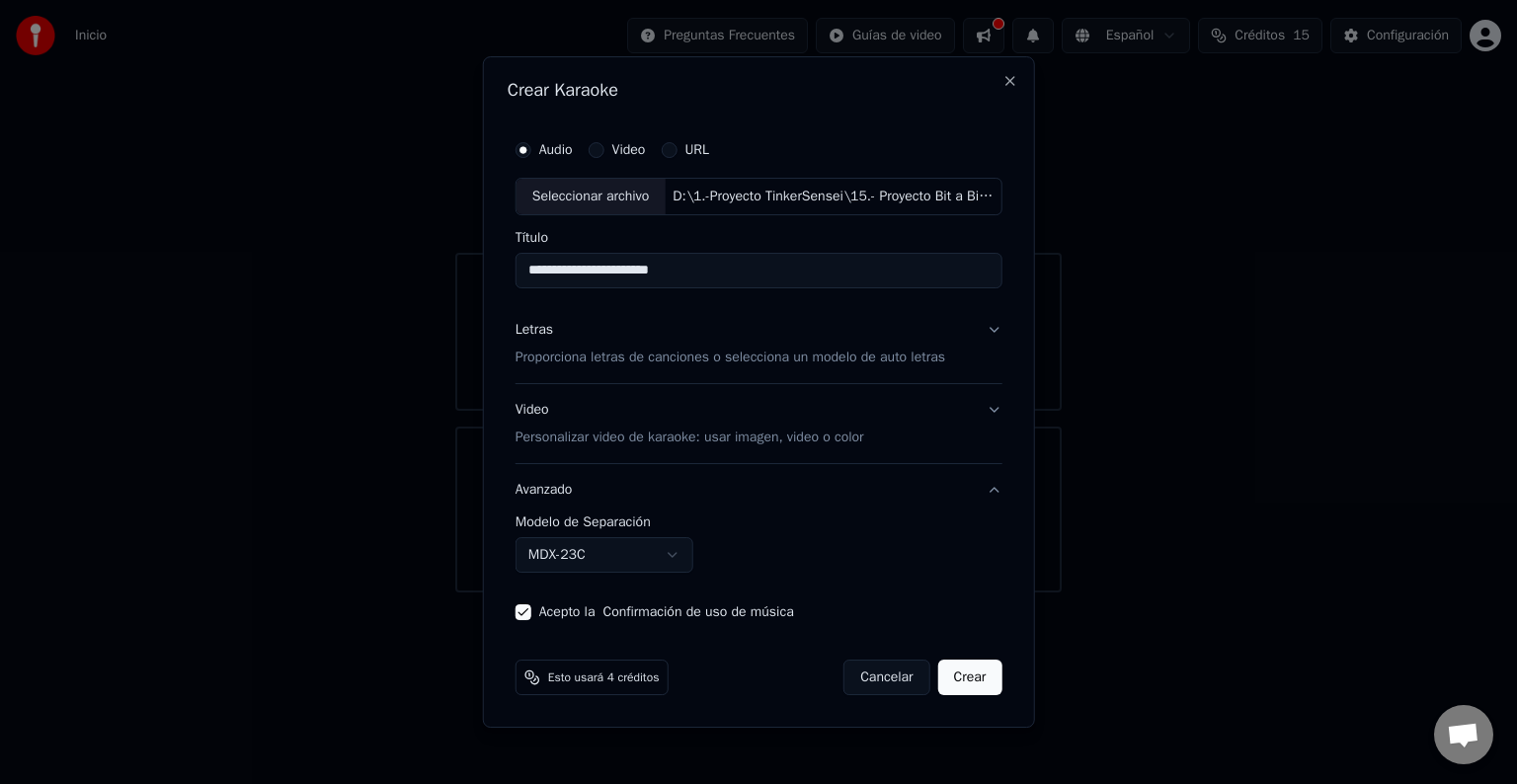 click on "Crear" at bounding box center (970, 677) 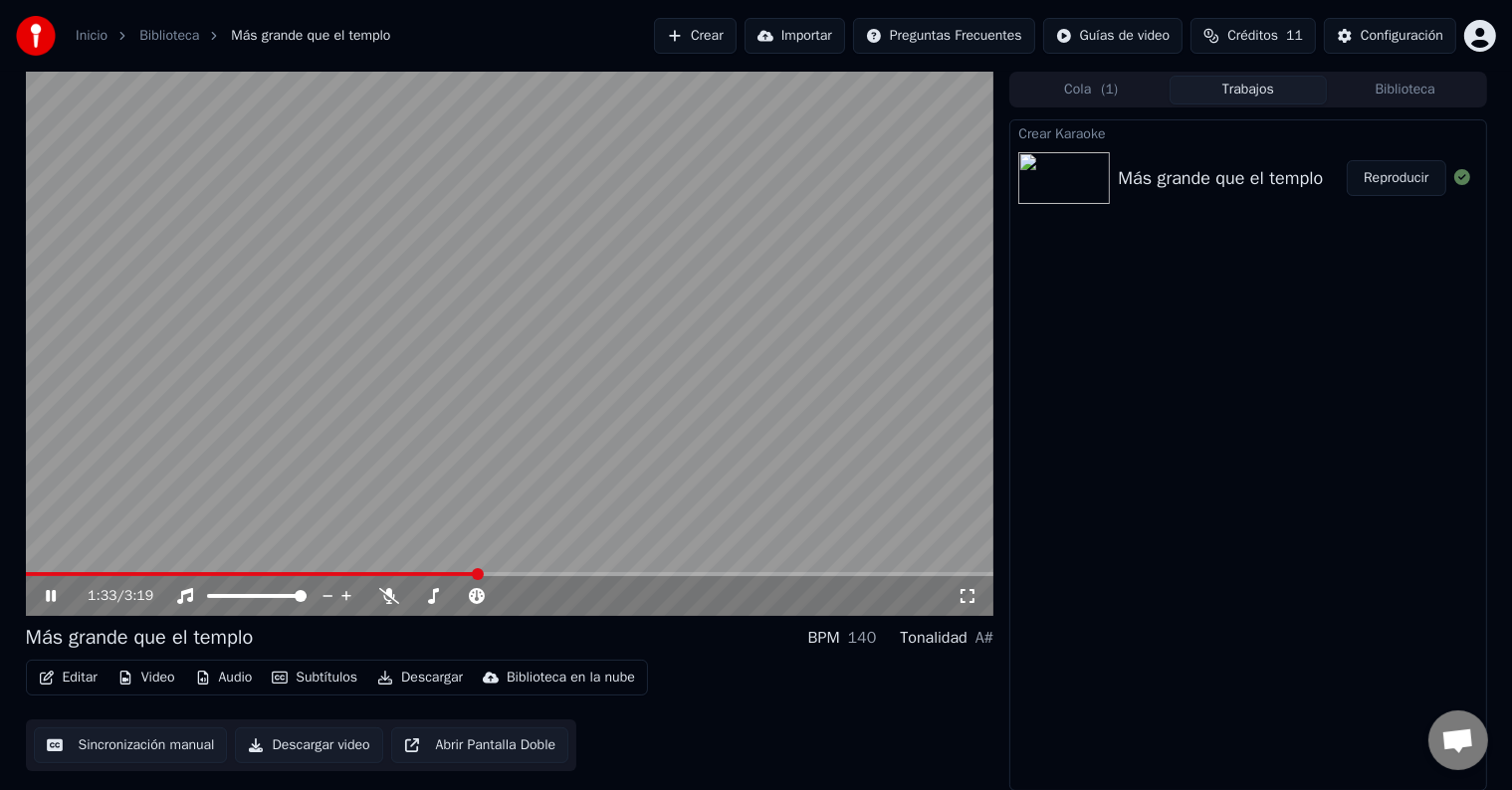scroll, scrollTop: 0, scrollLeft: 0, axis: both 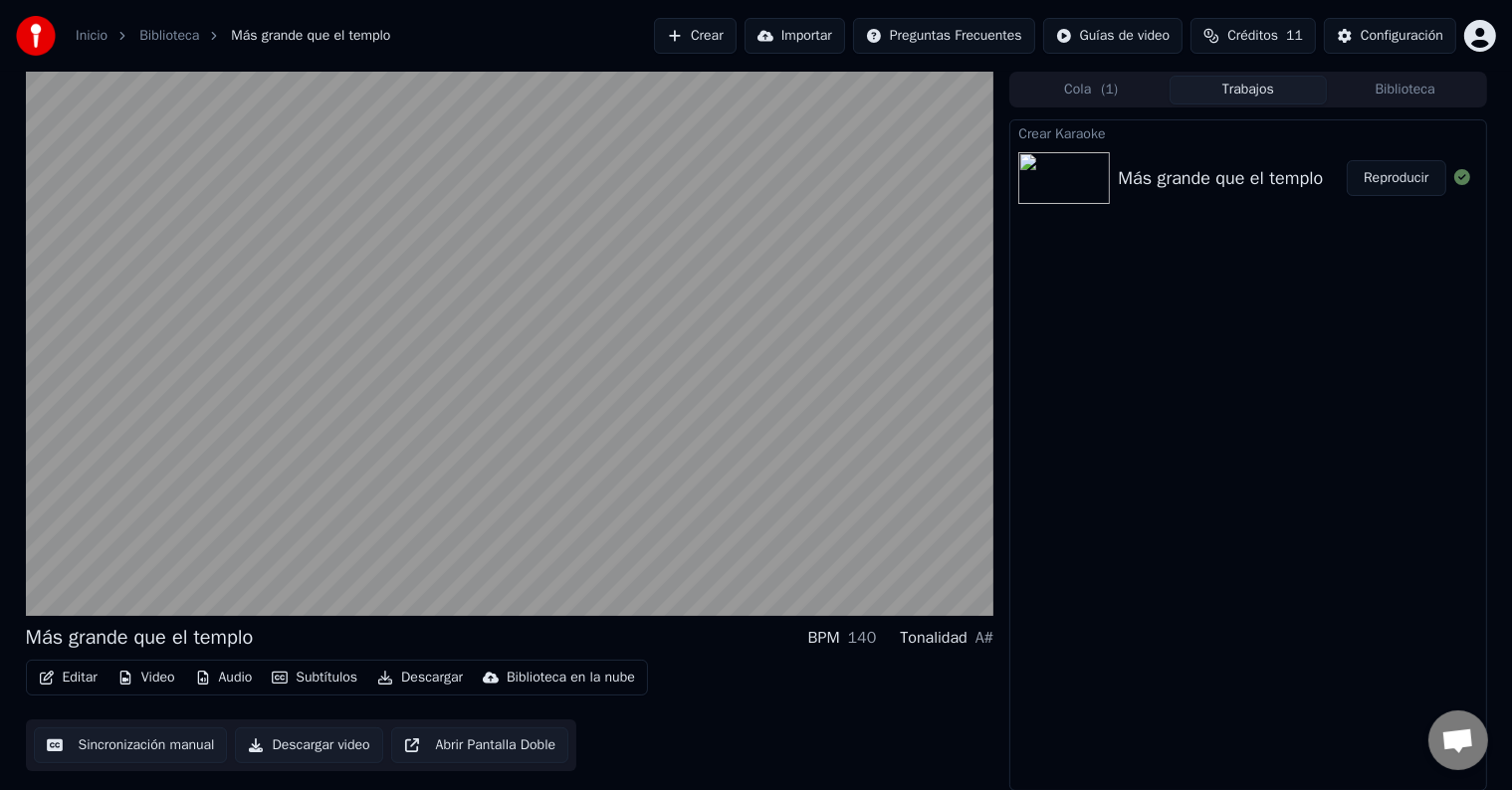 click on "Editar" at bounding box center [68, 678] 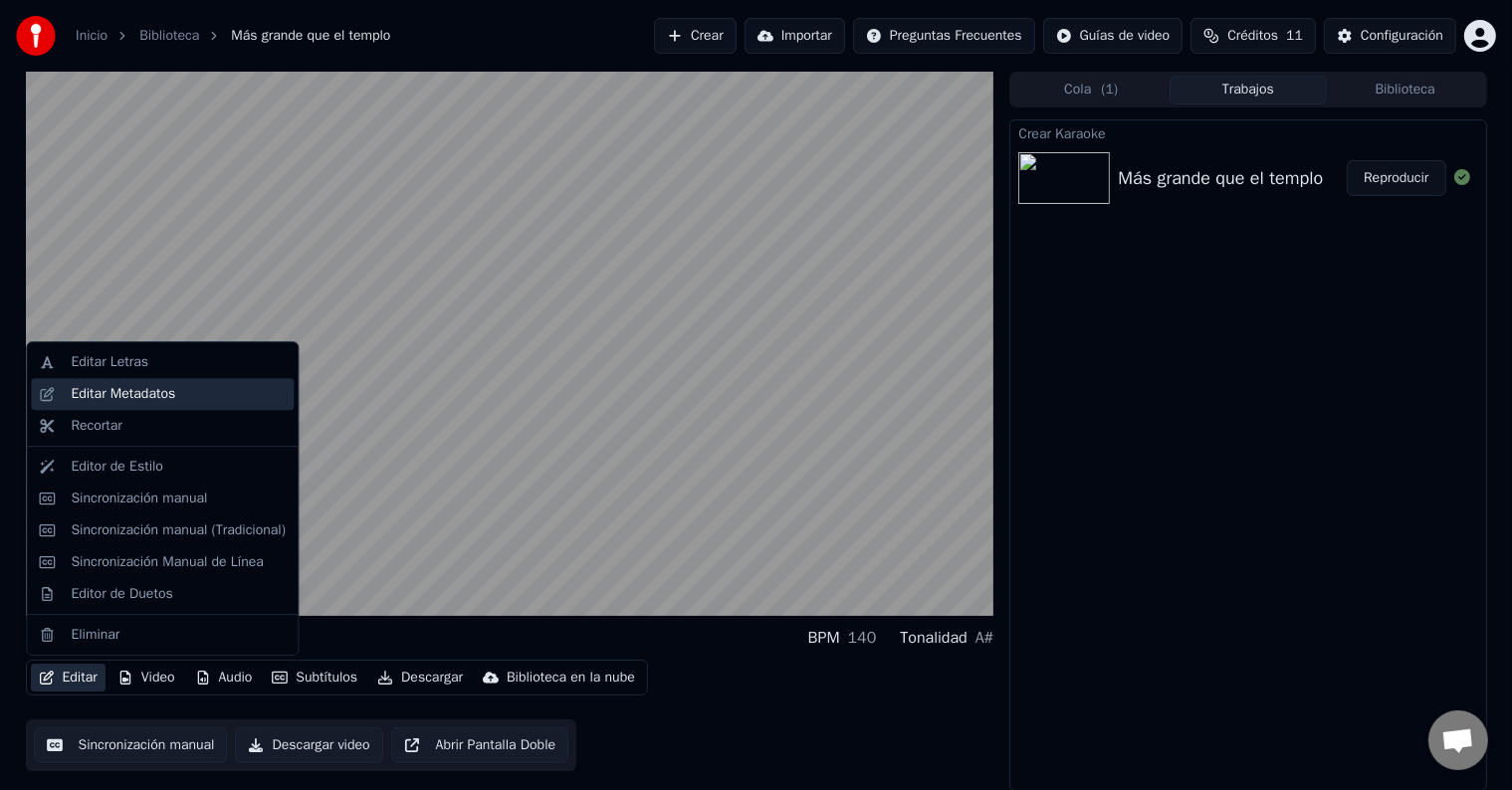 click on "Editar Metadatos" at bounding box center (122, 394) 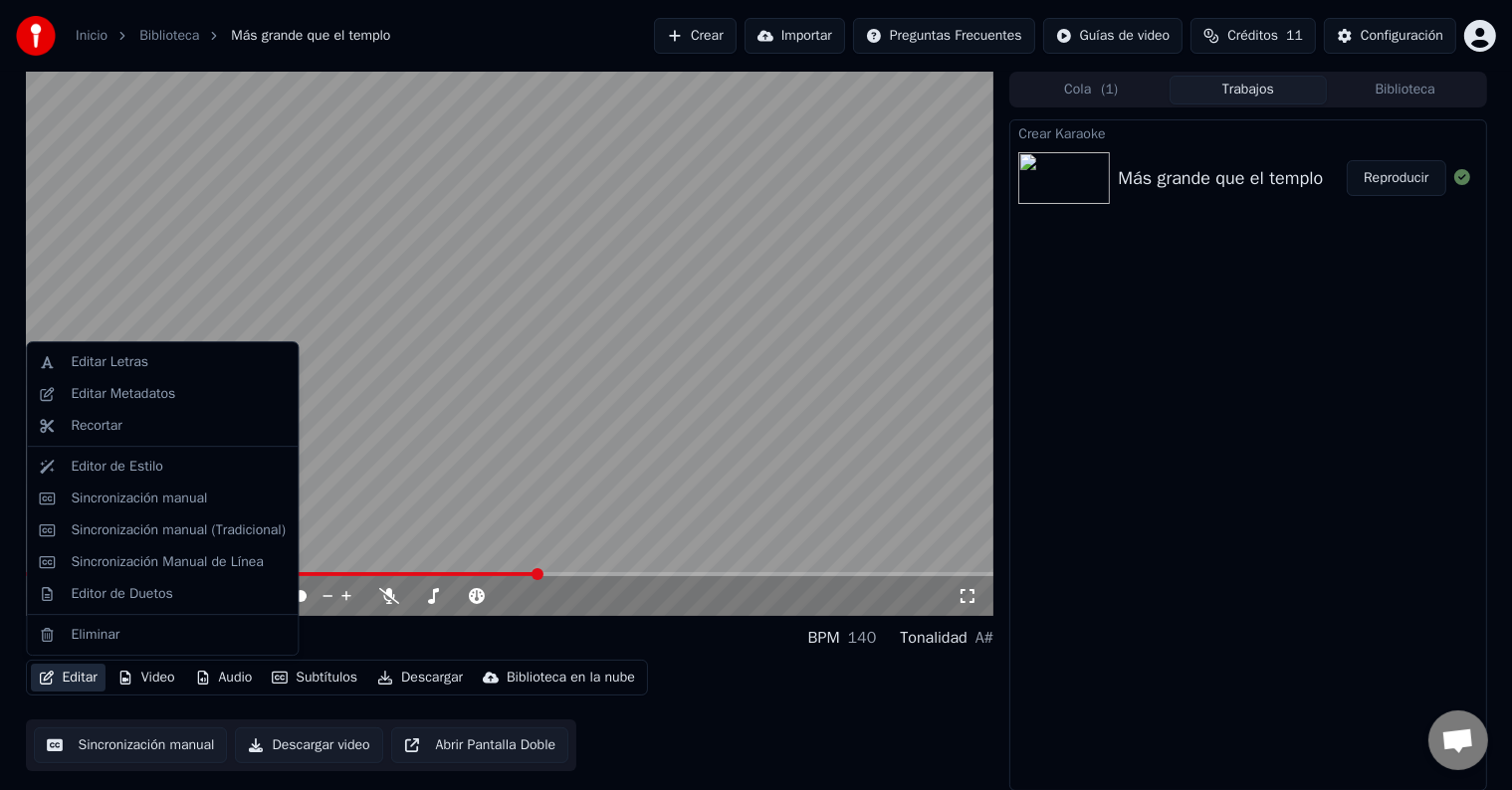click on "Editar" at bounding box center (68, 678) 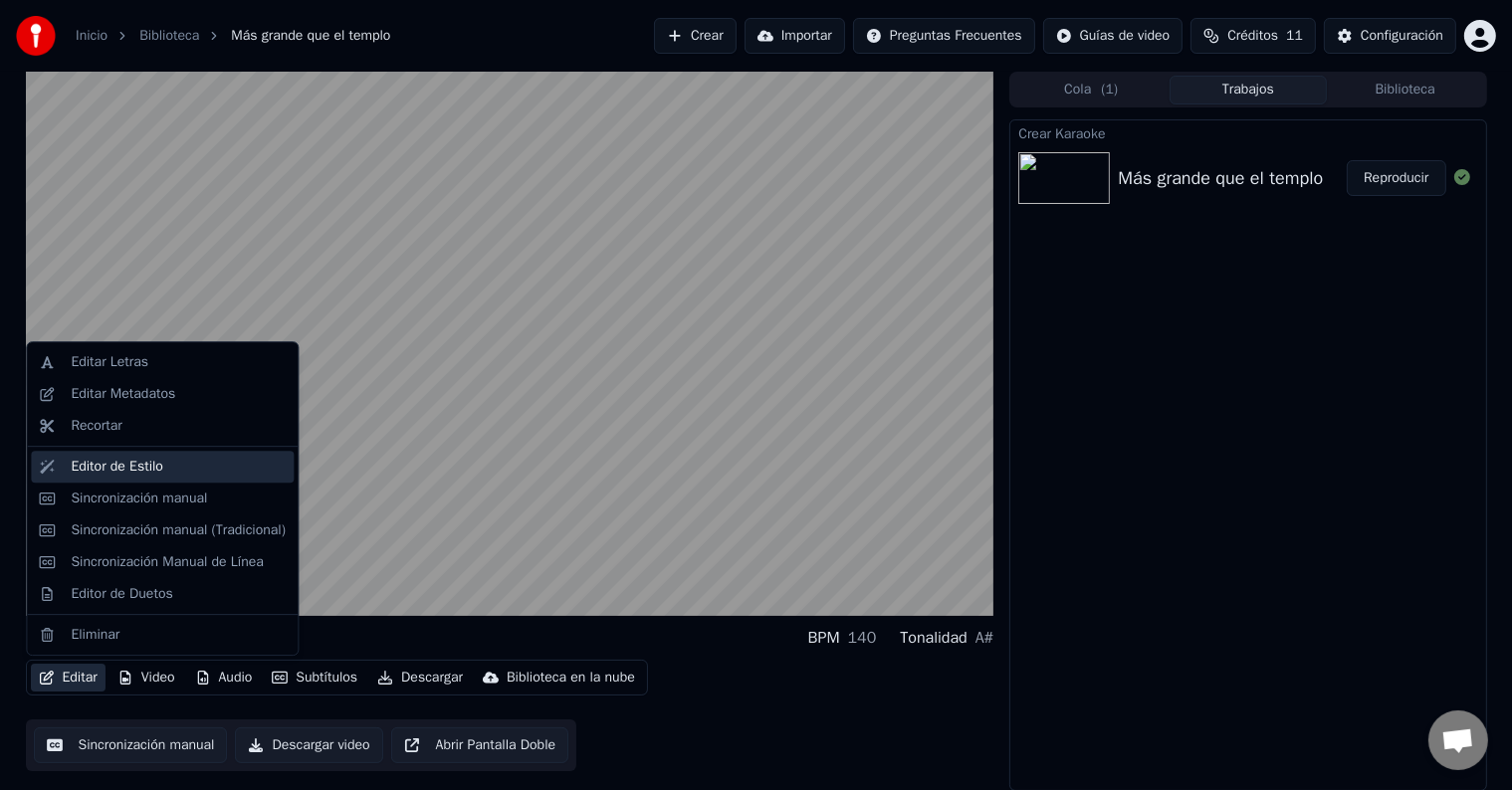 click on "Editor de Estilo" at bounding box center [178, 467] 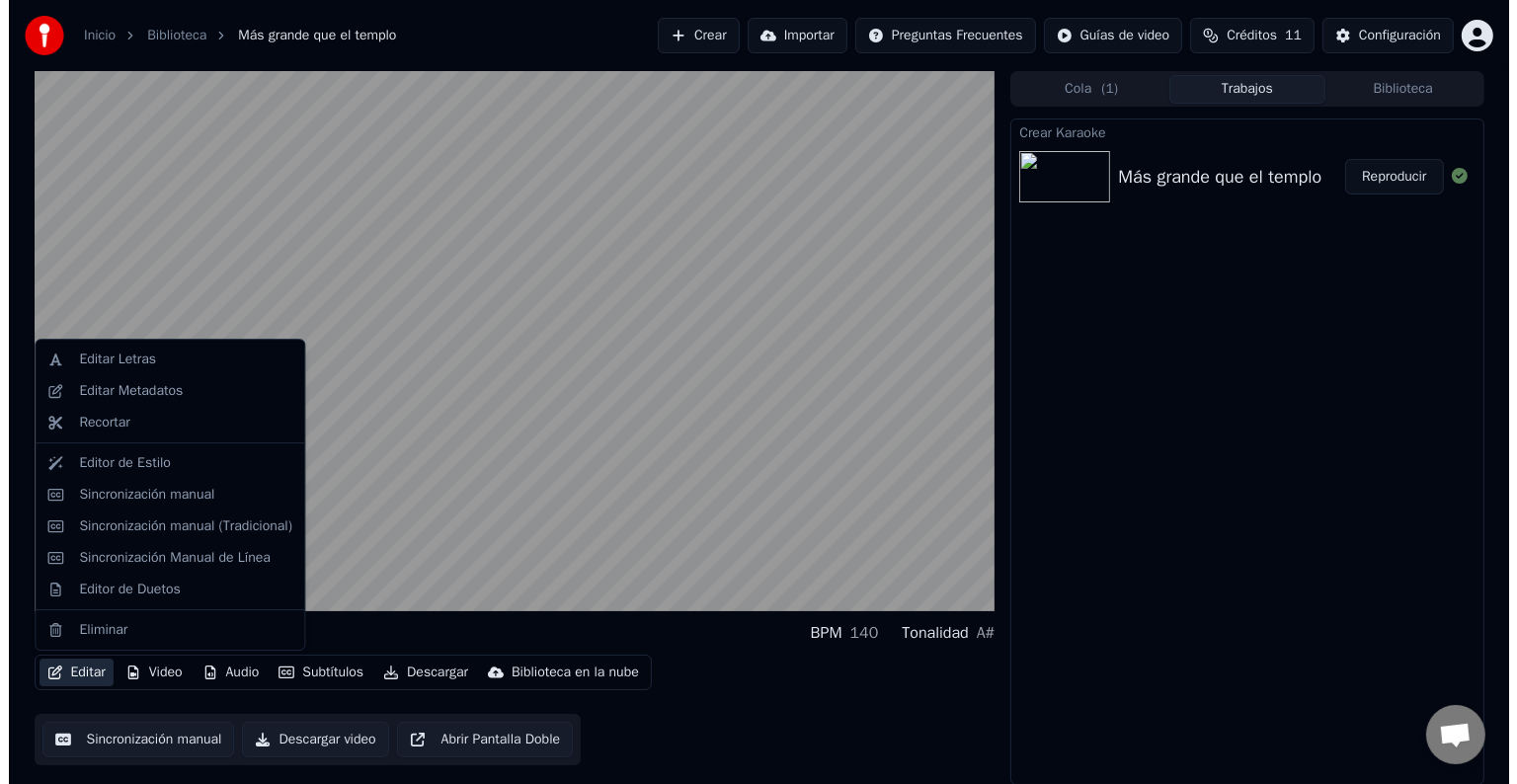scroll, scrollTop: 0, scrollLeft: 0, axis: both 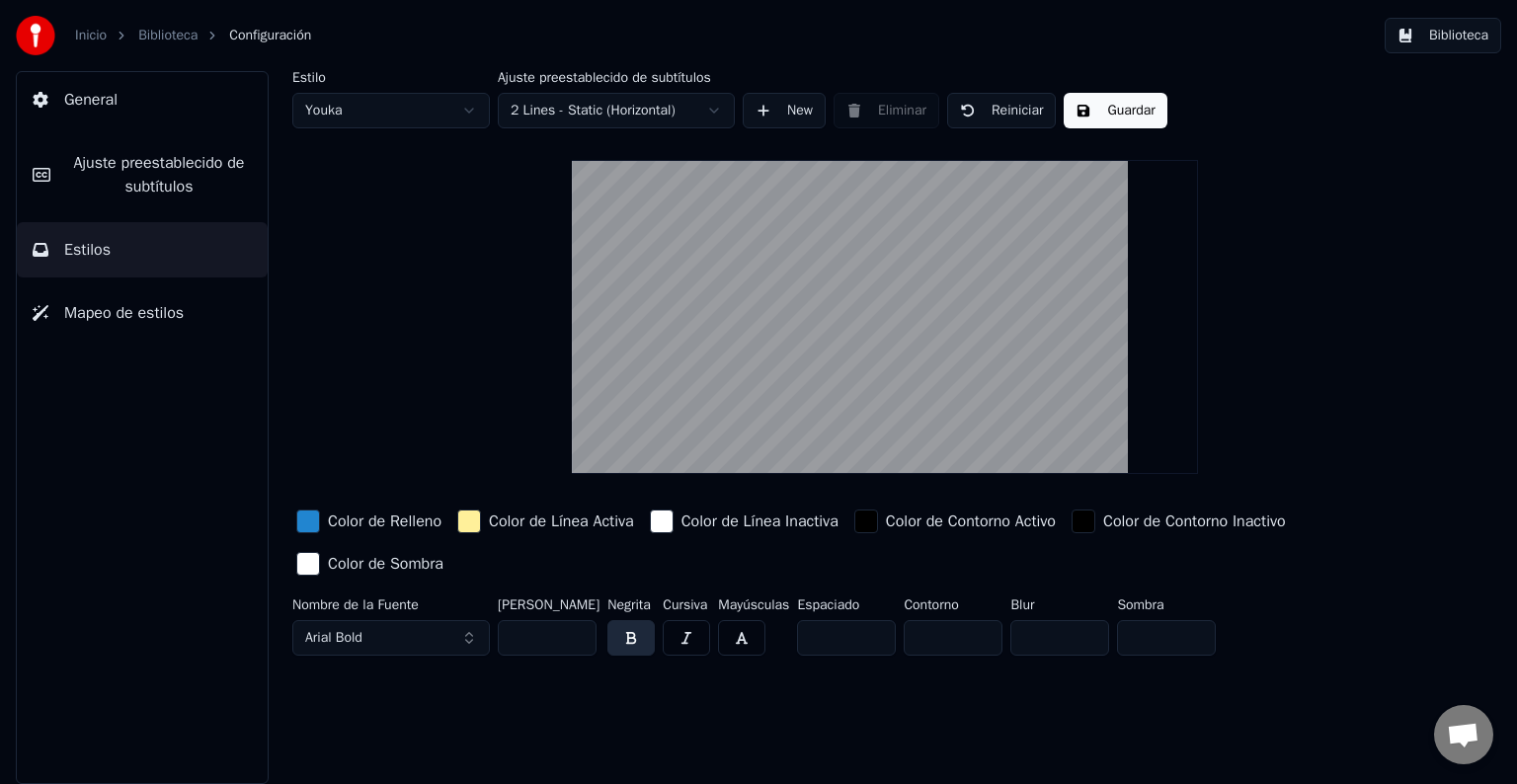 click on "Arial Bold" at bounding box center [391, 638] 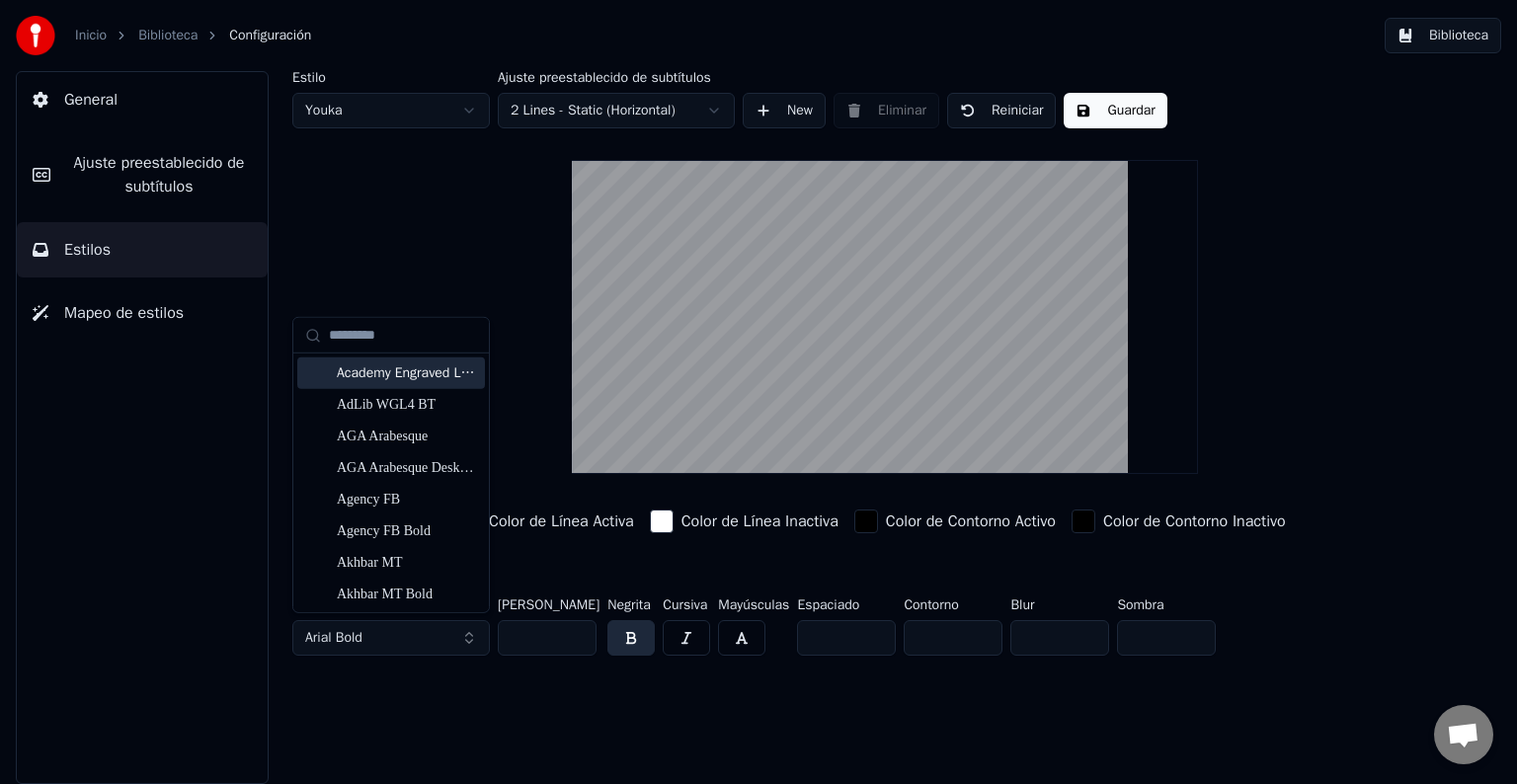 click on "Academy Engraved LET Plain:1.0" at bounding box center (407, 373) 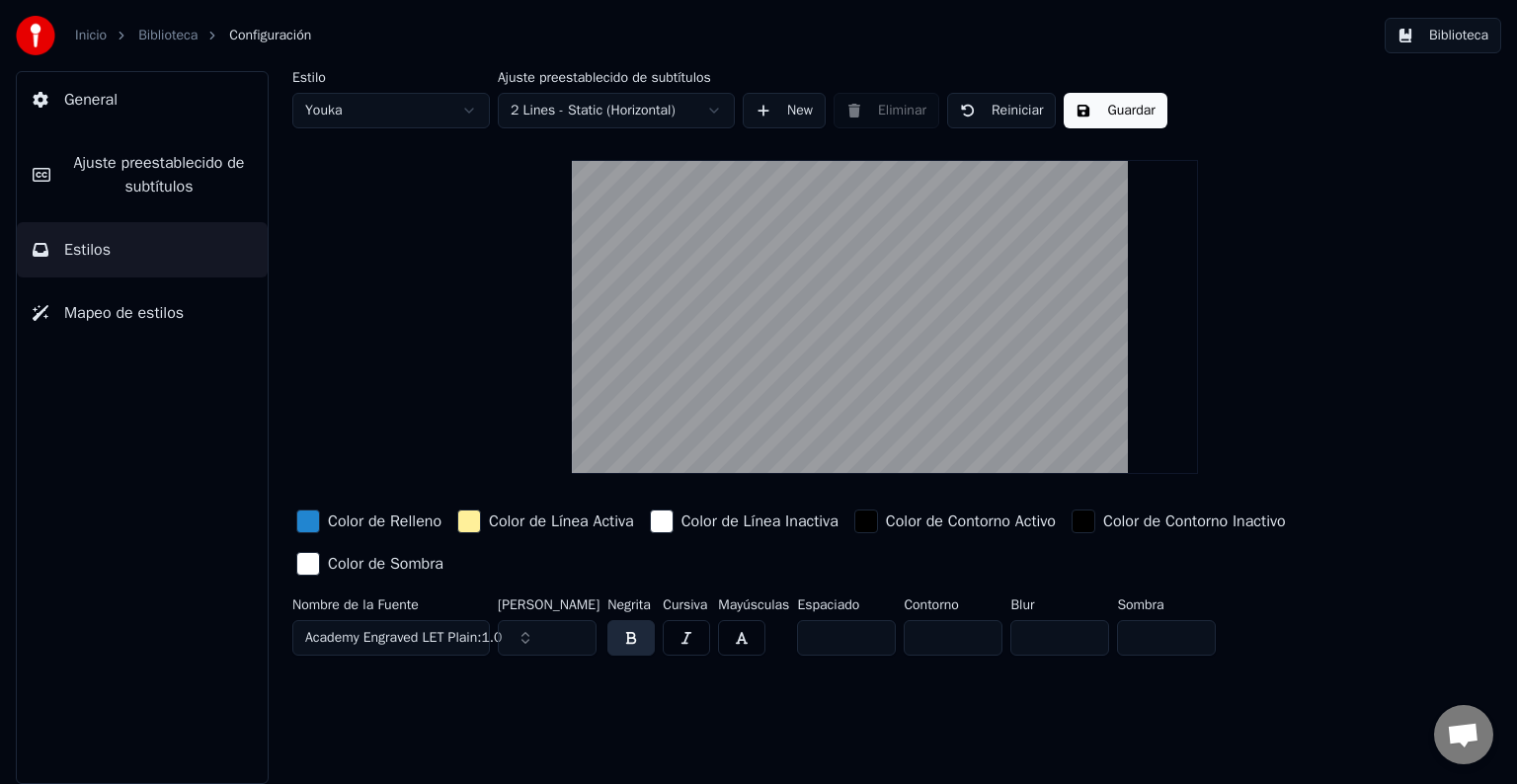 click on "Academy Engraved LET Plain:1.0" at bounding box center (403, 638) 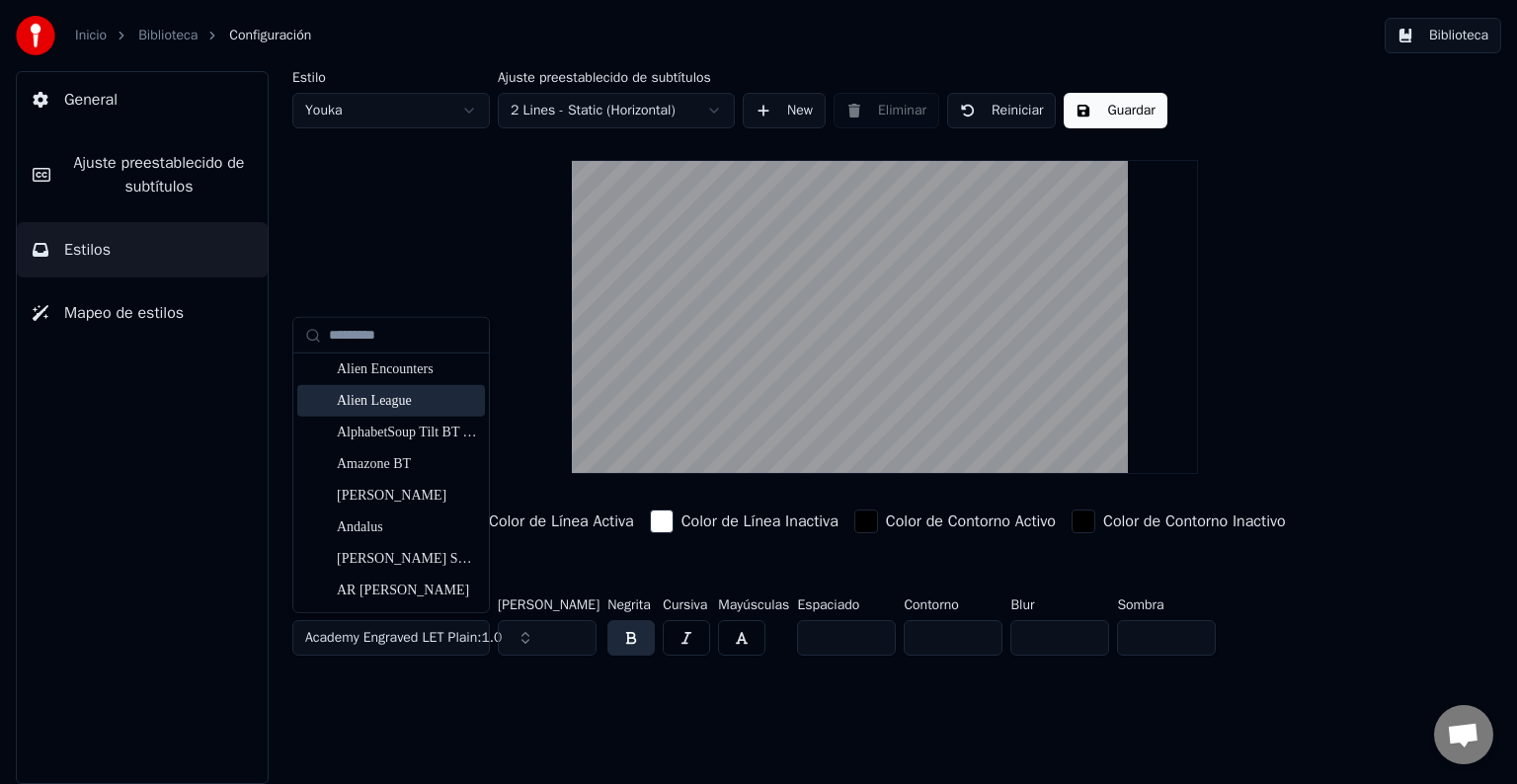scroll, scrollTop: 395, scrollLeft: 0, axis: vertical 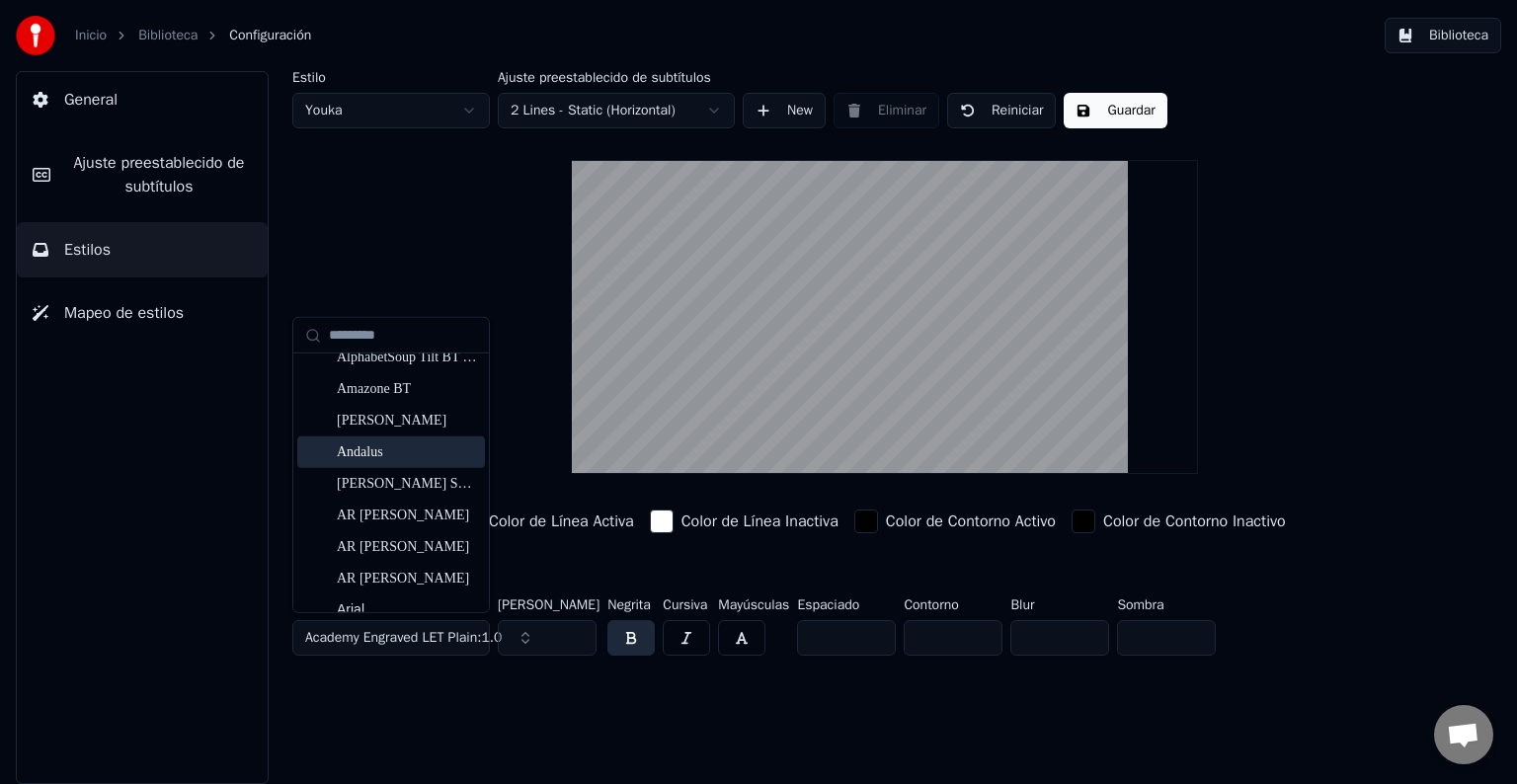 click on "Andalus" at bounding box center [407, 452] 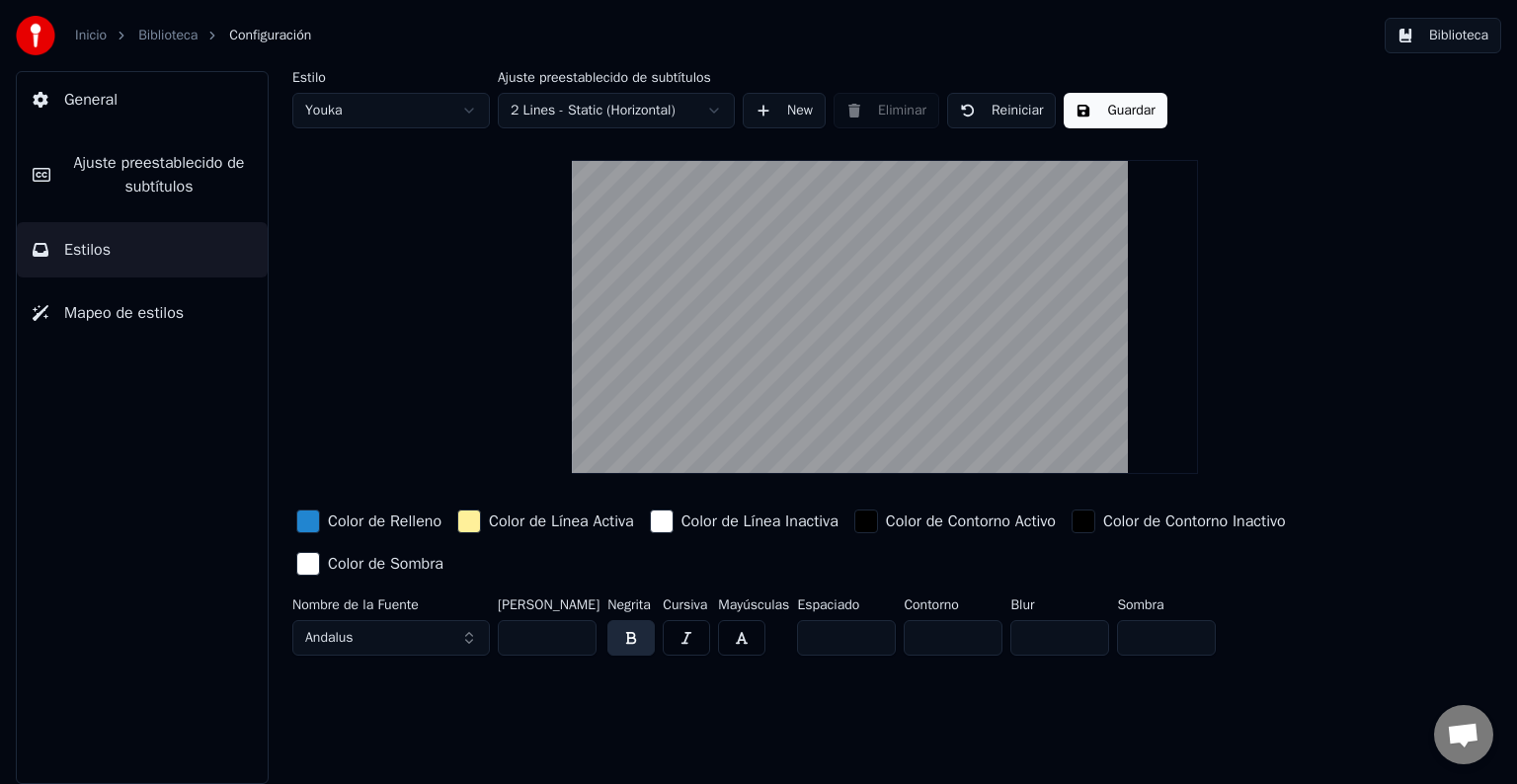 click on "Andalus" at bounding box center (391, 638) 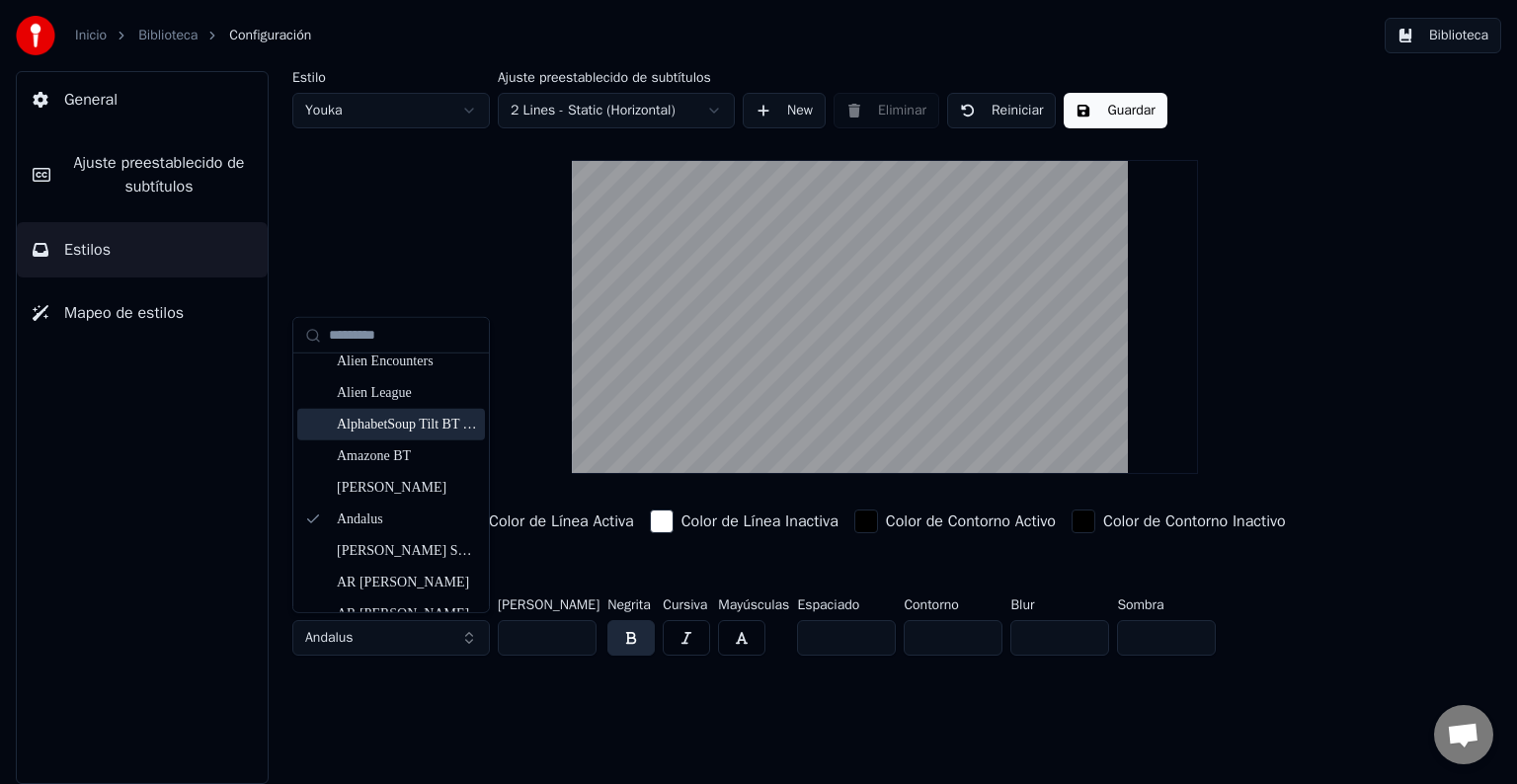 scroll, scrollTop: 395, scrollLeft: 0, axis: vertical 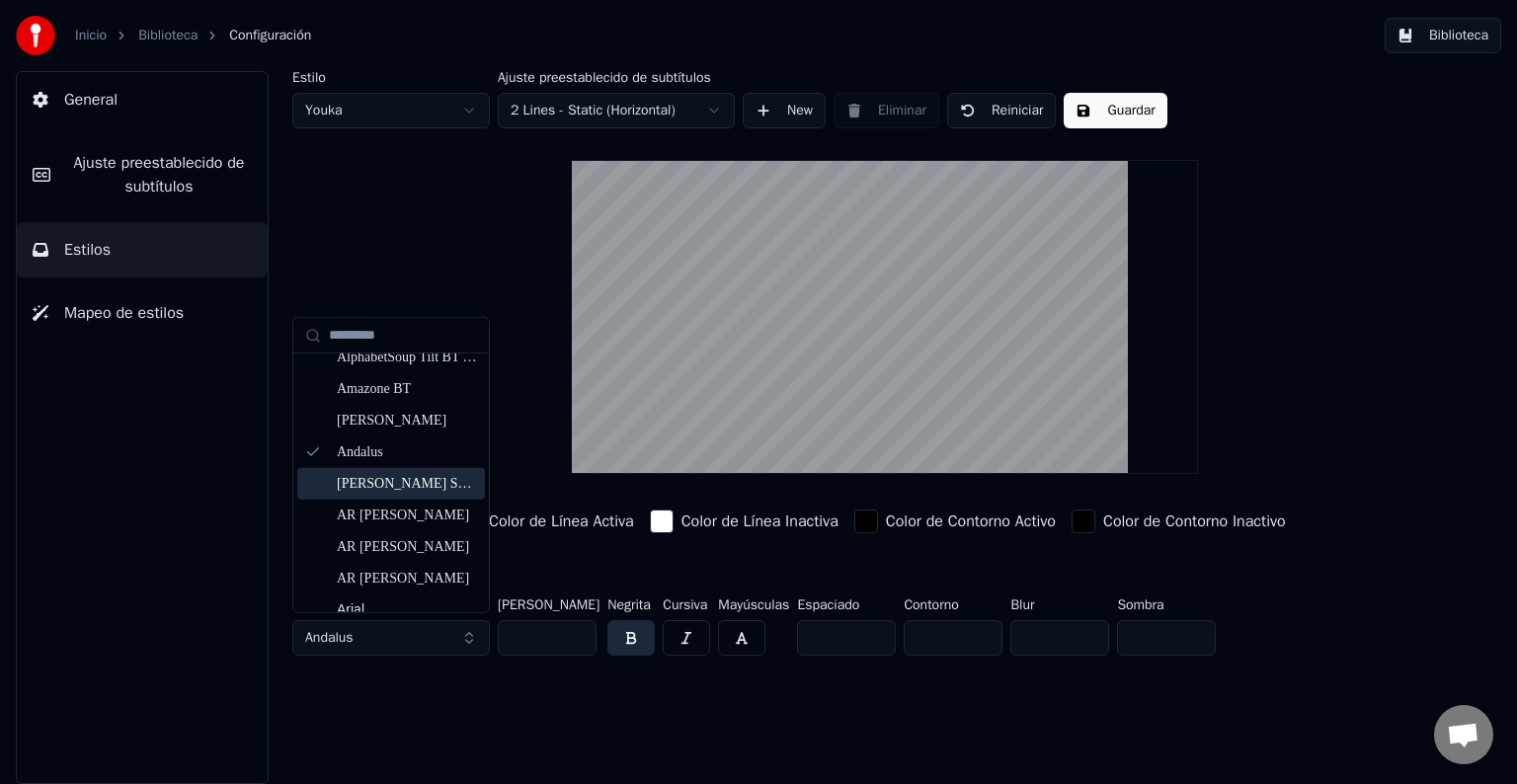 click on "[PERSON_NAME]  Semi-square" at bounding box center [407, 484] 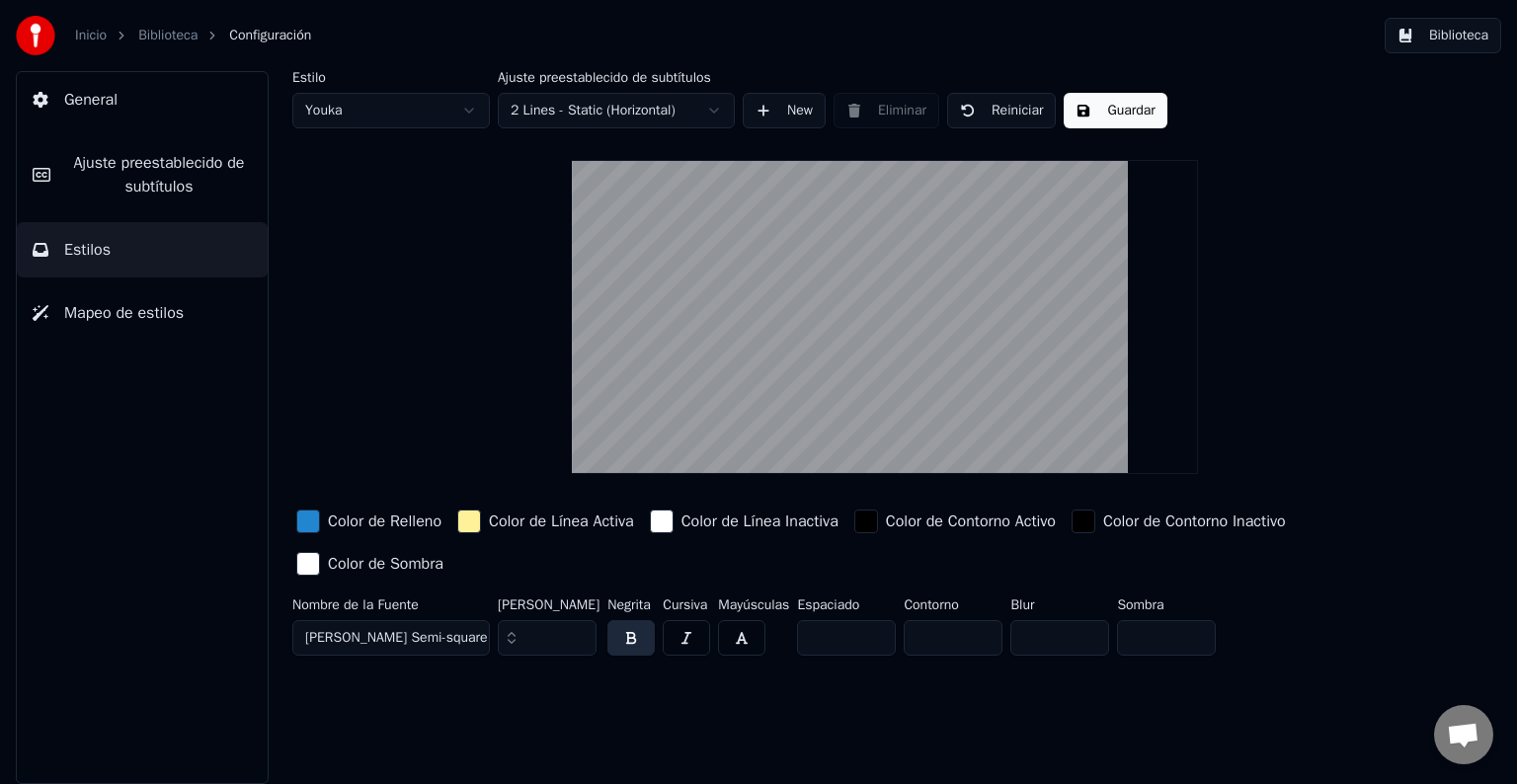 click on "[PERSON_NAME]  Semi-square" at bounding box center (396, 638) 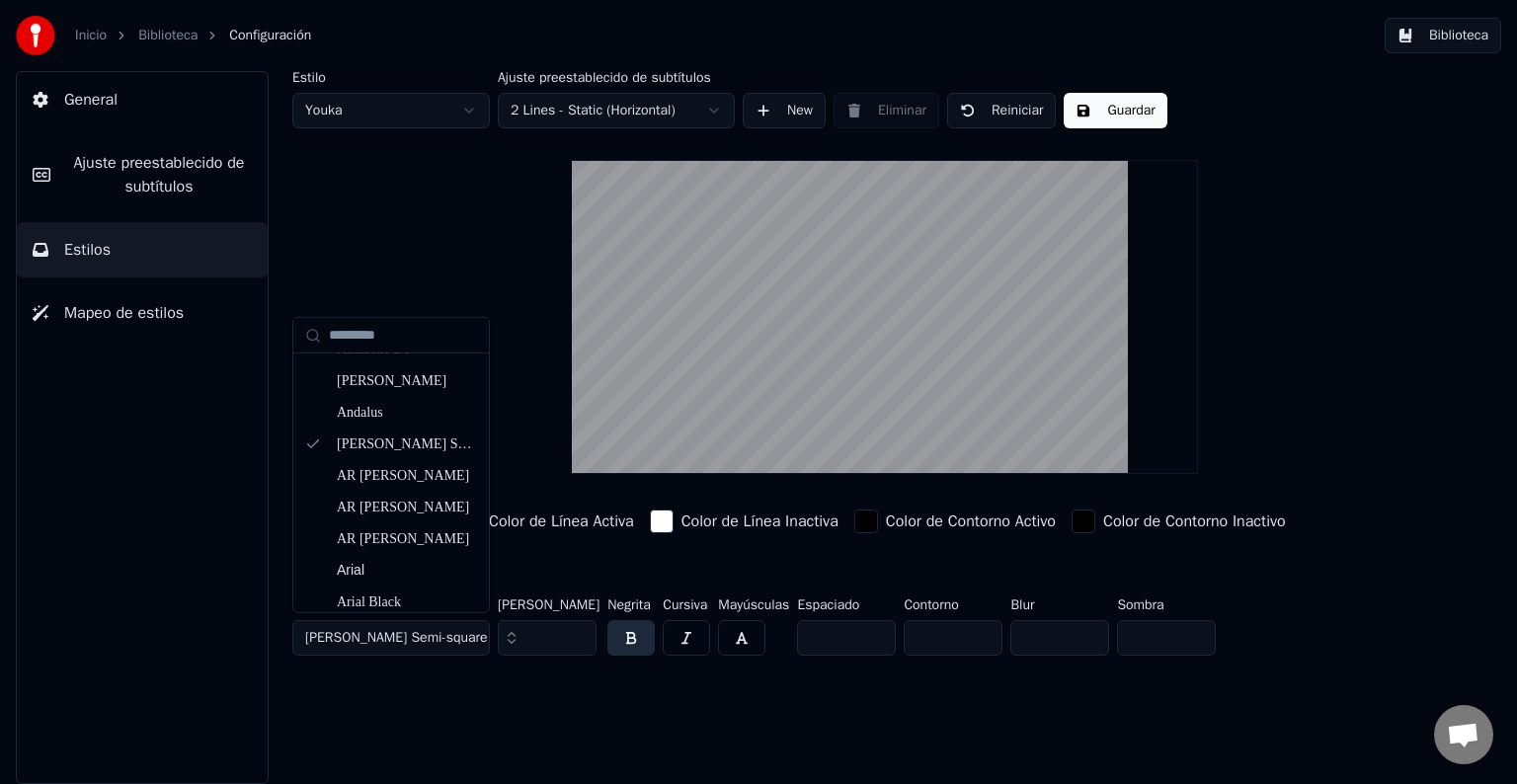 scroll, scrollTop: 494, scrollLeft: 0, axis: vertical 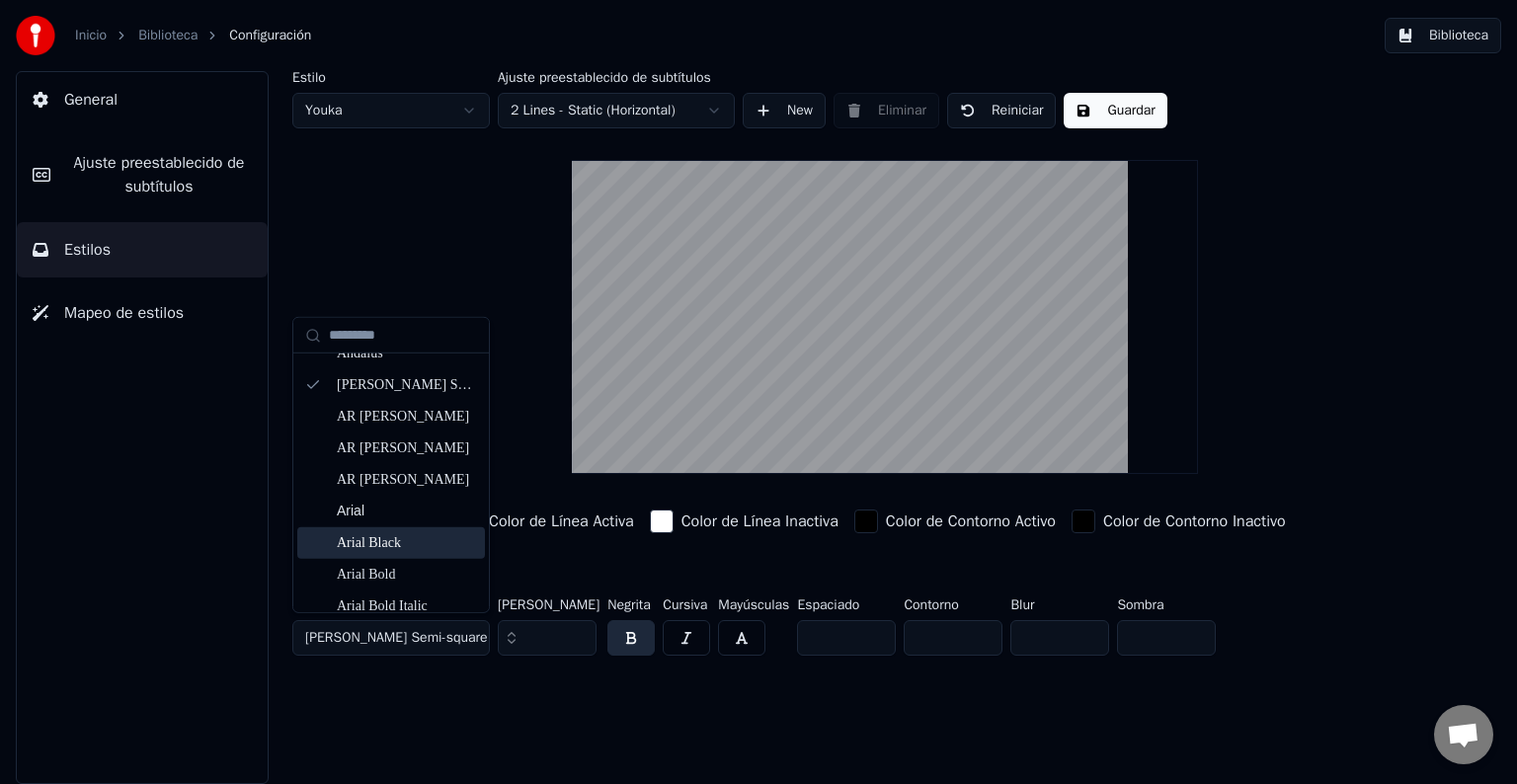 click on "Arial Black" at bounding box center (407, 542) 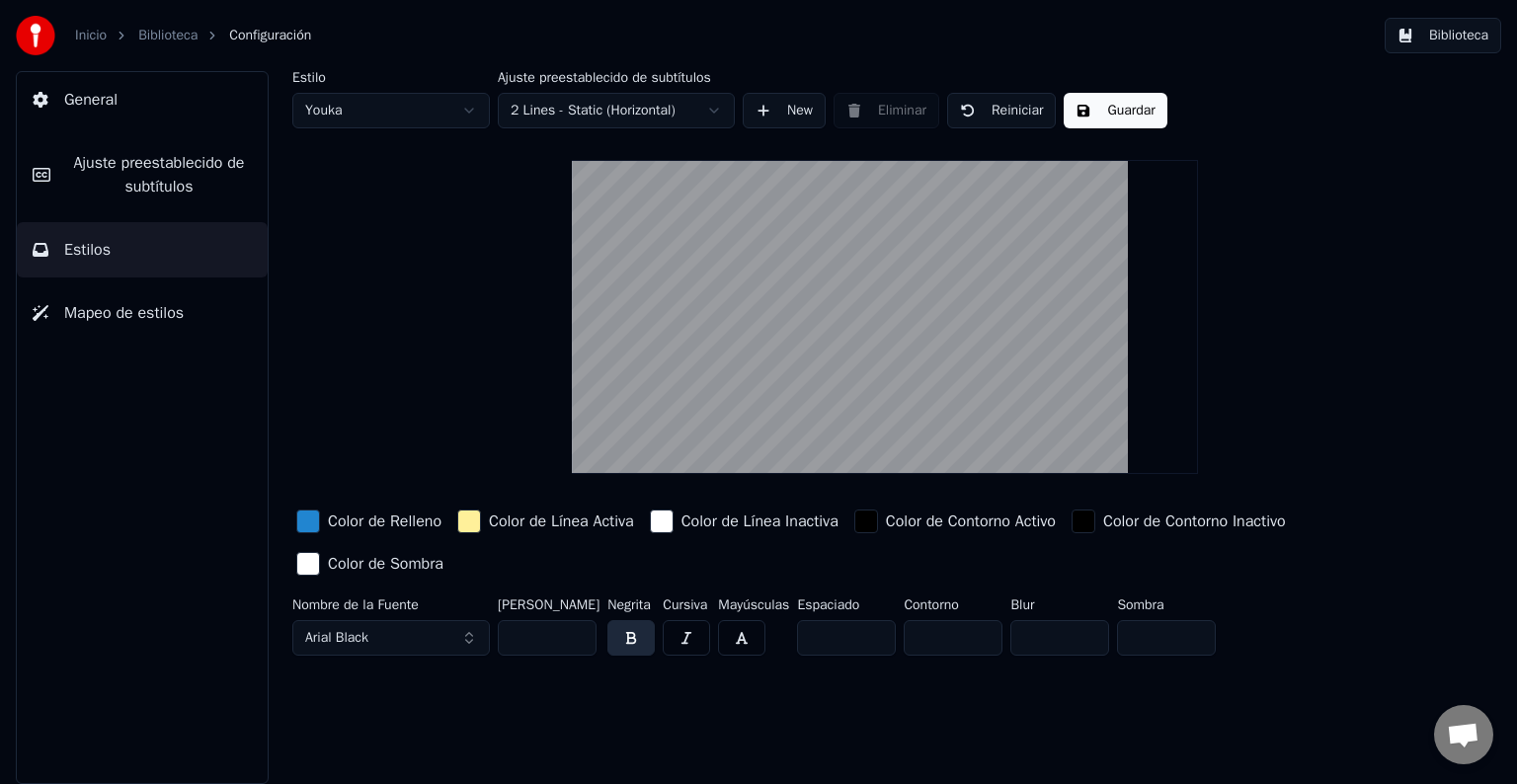 click on "Arial Black" at bounding box center [391, 638] 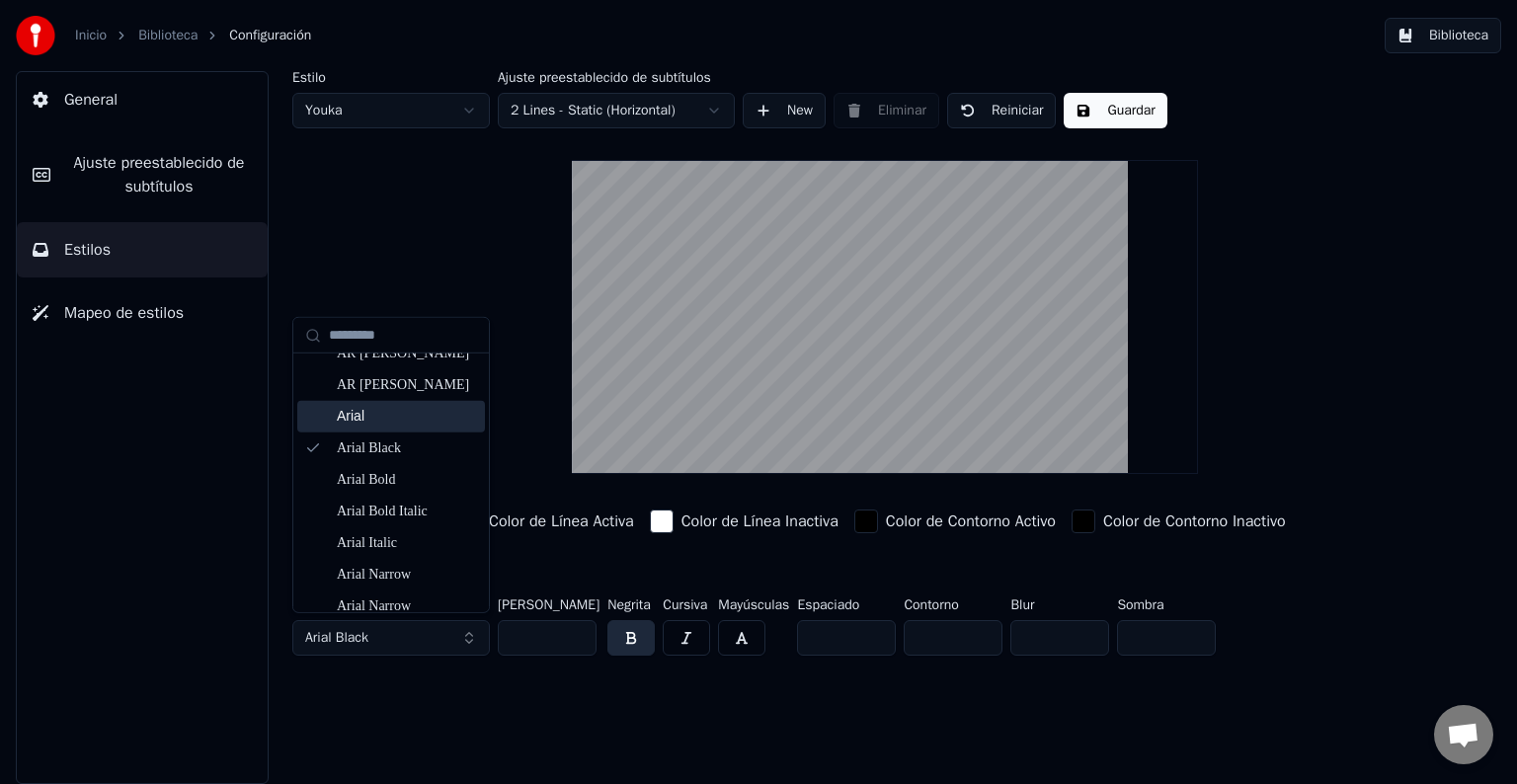 scroll, scrollTop: 592, scrollLeft: 0, axis: vertical 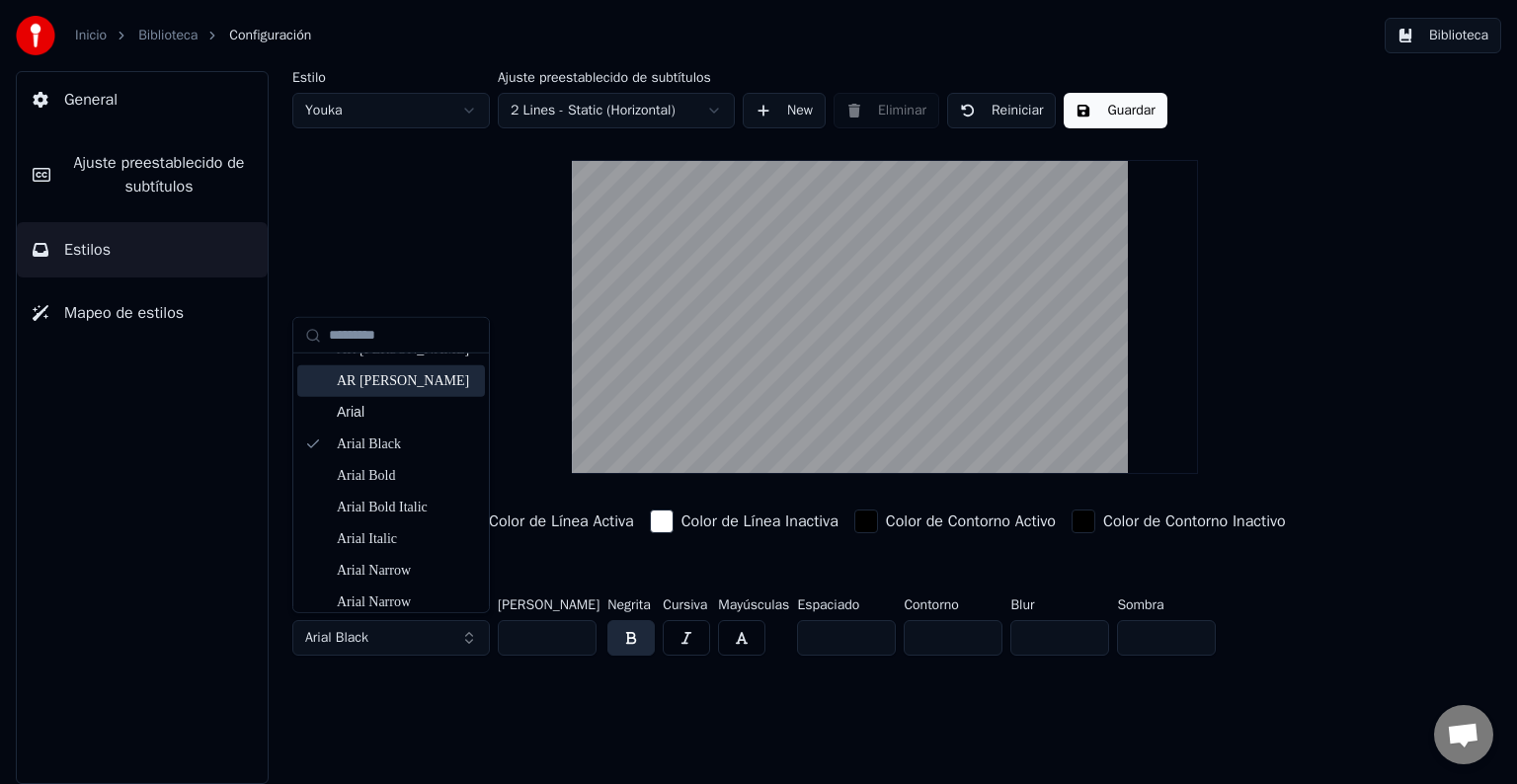 click on "AR [PERSON_NAME]" at bounding box center (407, 381) 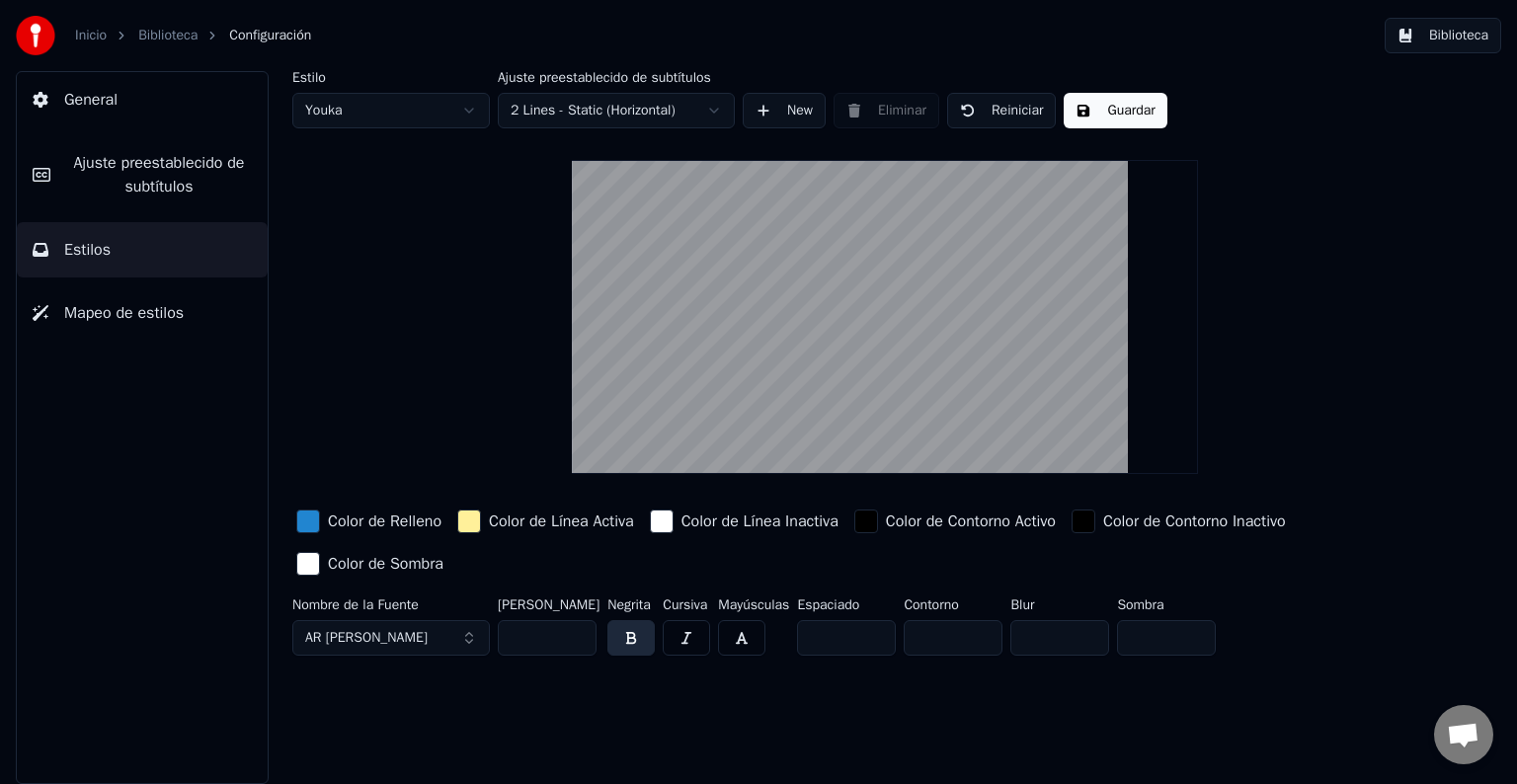 click on "AR [PERSON_NAME]" at bounding box center (391, 638) 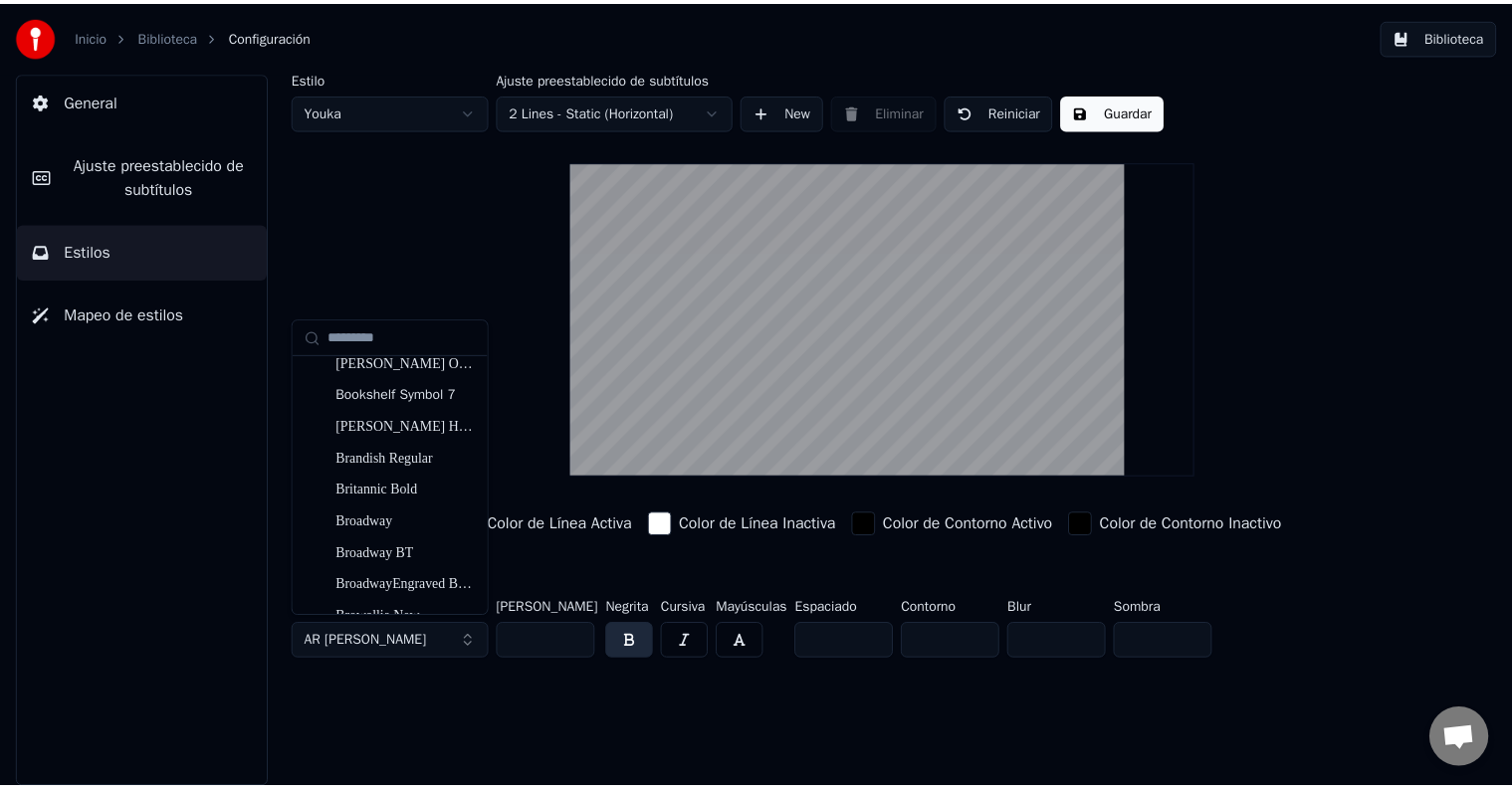 scroll, scrollTop: 2786, scrollLeft: 0, axis: vertical 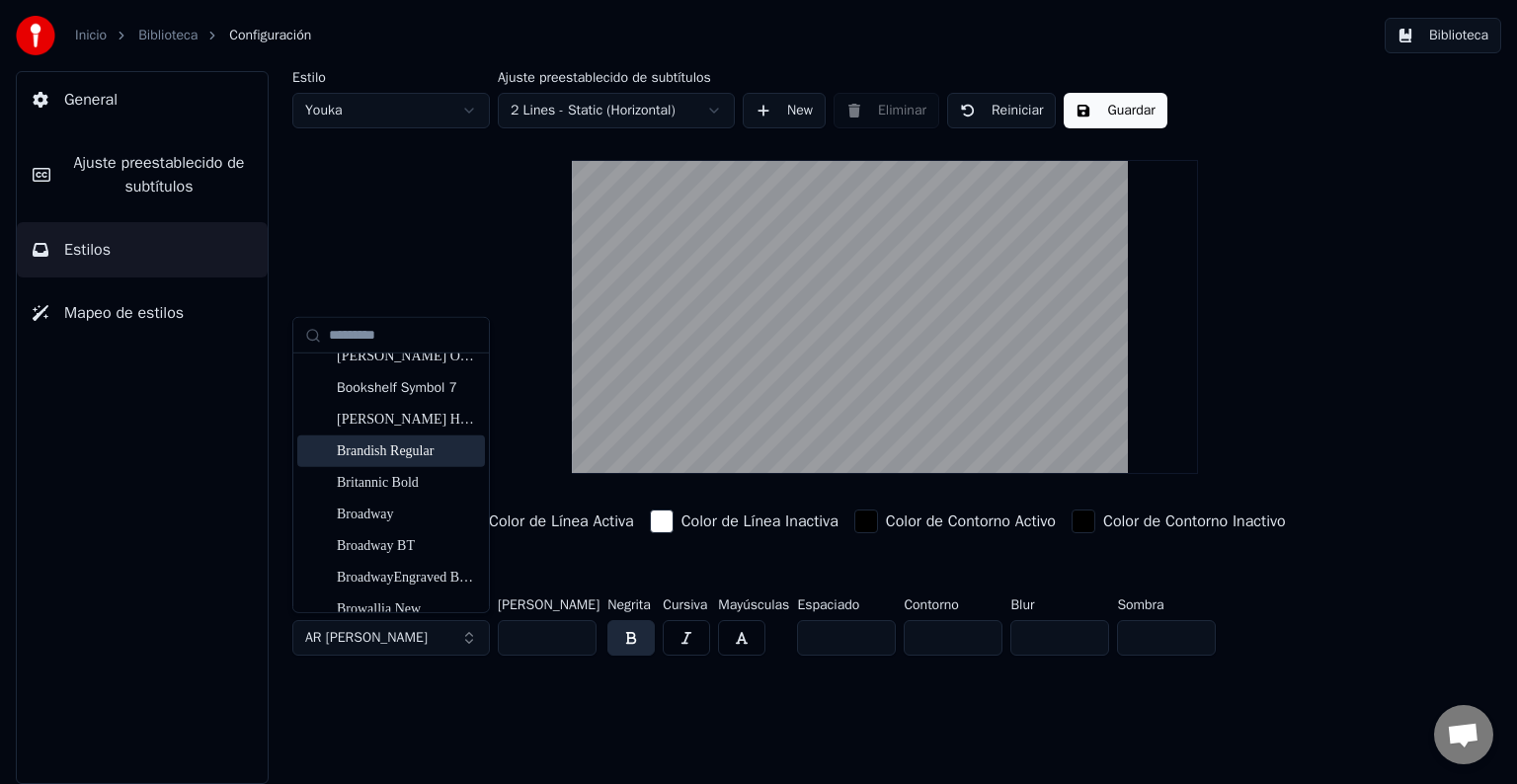 click on "Brandish Regular" at bounding box center [407, 450] 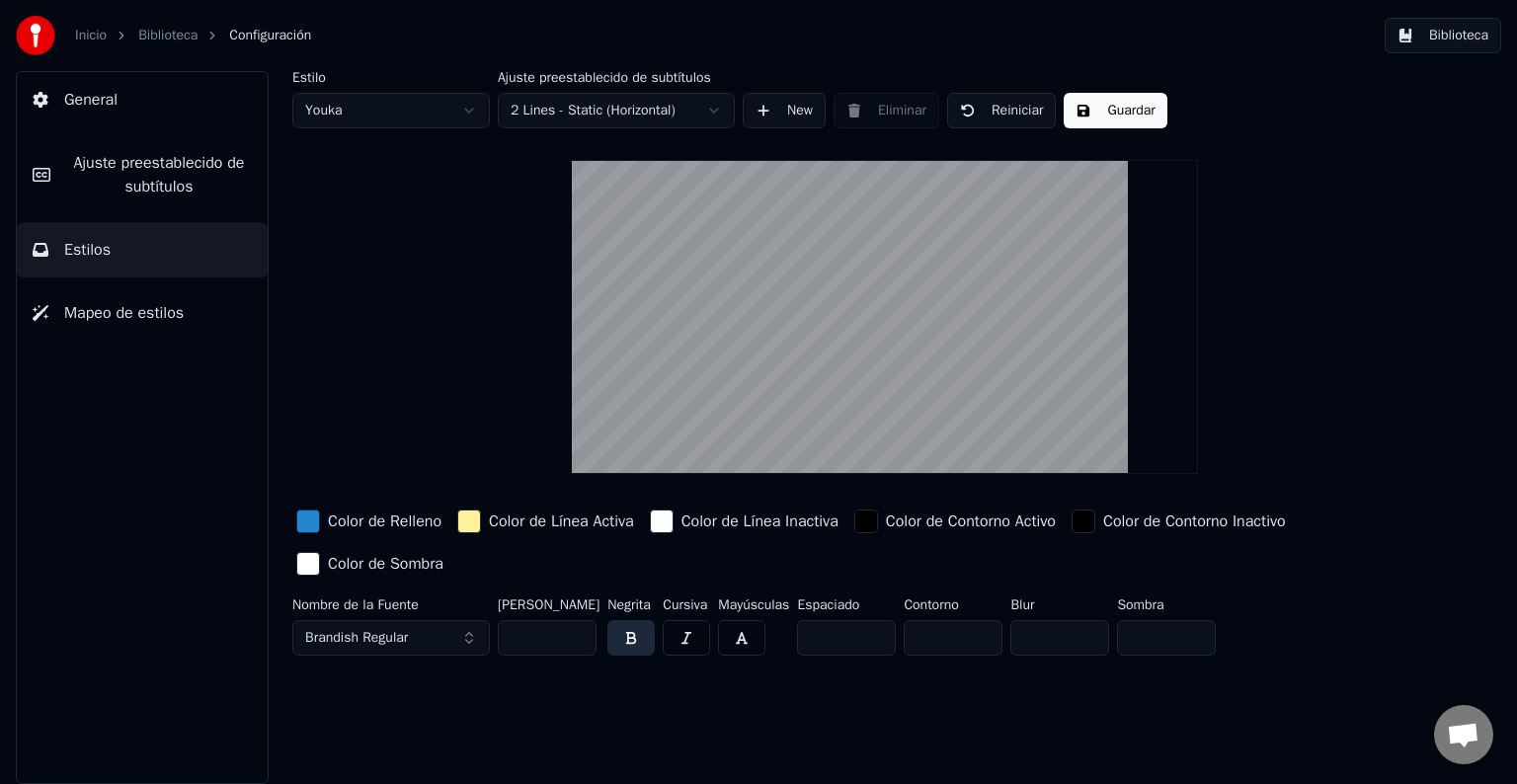 drag, startPoint x: 423, startPoint y: 640, endPoint x: 424, endPoint y: 621, distance: 19.026298 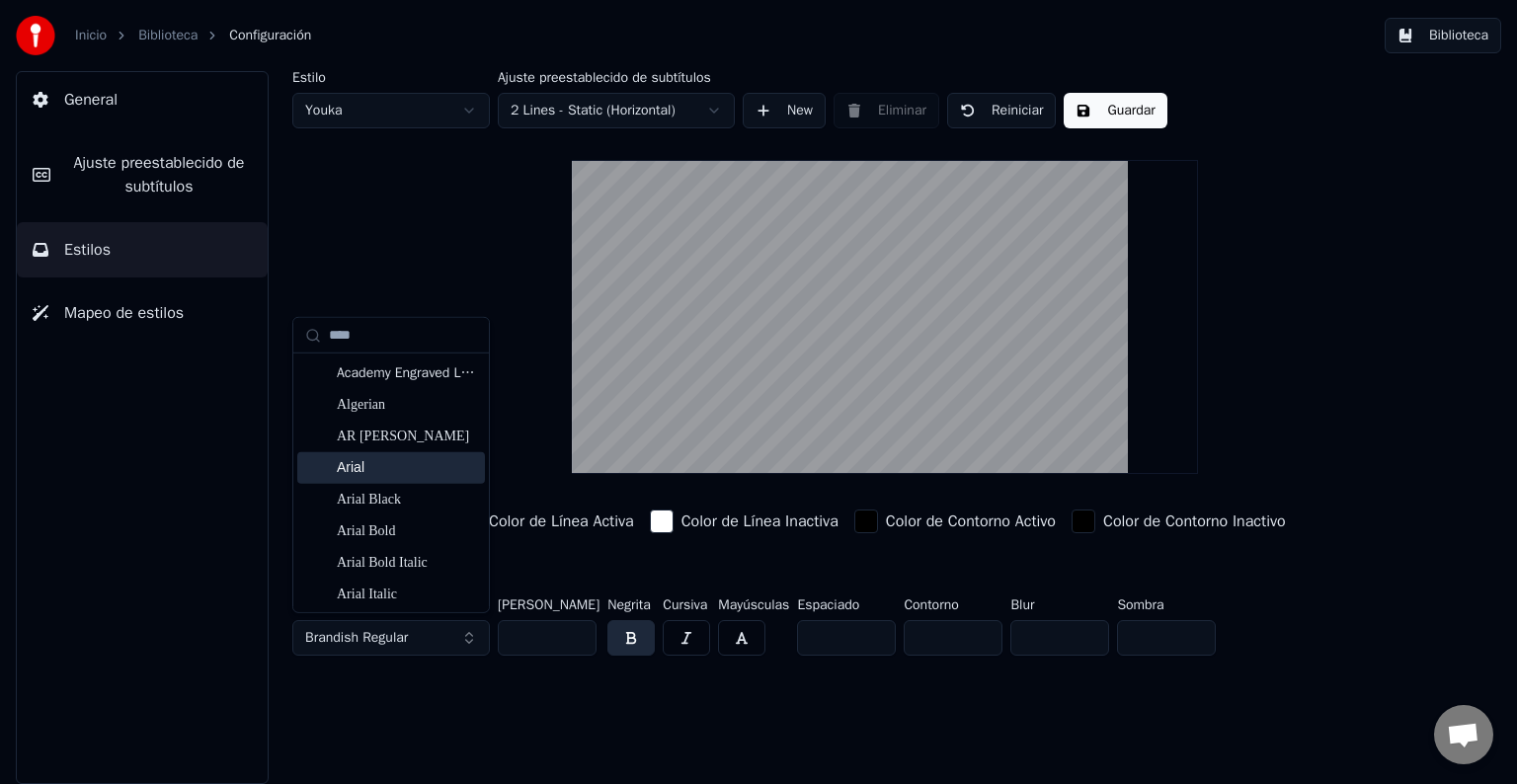 type on "****" 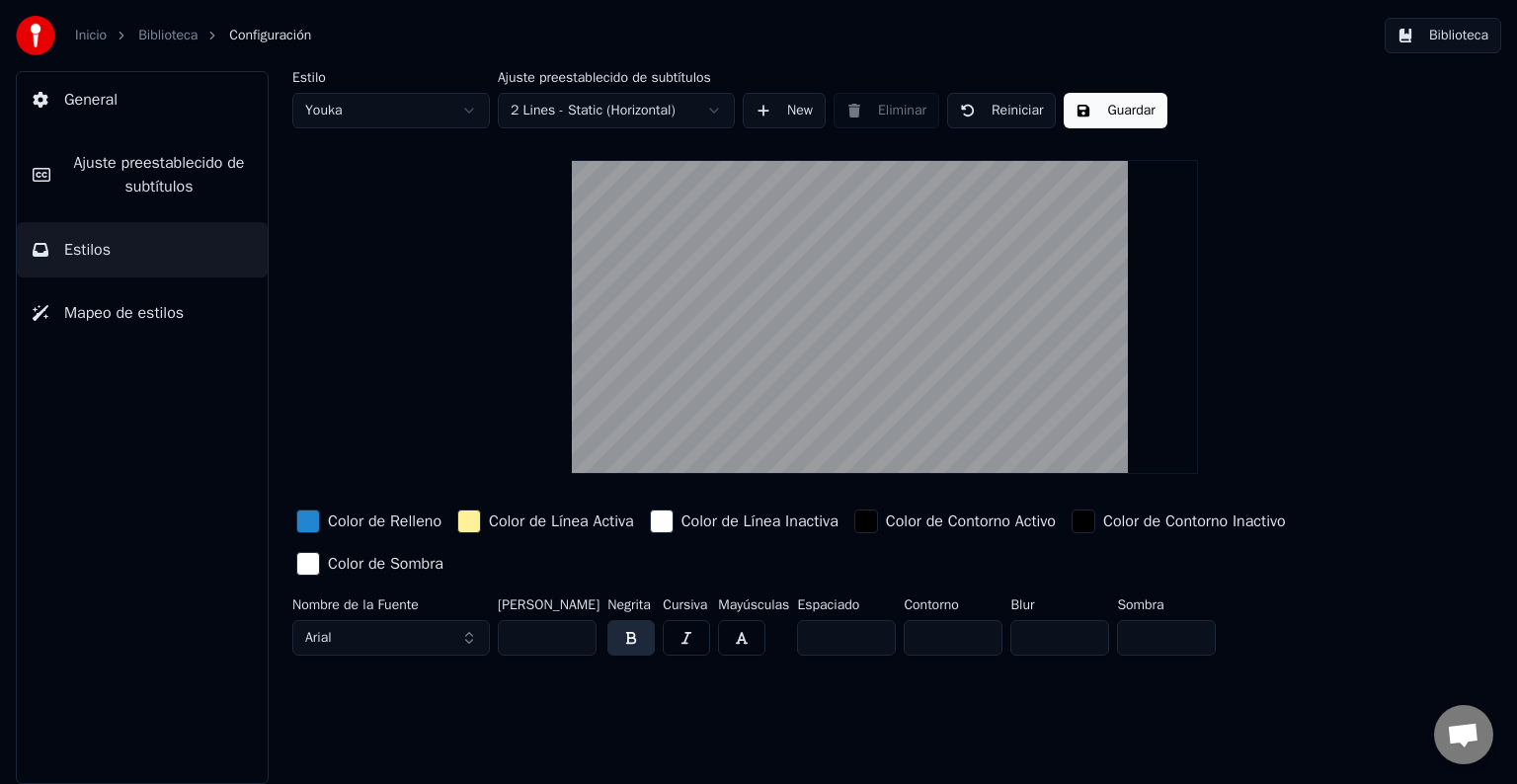 click on "Mapeo de estilos" at bounding box center [123, 313] 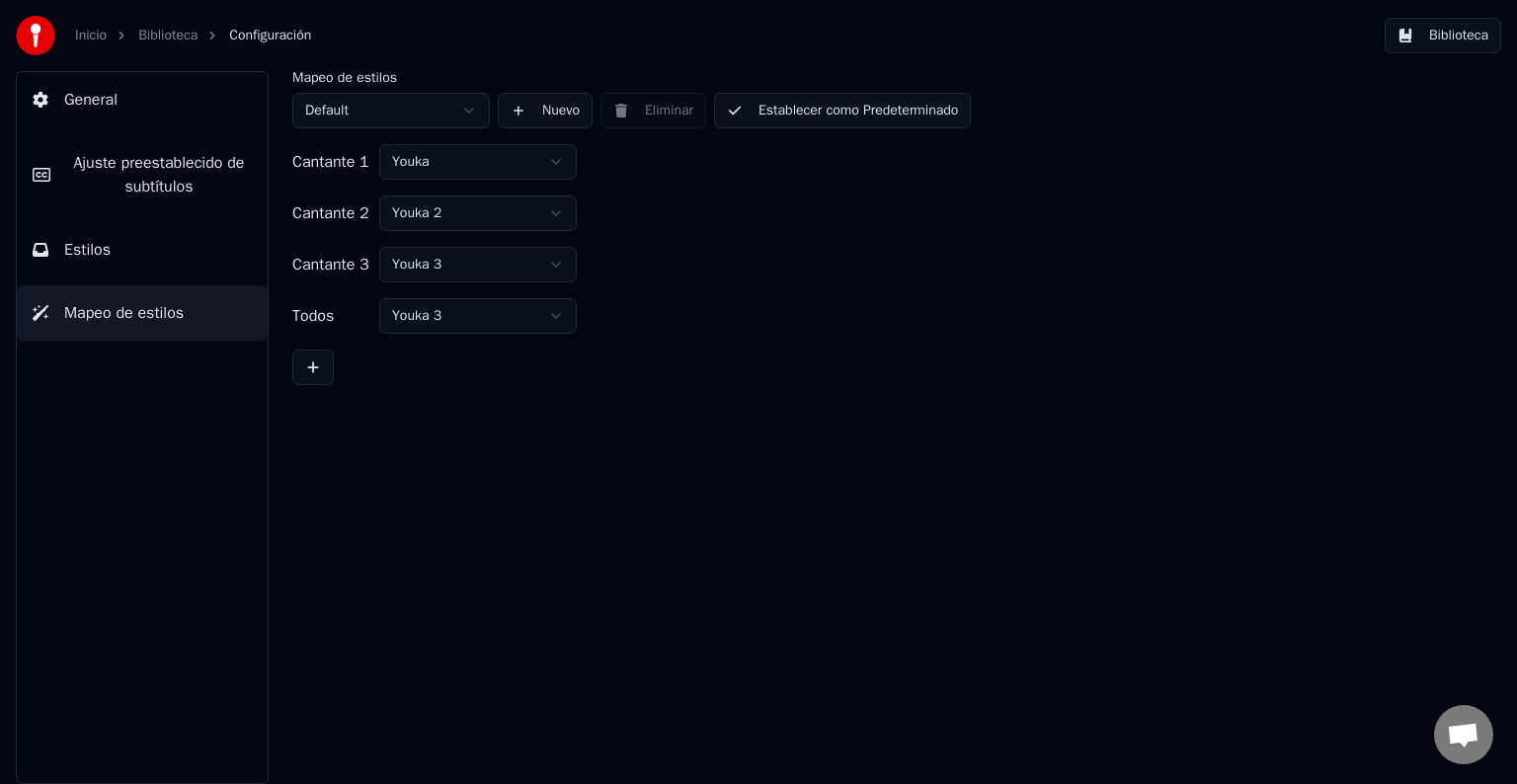 click on "Estilos" at bounding box center (142, 250) 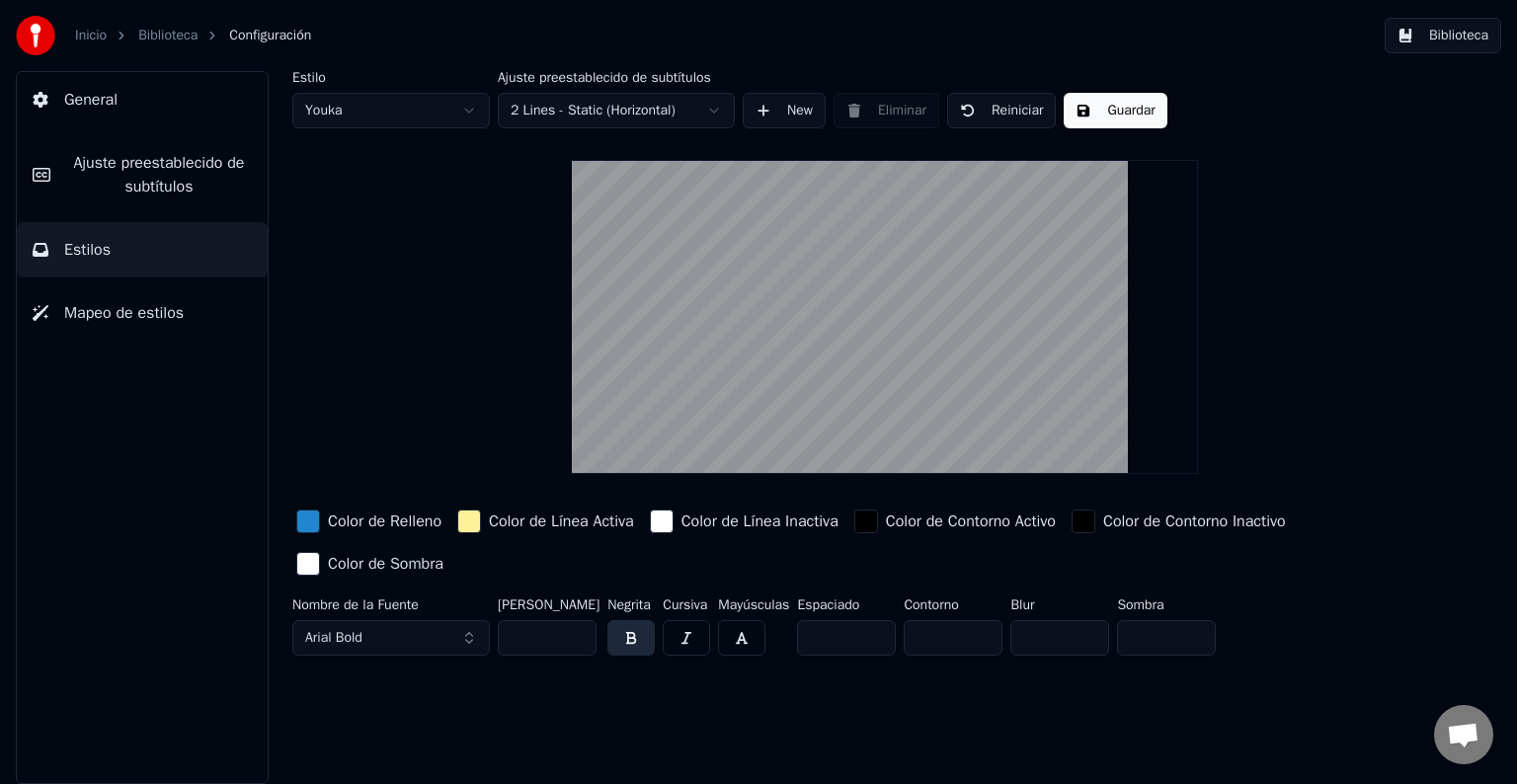 click on "General" at bounding box center [142, 100] 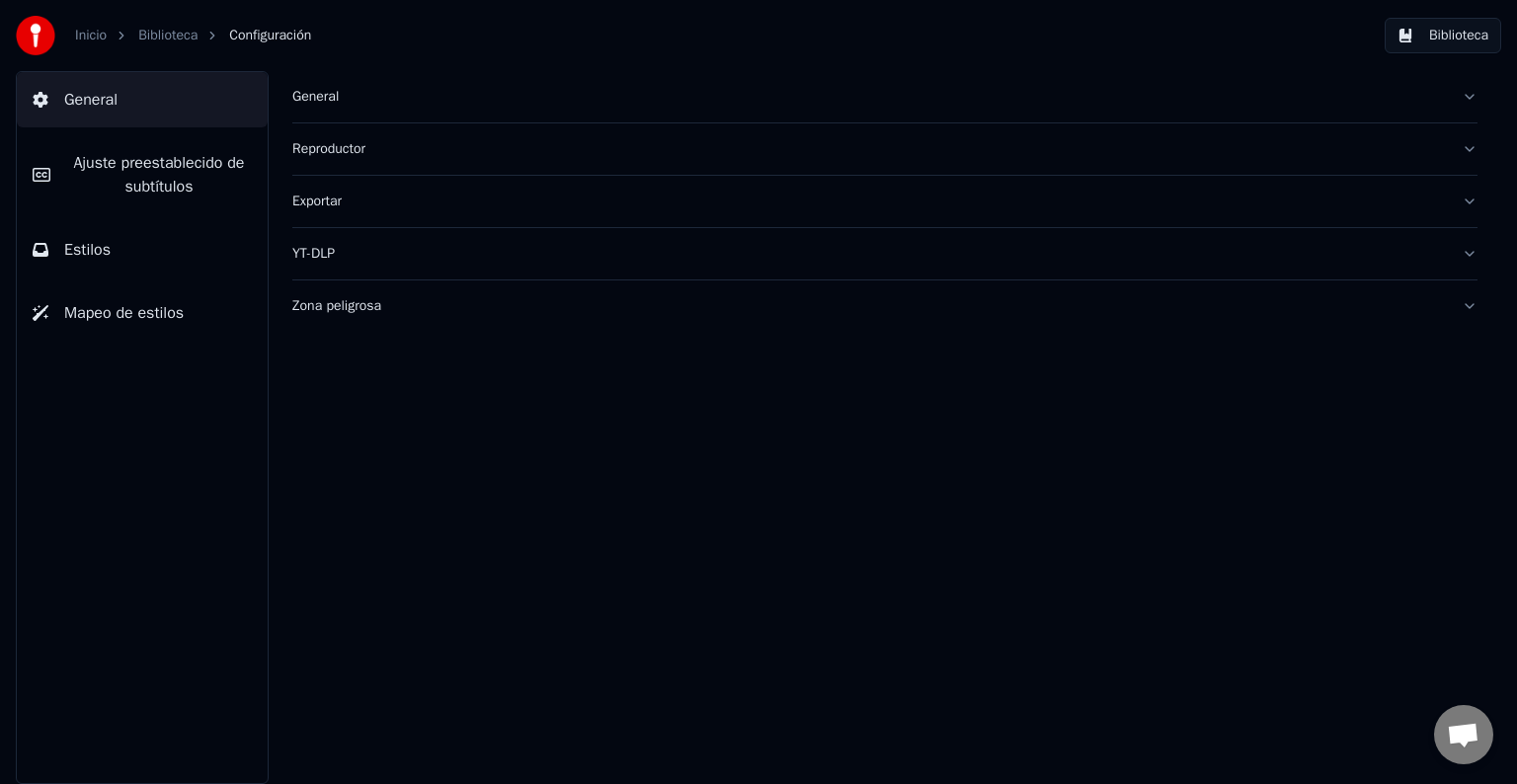 click on "Reproductor" at bounding box center [869, 149] 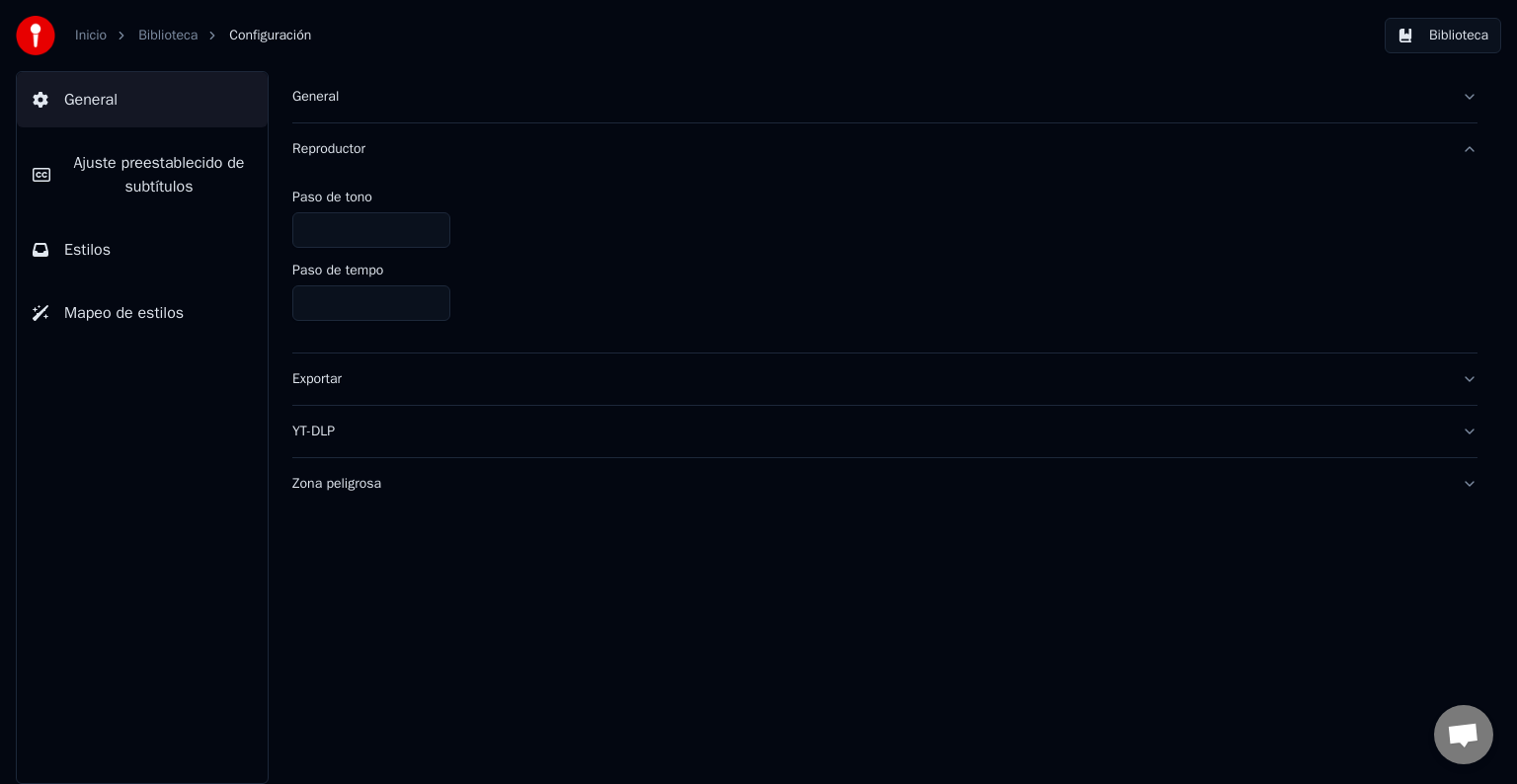 click on "General" at bounding box center [869, 97] 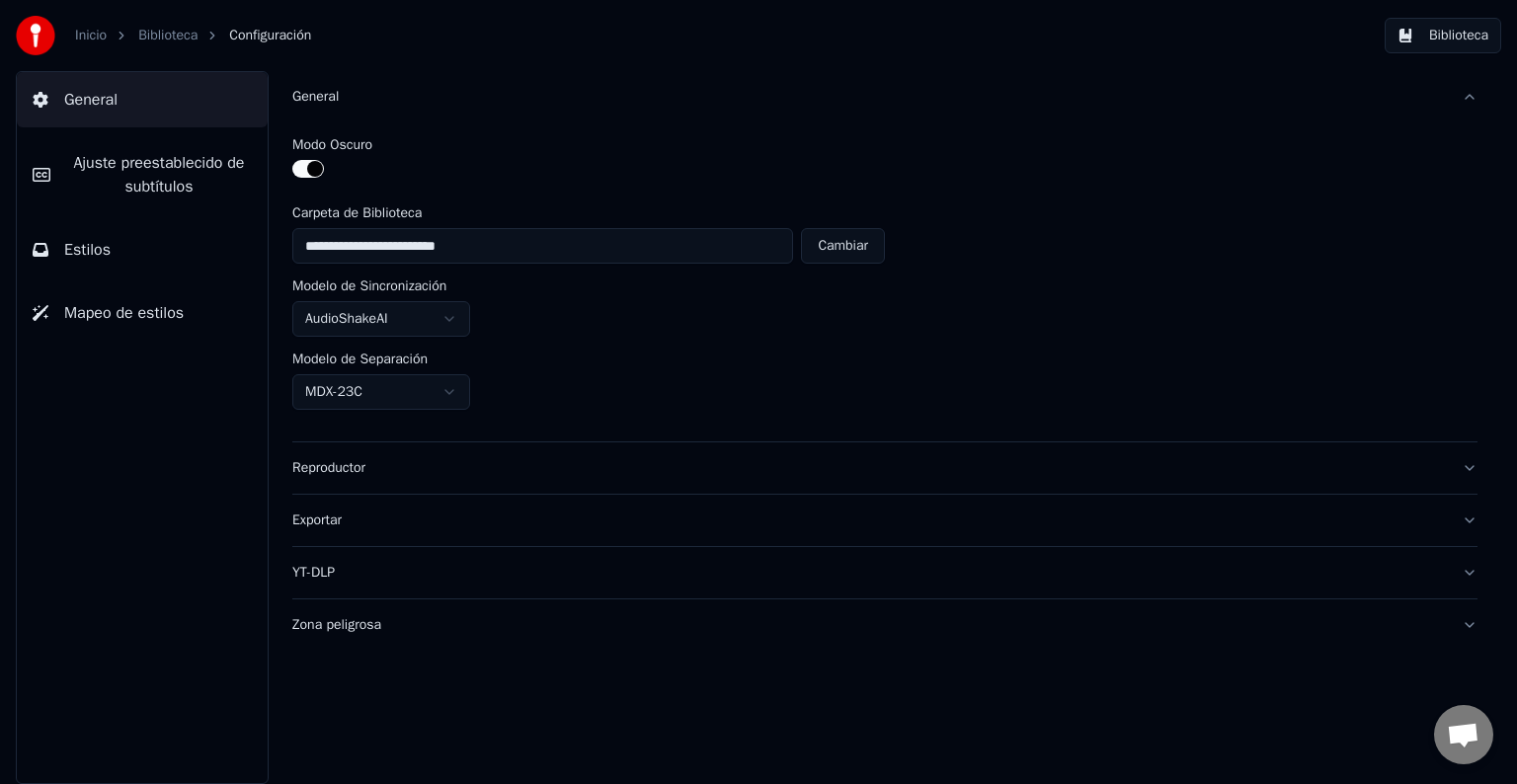 click on "General" at bounding box center (869, 97) 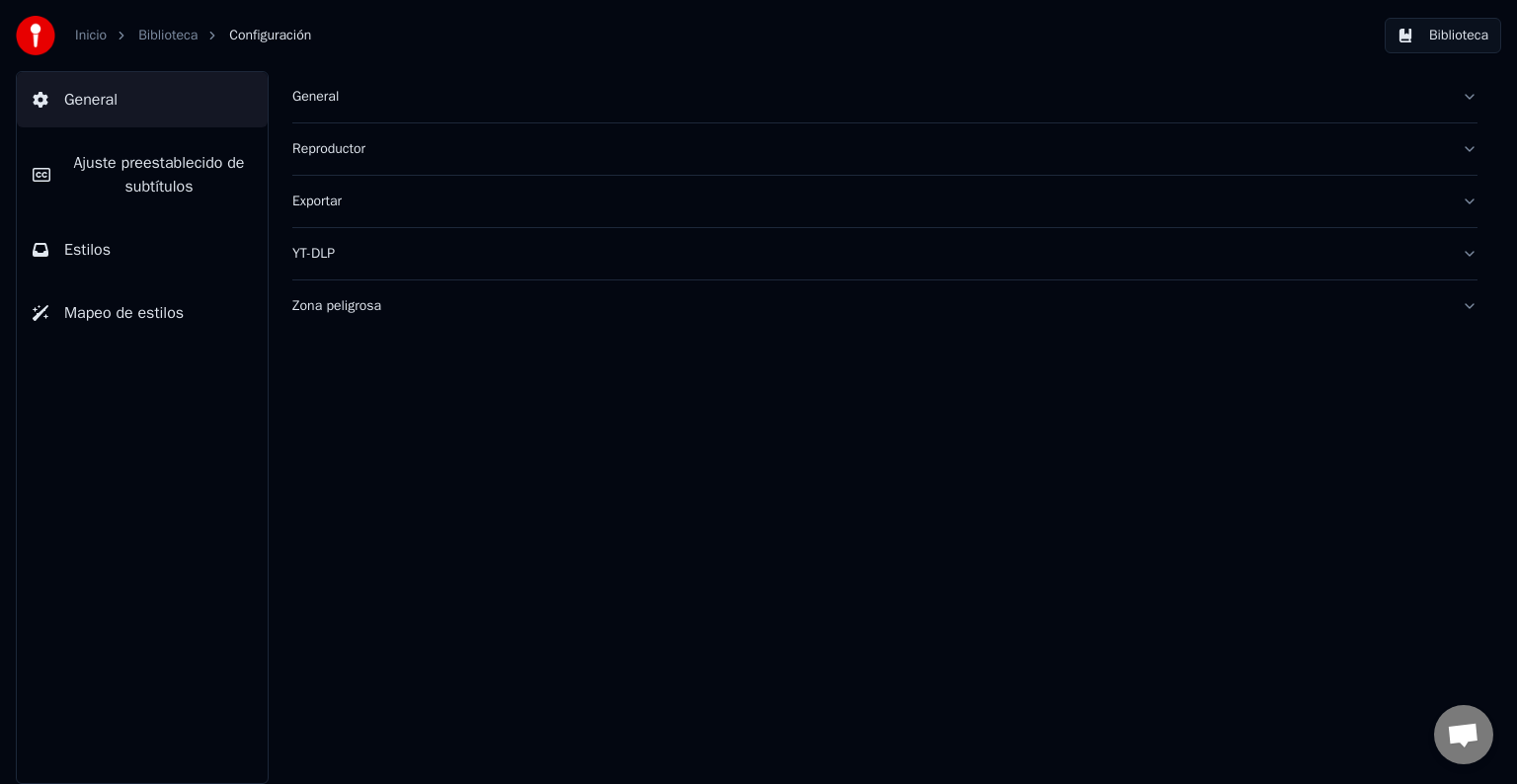 click on "Exportar" at bounding box center [869, 201] 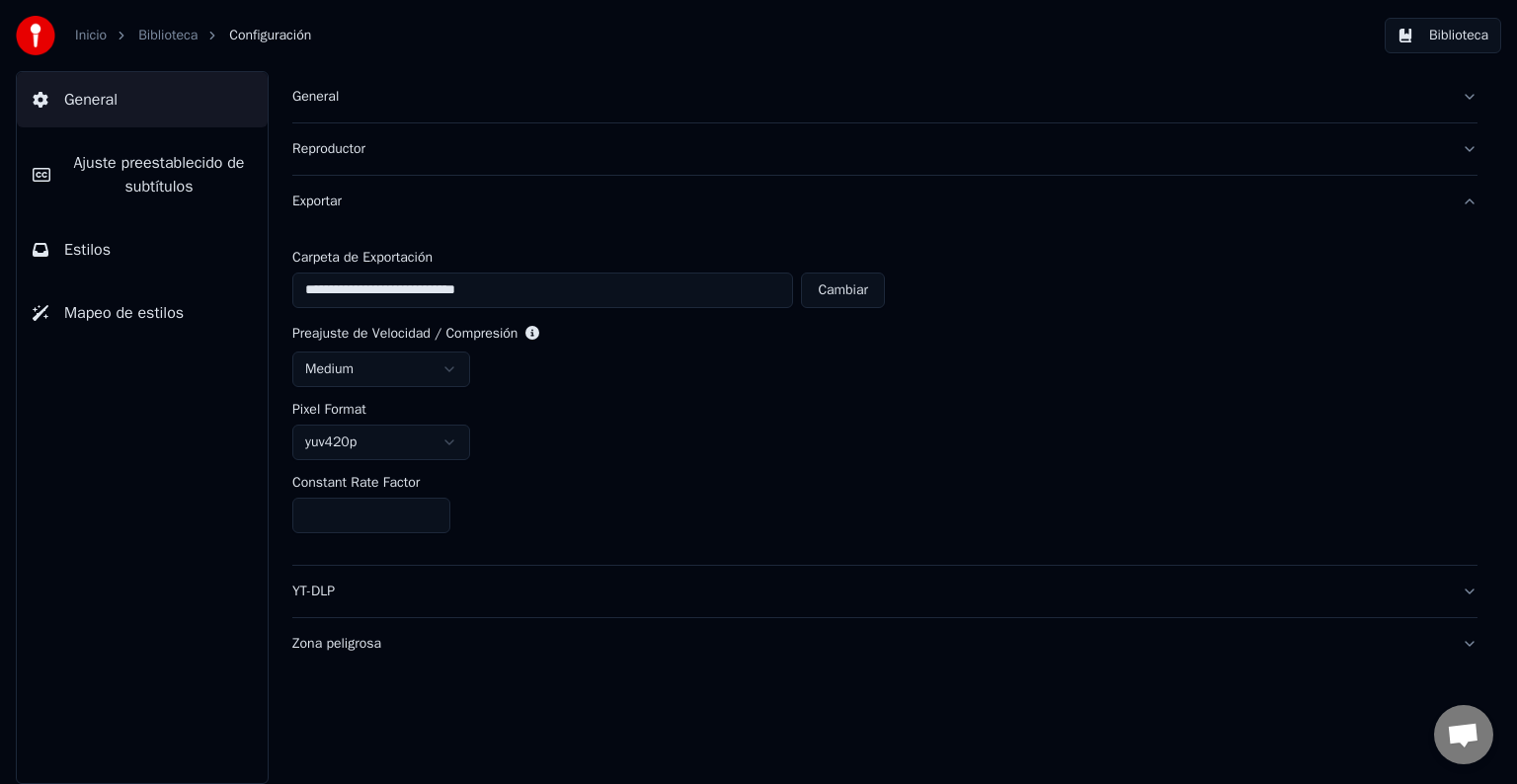click on "Exportar" at bounding box center [869, 201] 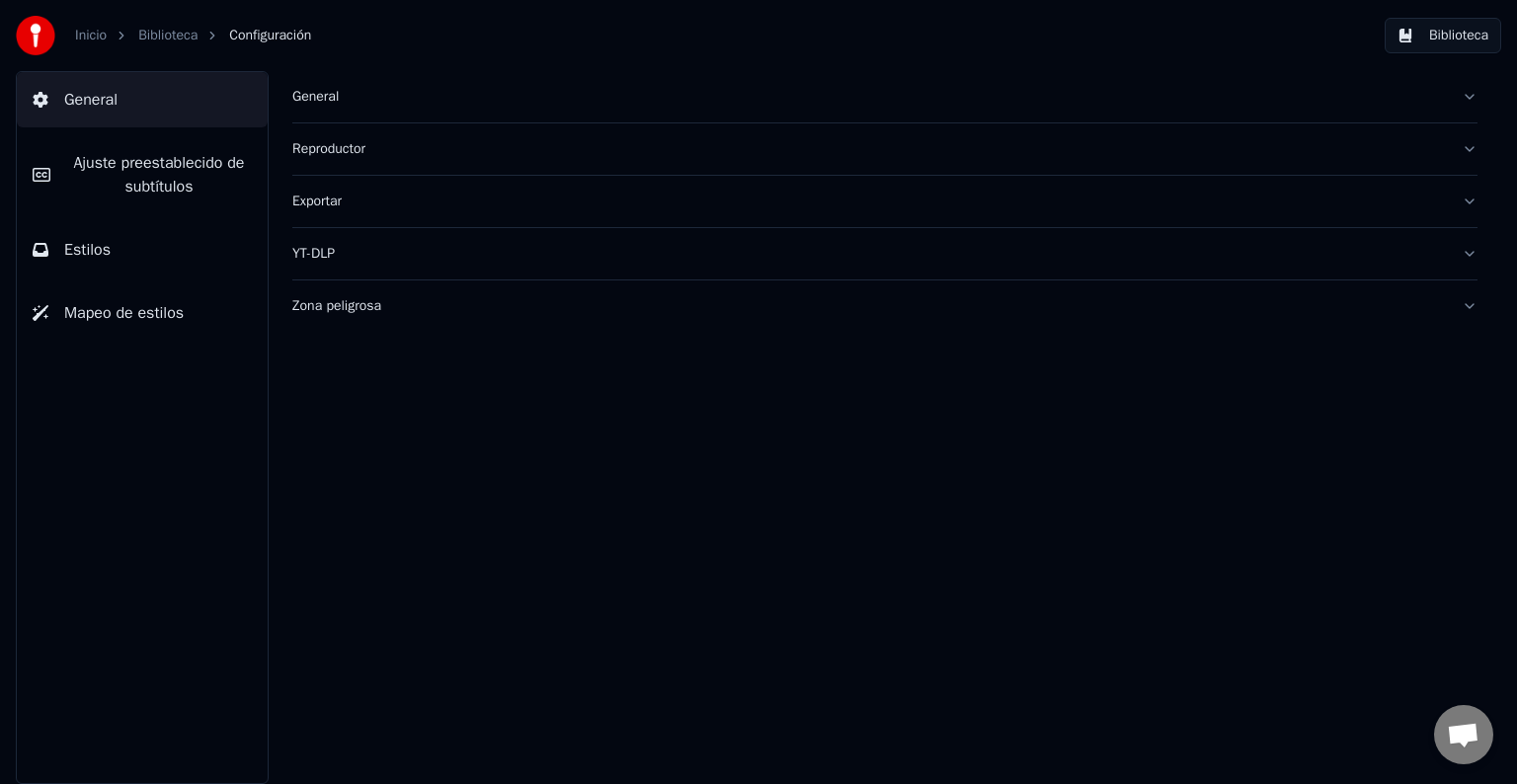 click on "Biblioteca" at bounding box center [168, 36] 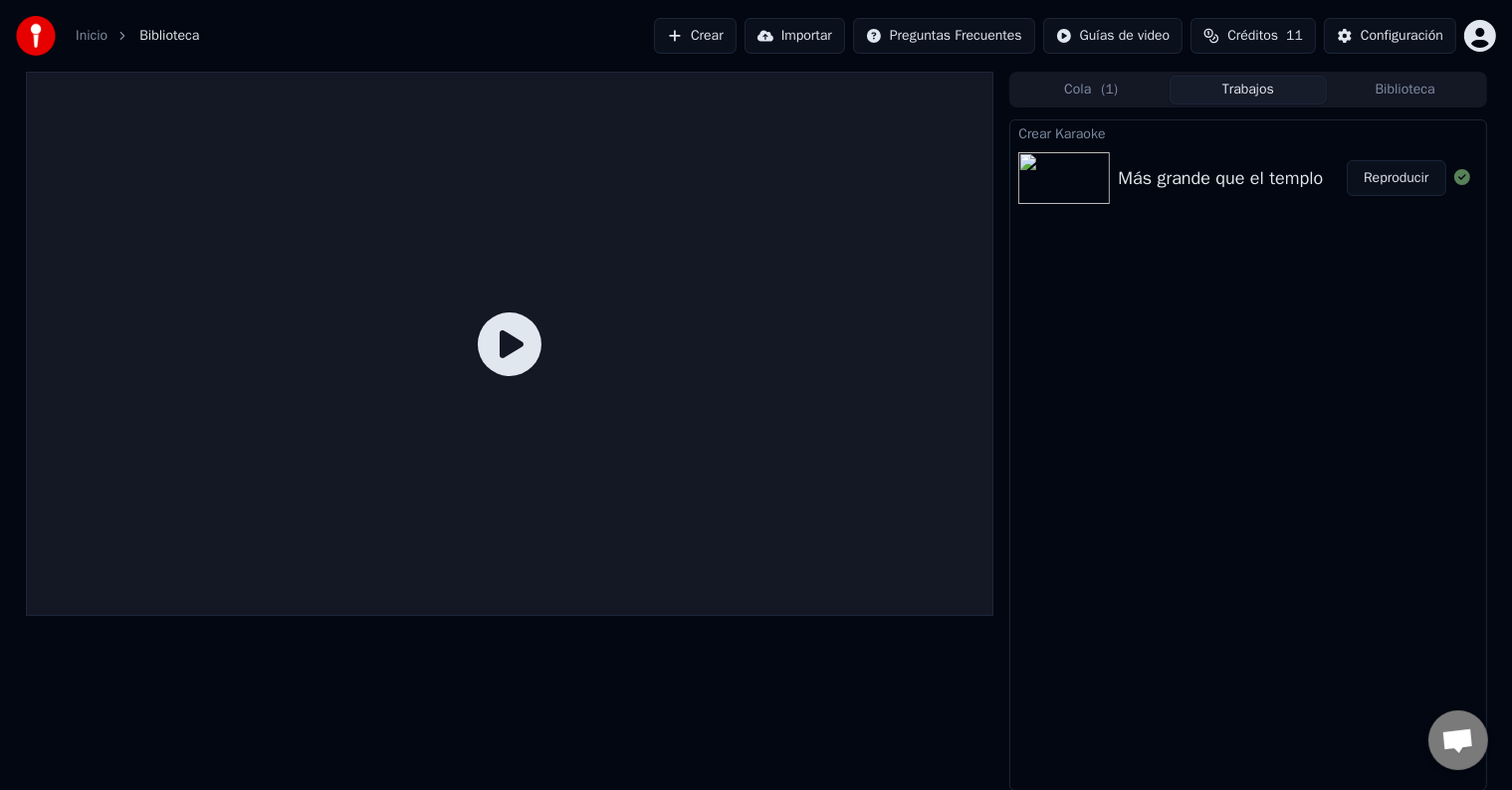 click at bounding box center [1064, 178] 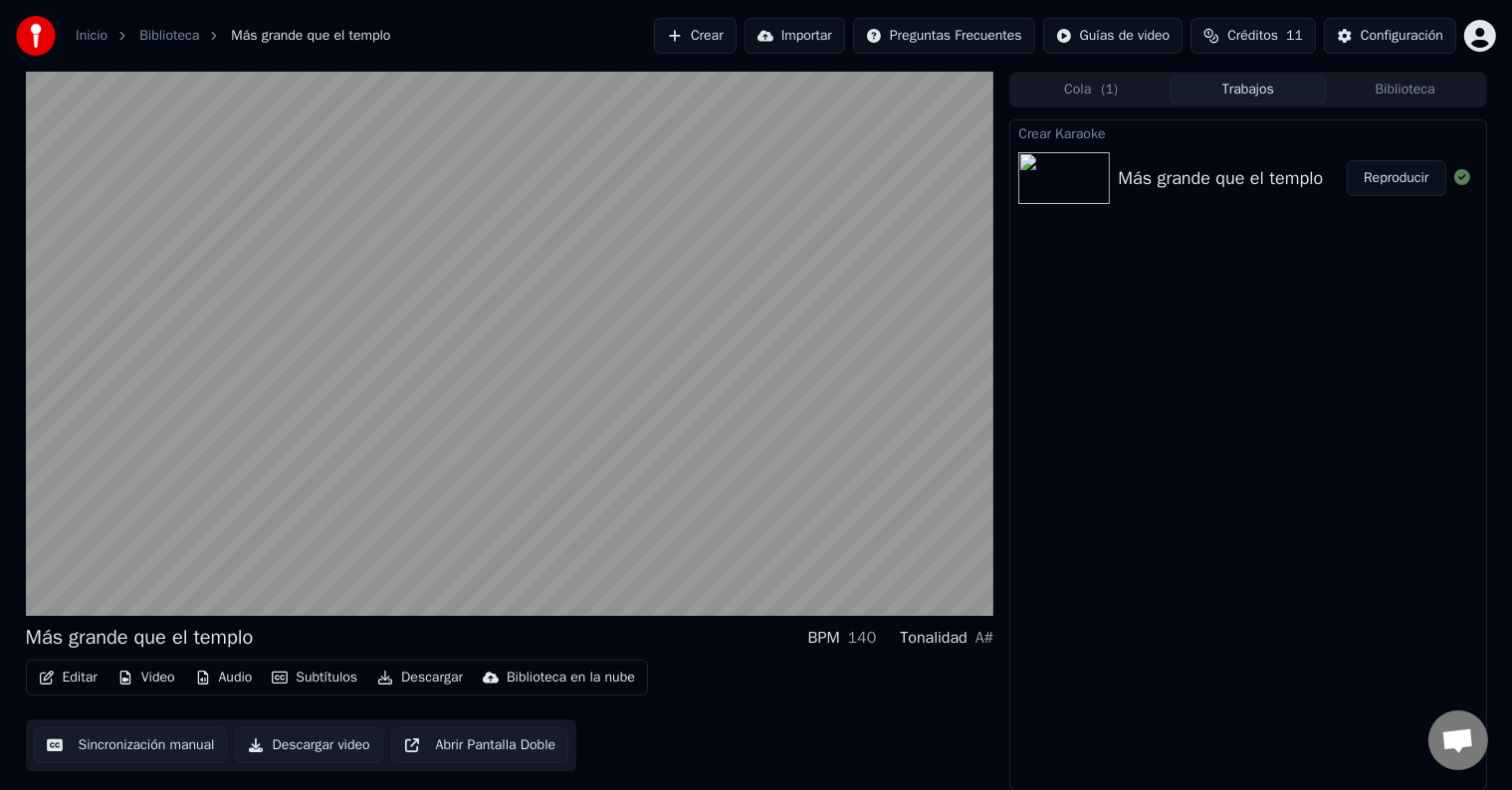 scroll, scrollTop: 0, scrollLeft: 0, axis: both 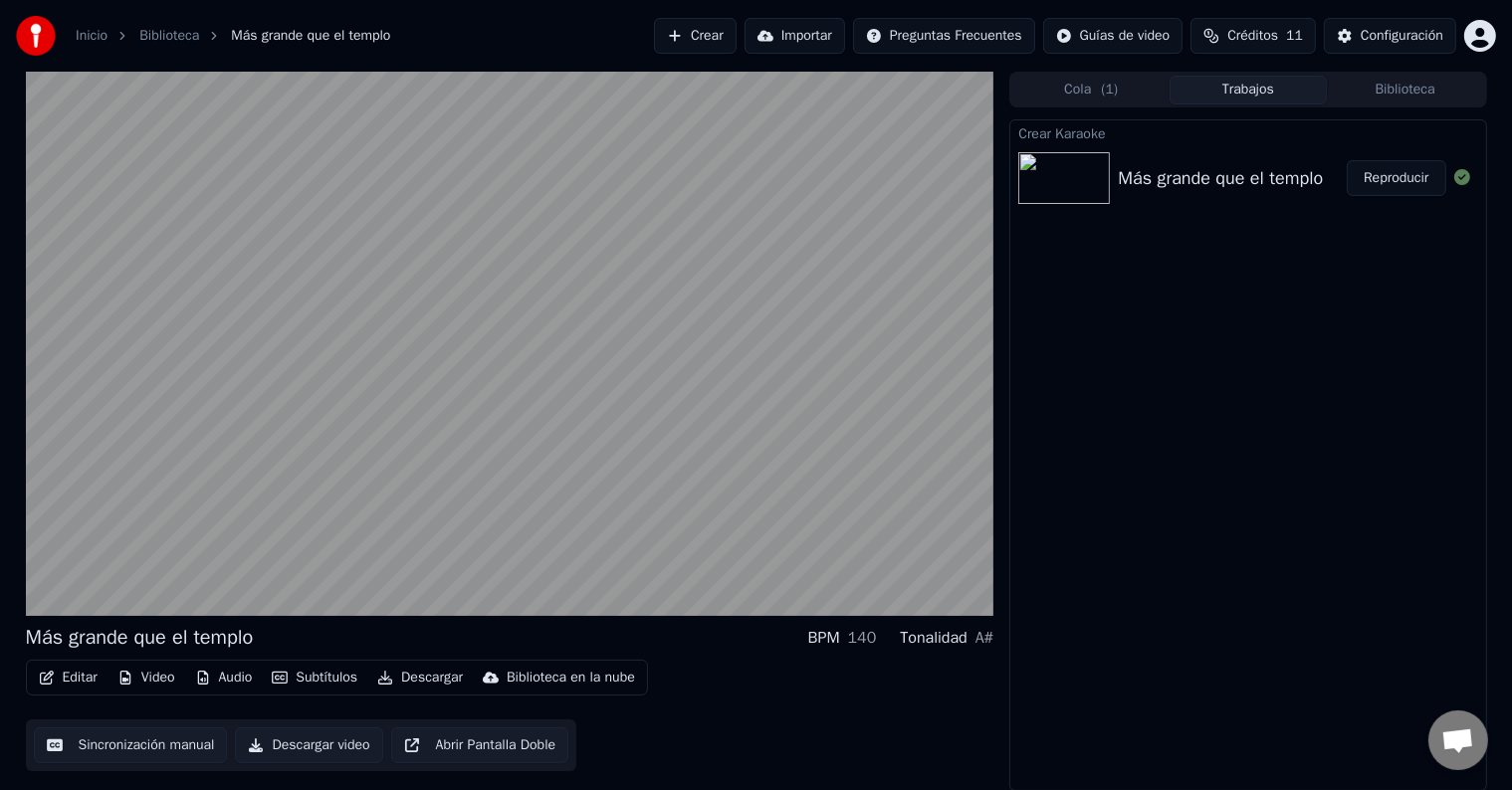 click on "Descargar video" at bounding box center (309, 745) 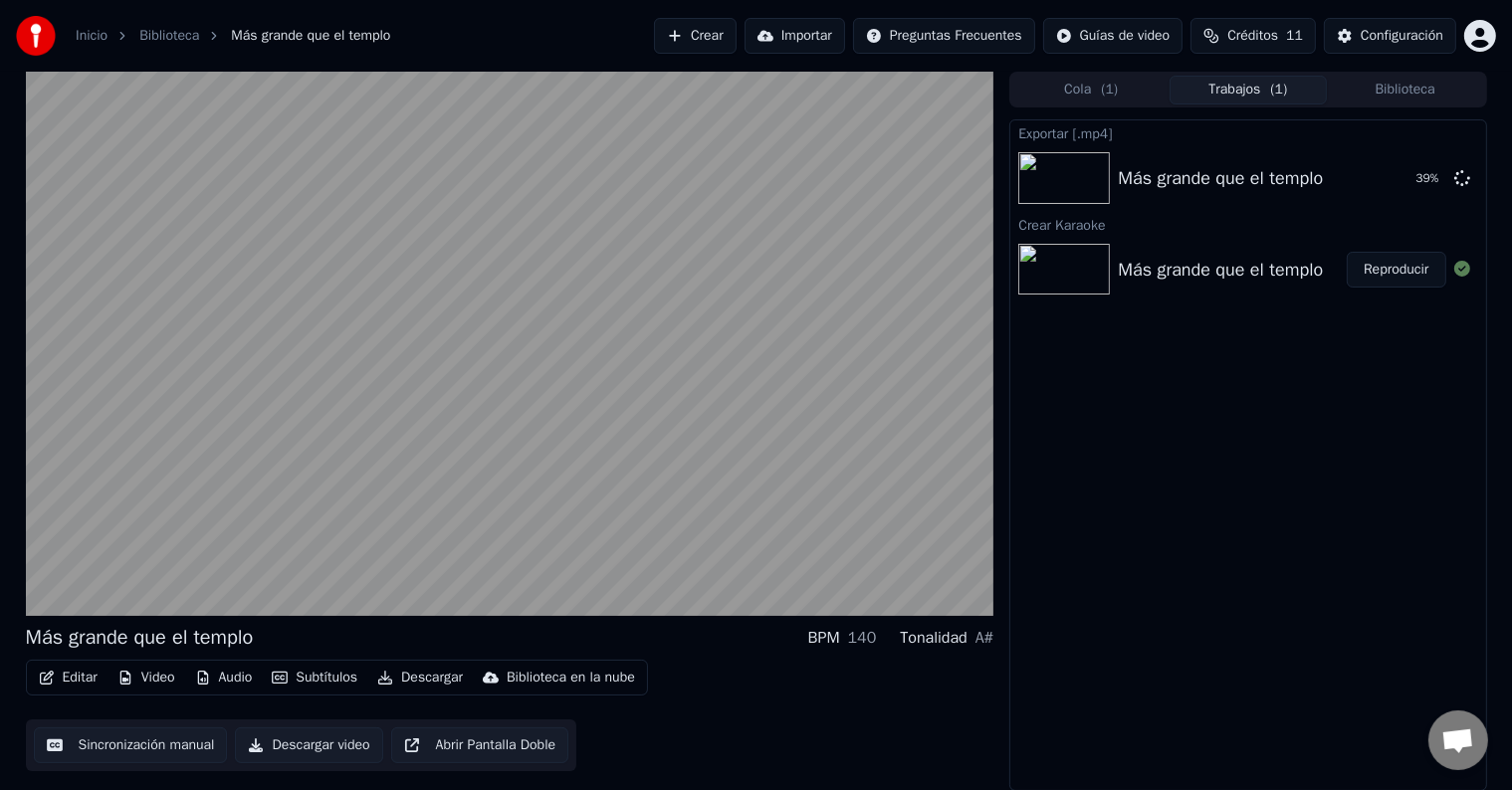 type 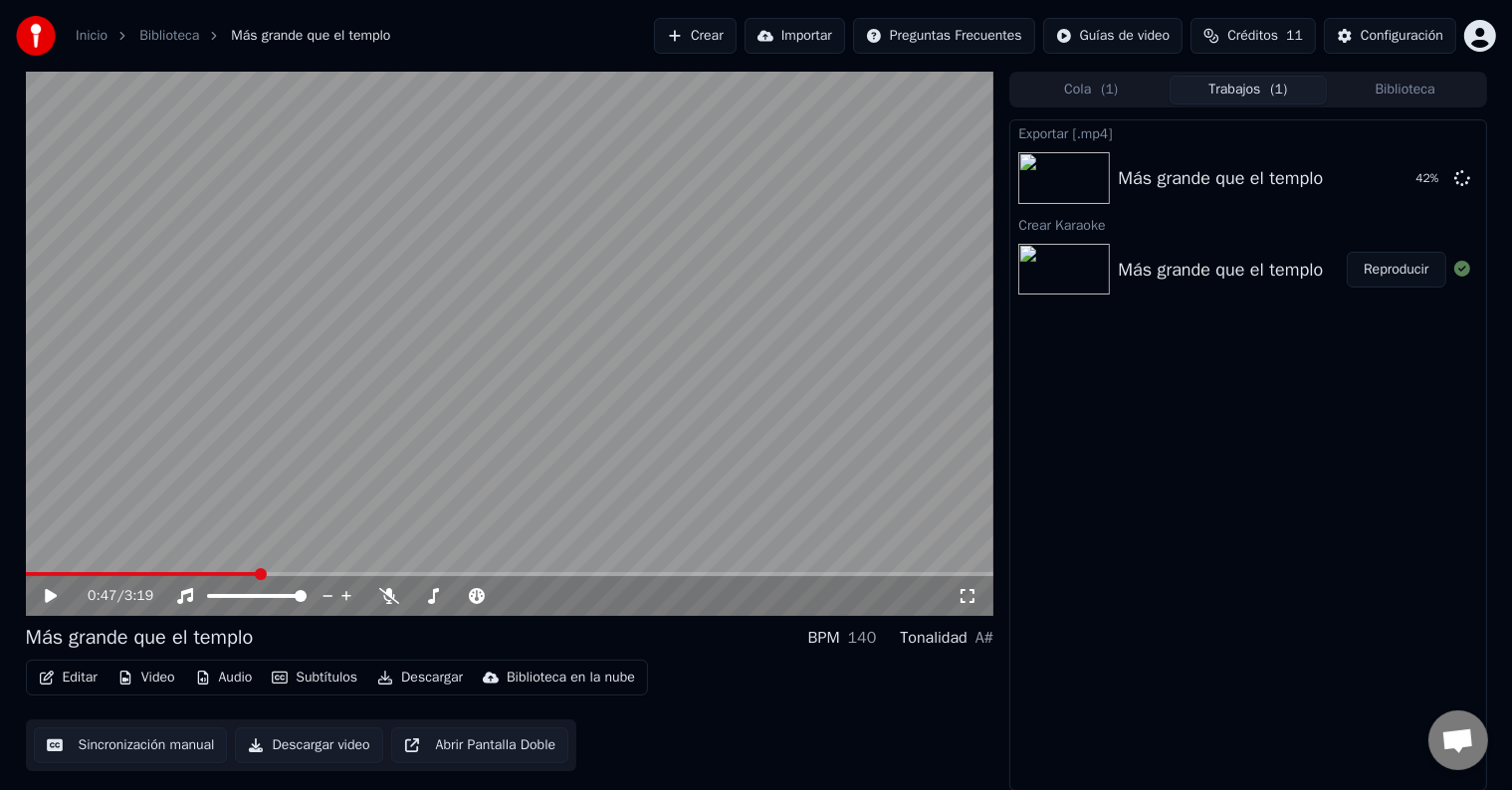 click on "Descargar video" at bounding box center [309, 745] 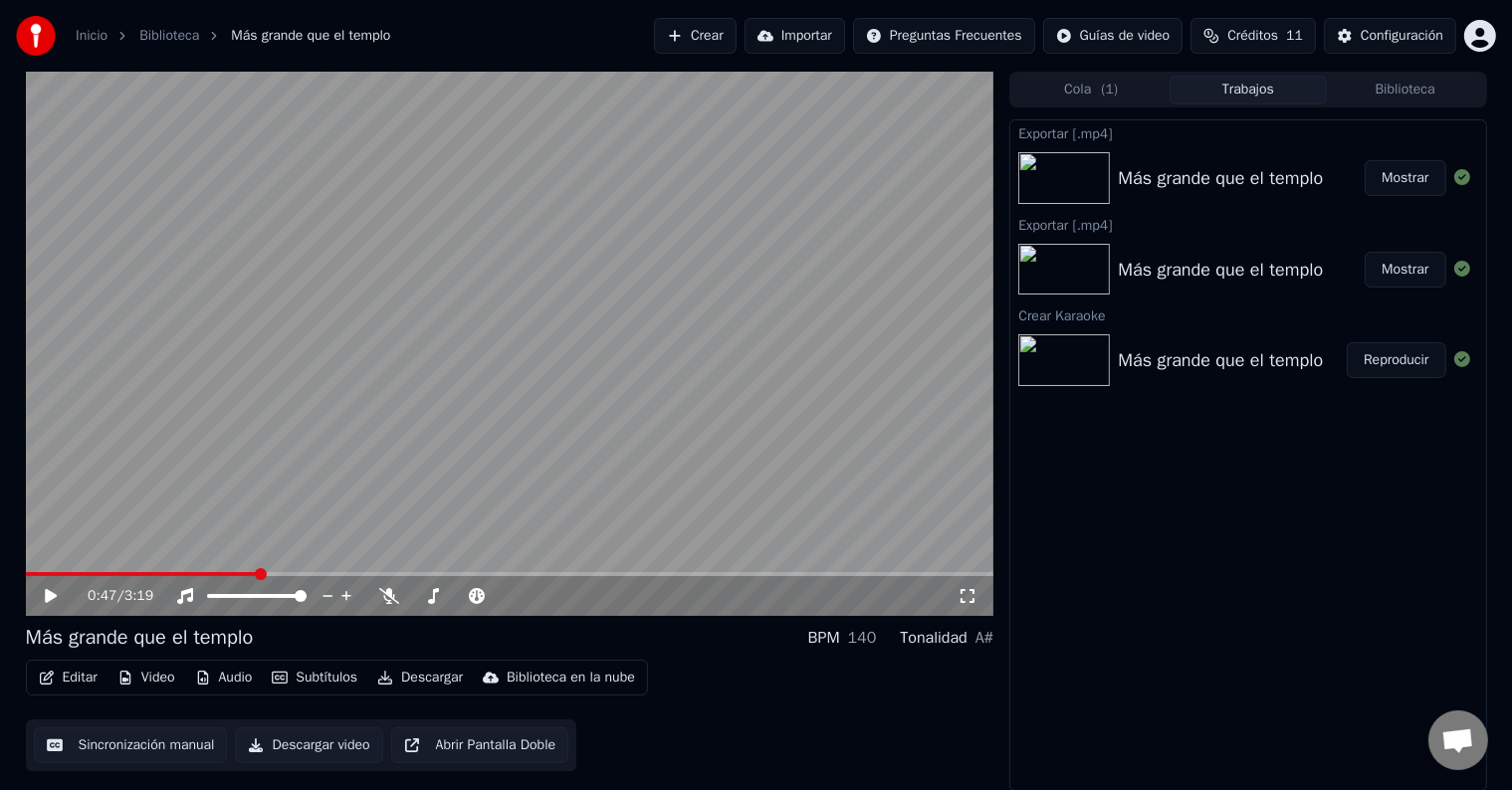 click on "Mostrar" at bounding box center [1404, 178] 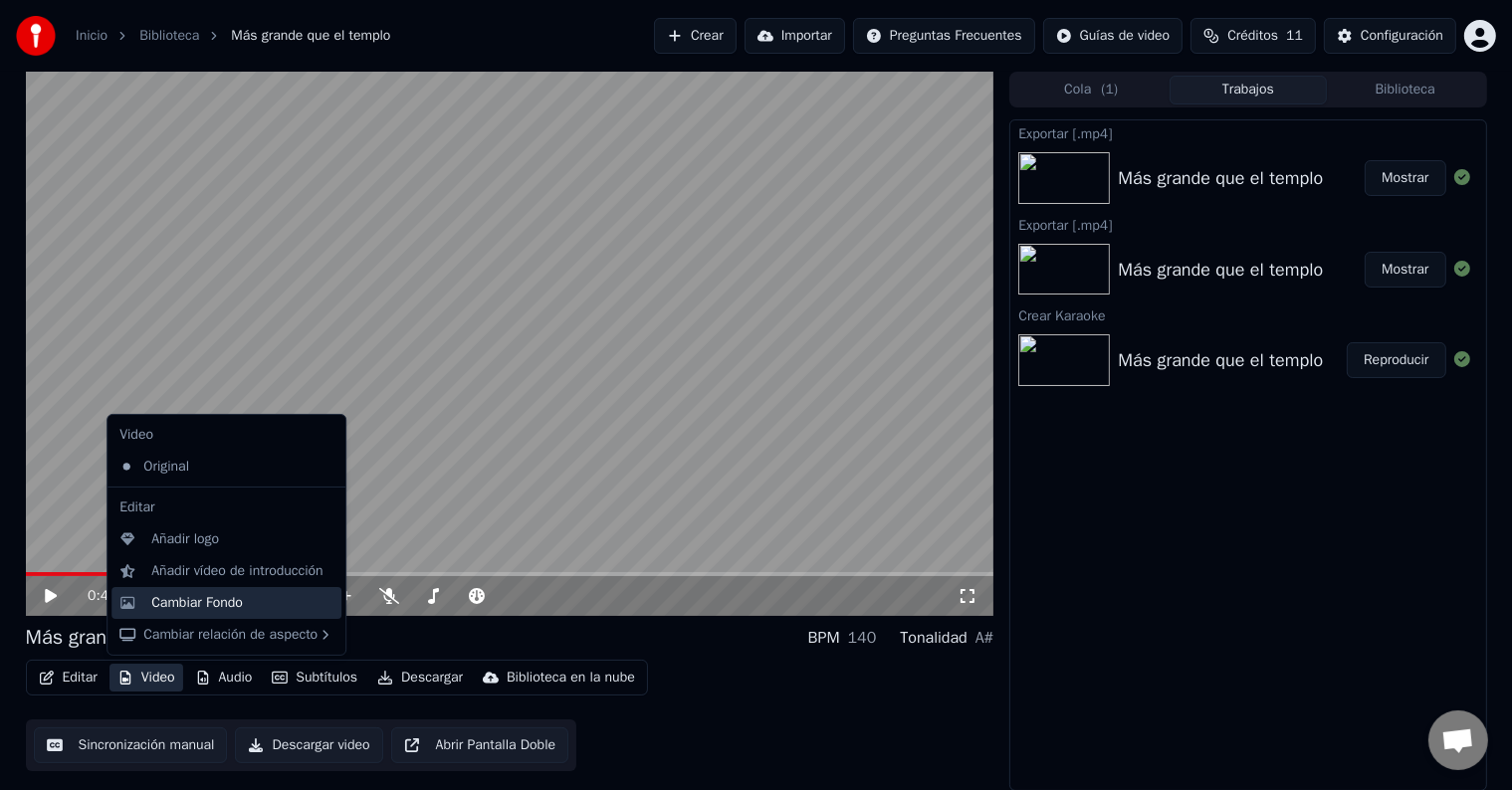 click on "Cambiar Fondo" at bounding box center (197, 603) 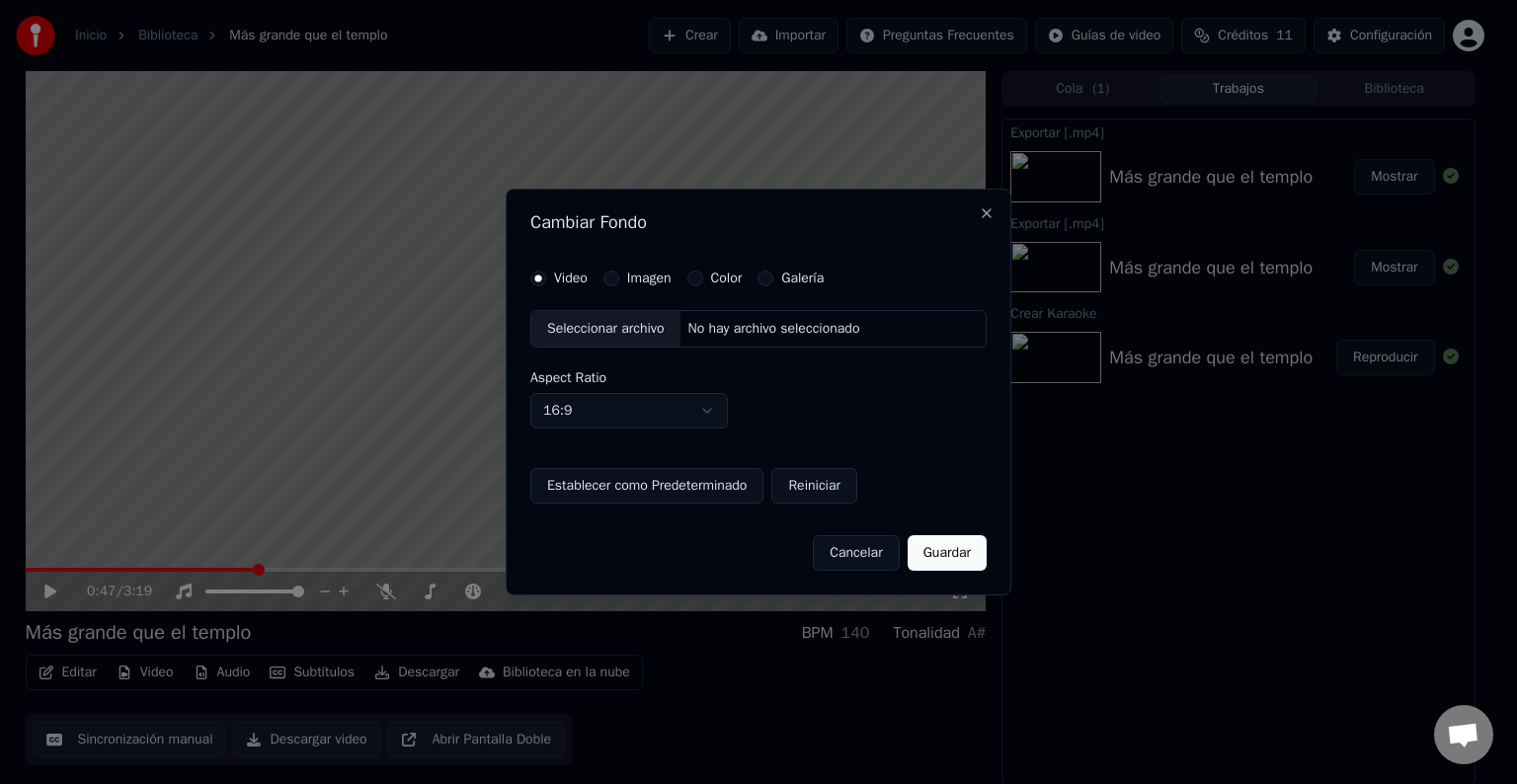 click on "Seleccionar archivo" at bounding box center [605, 329] 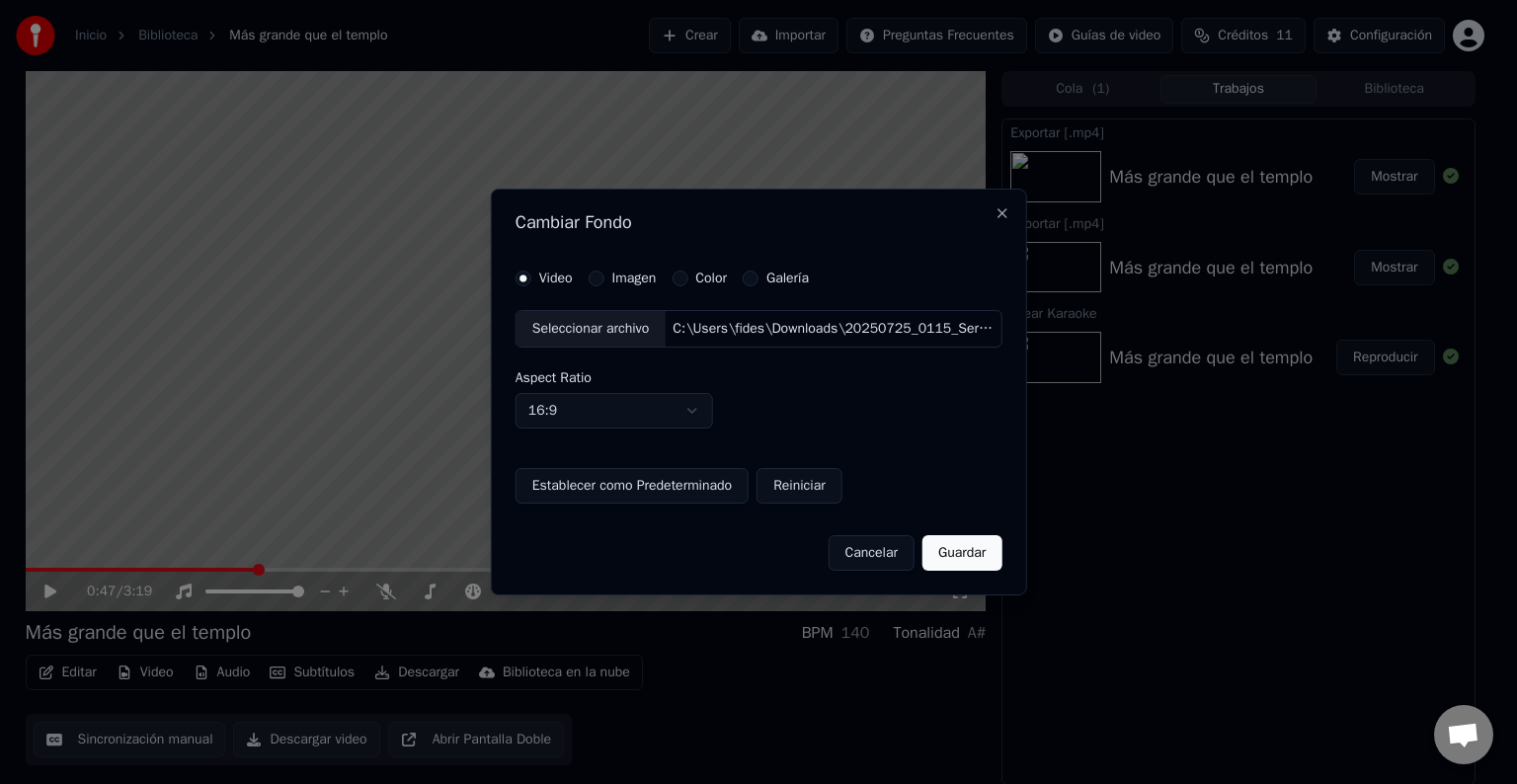 click on "Establecer como Predeterminado" at bounding box center (632, 486) 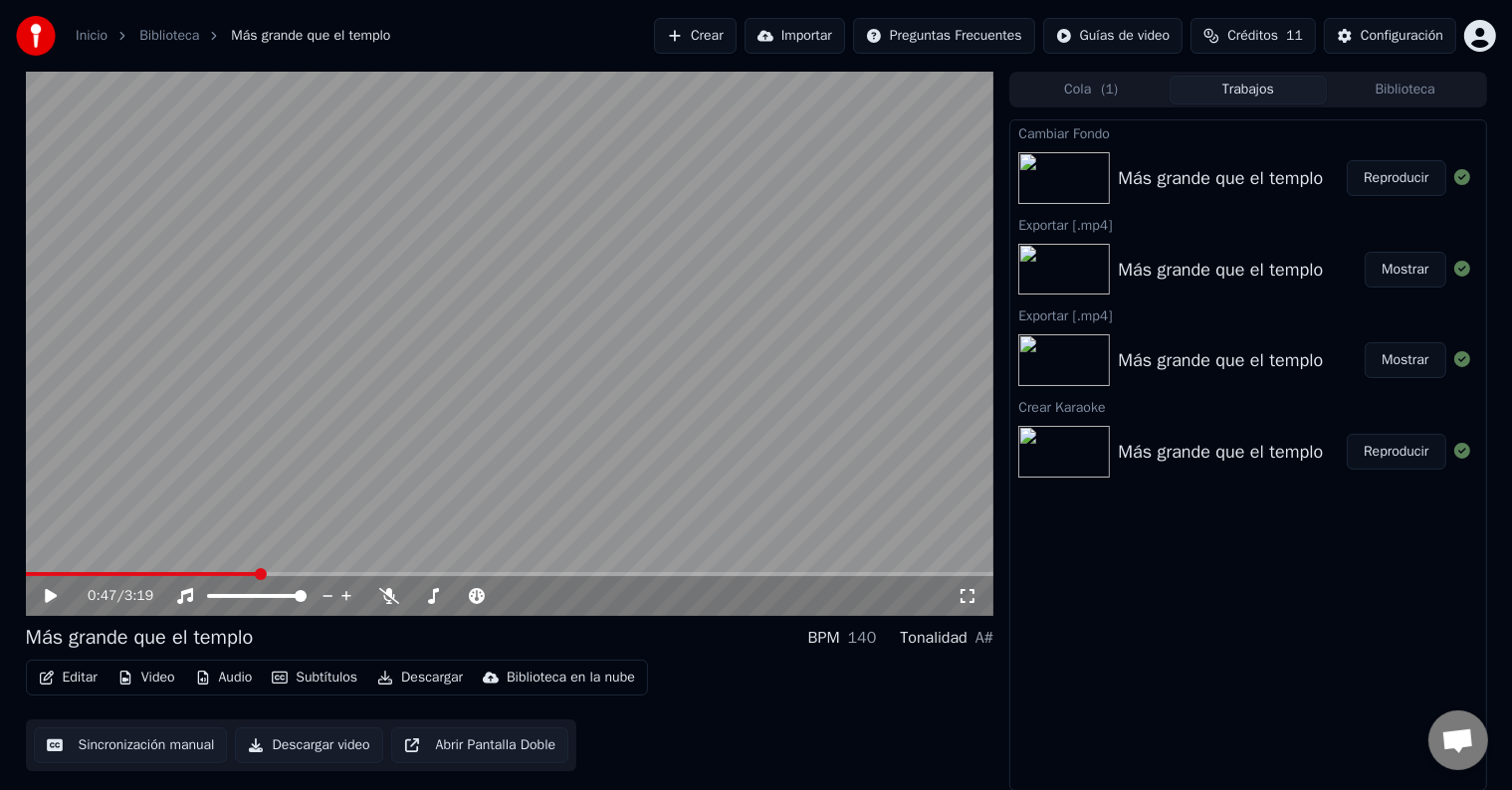 click on "Reproducir" at bounding box center (1396, 178) 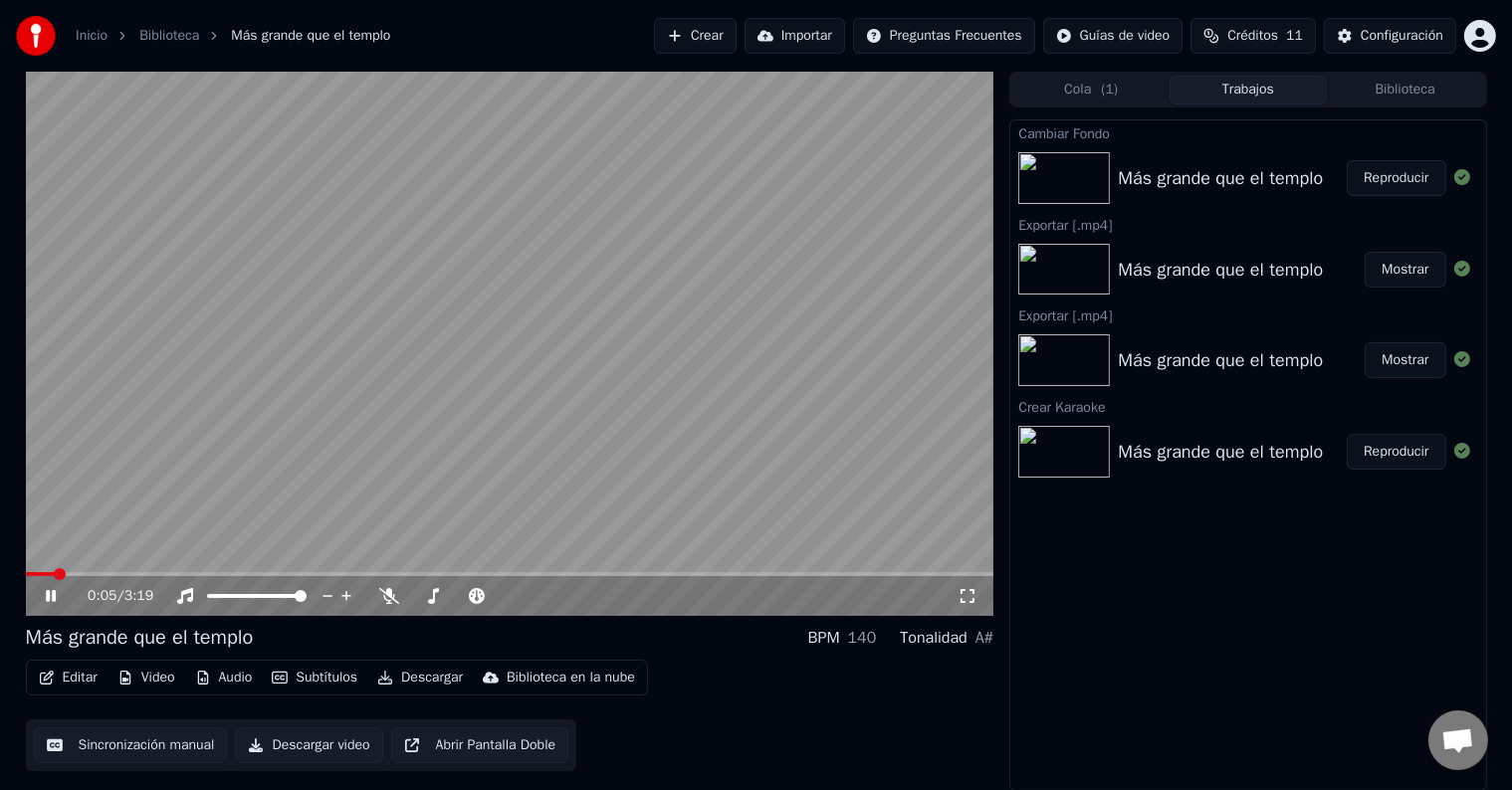 click at bounding box center [510, 343] 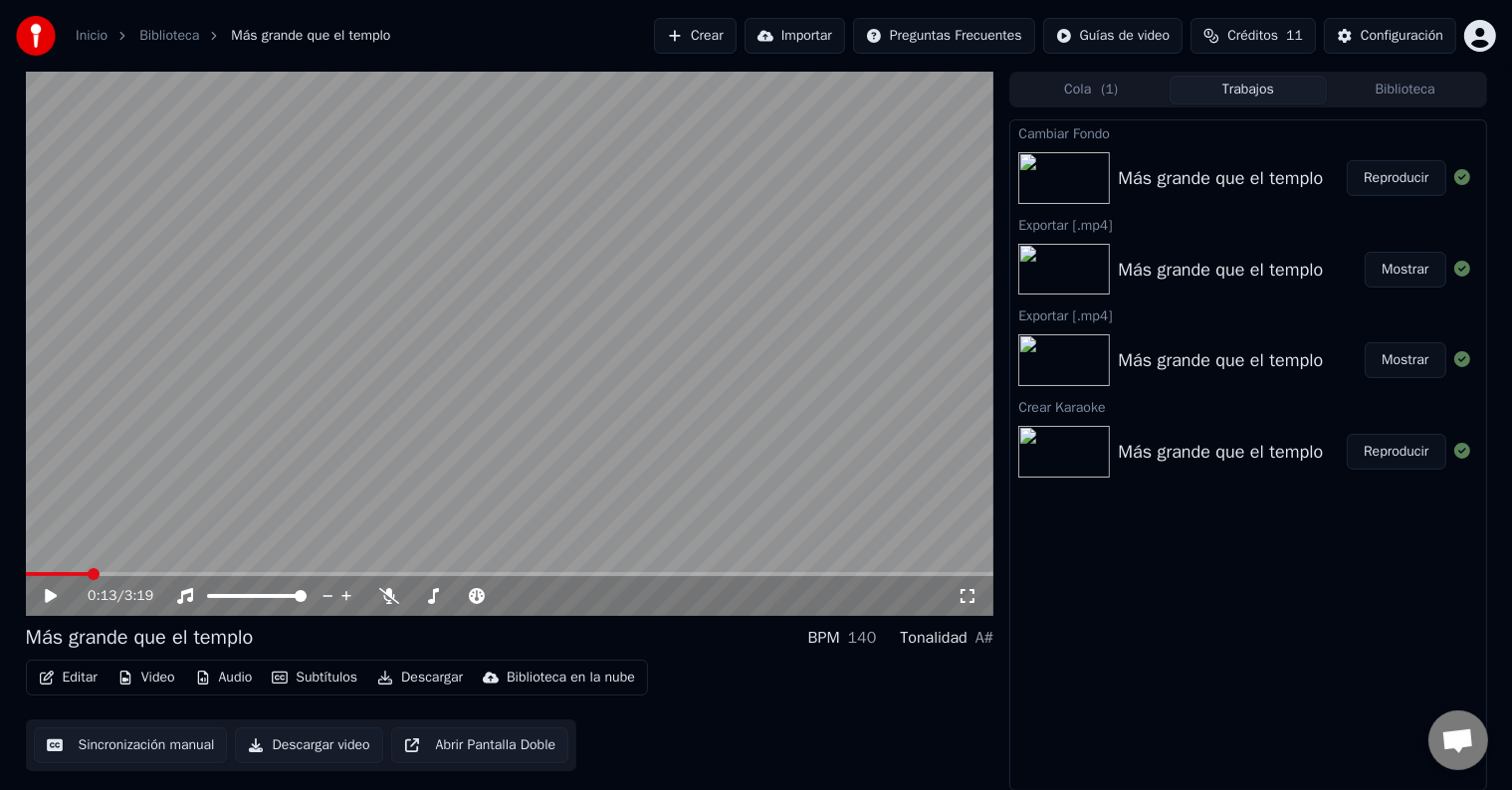 click at bounding box center [510, 574] 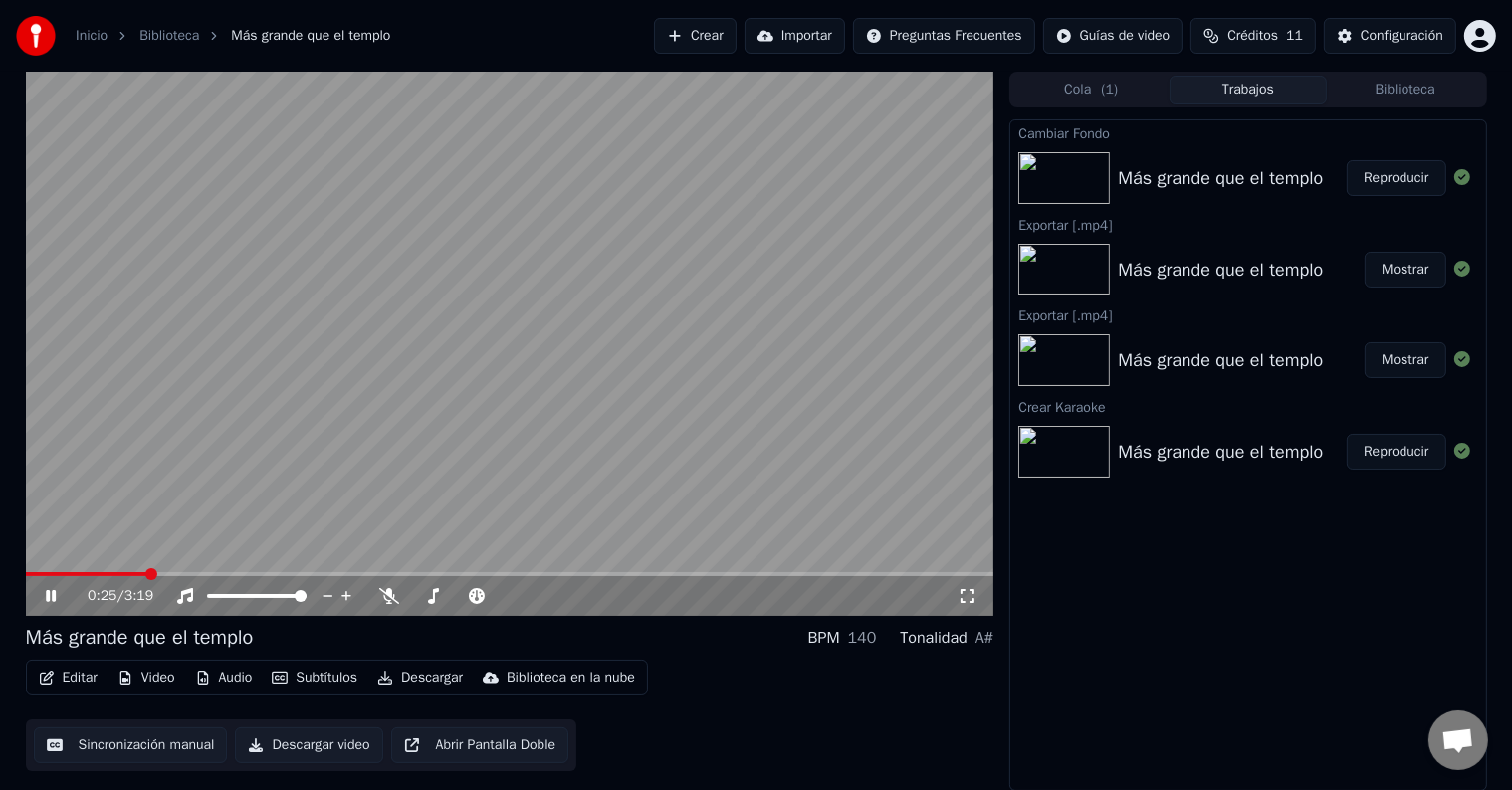 click at bounding box center (510, 574) 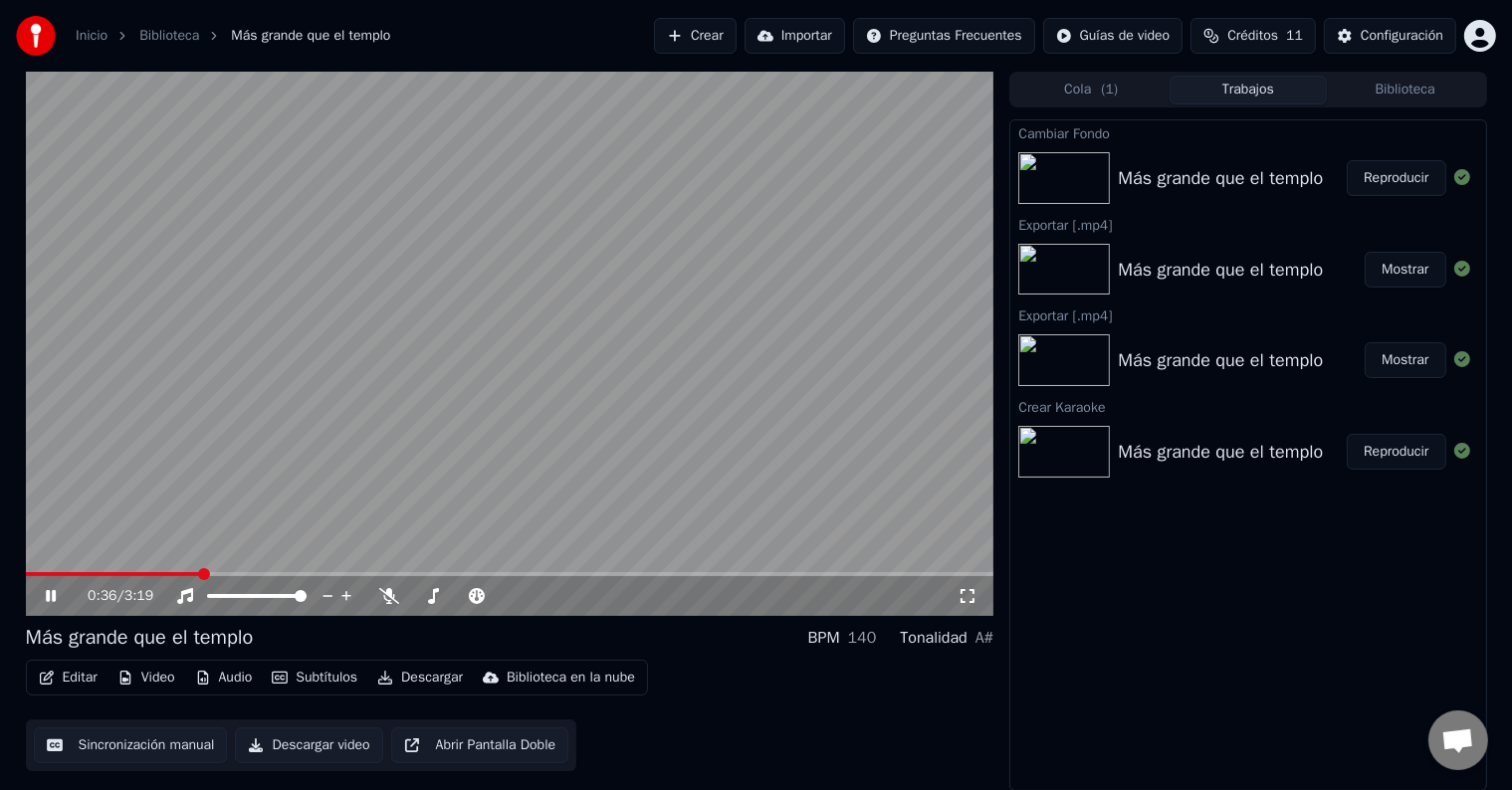 click at bounding box center [510, 574] 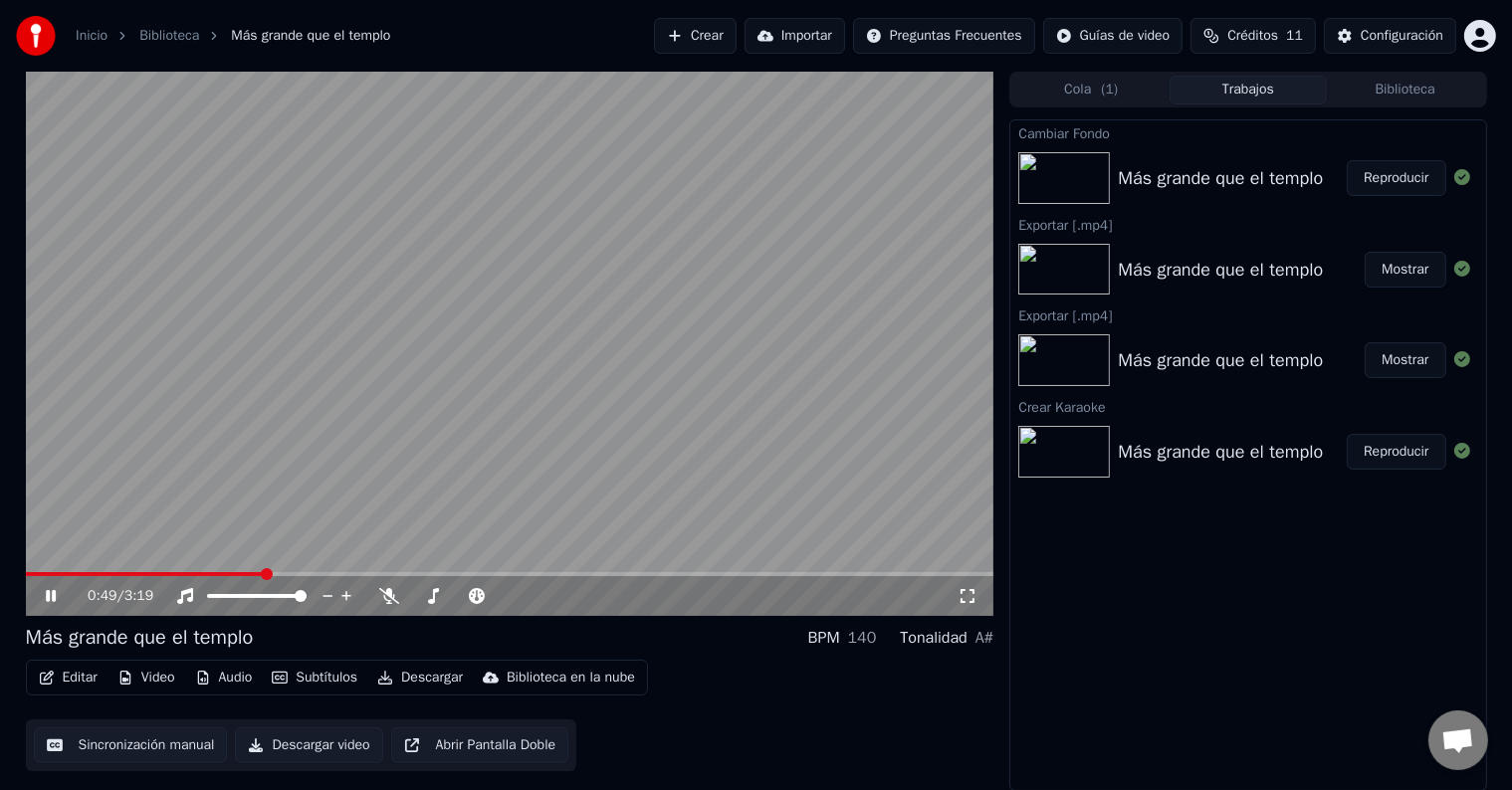click at bounding box center [510, 574] 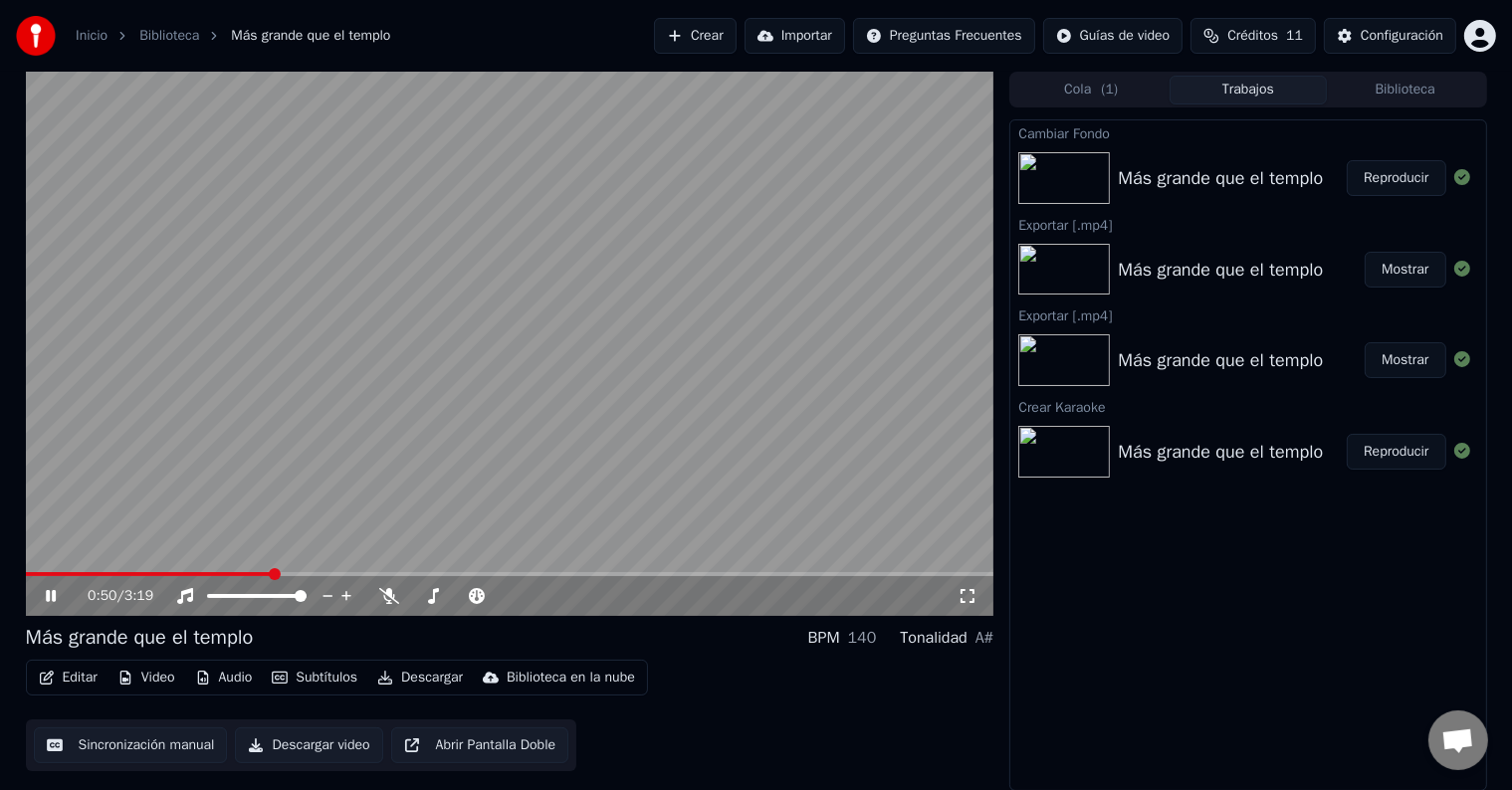 click 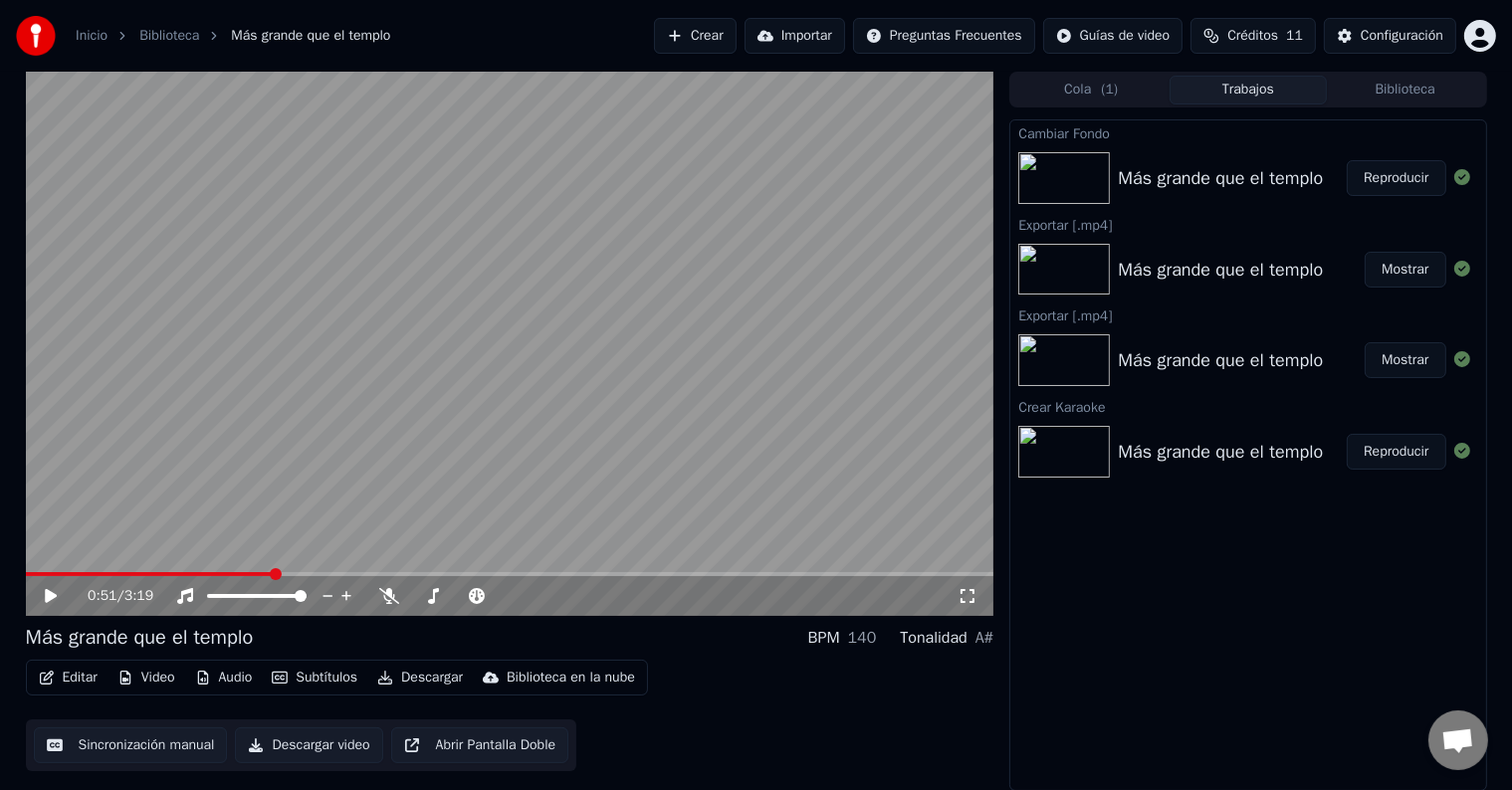 click on "Descargar" at bounding box center (420, 678) 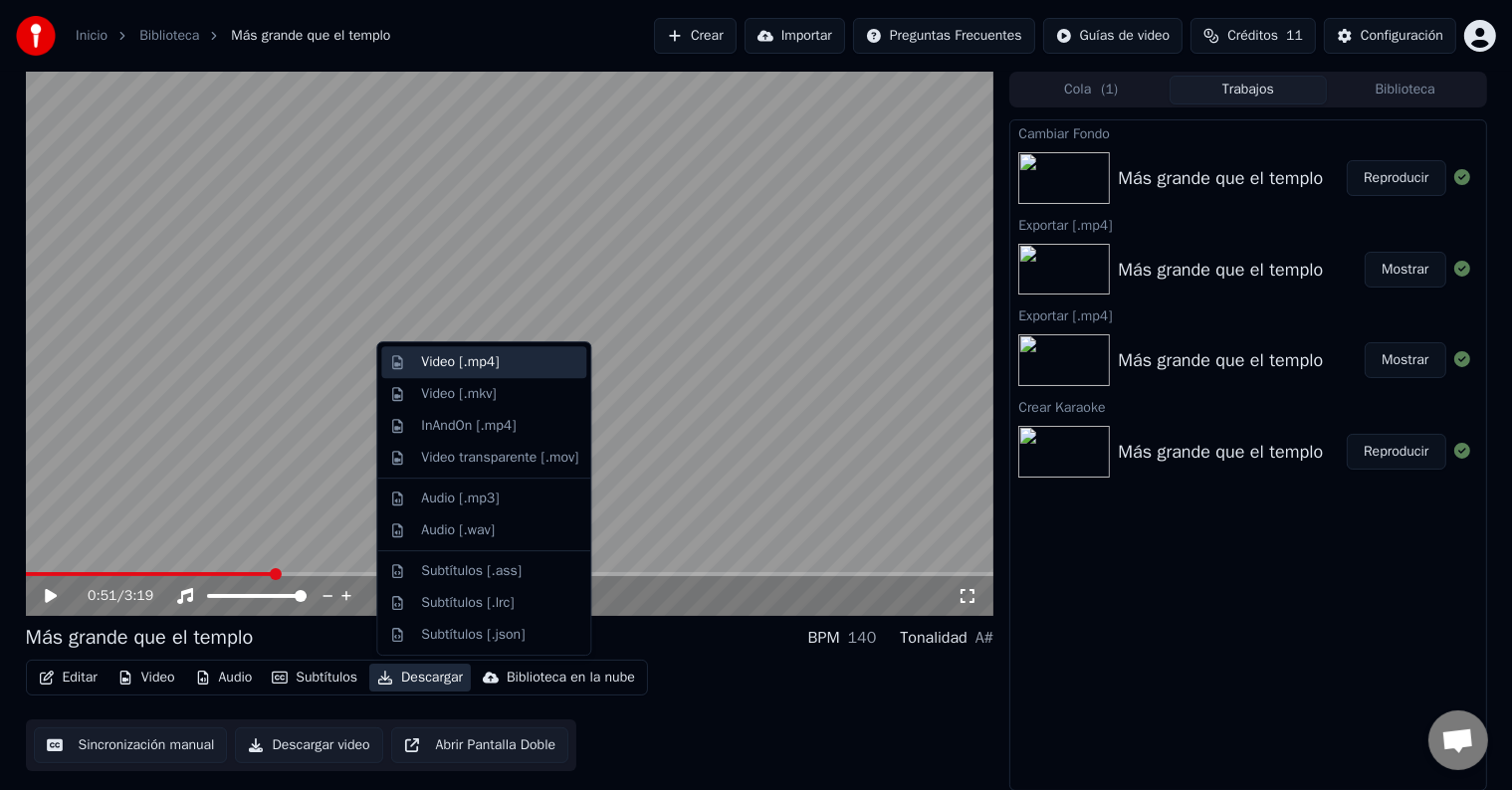 click on "Video [.mp4]" at bounding box center [460, 362] 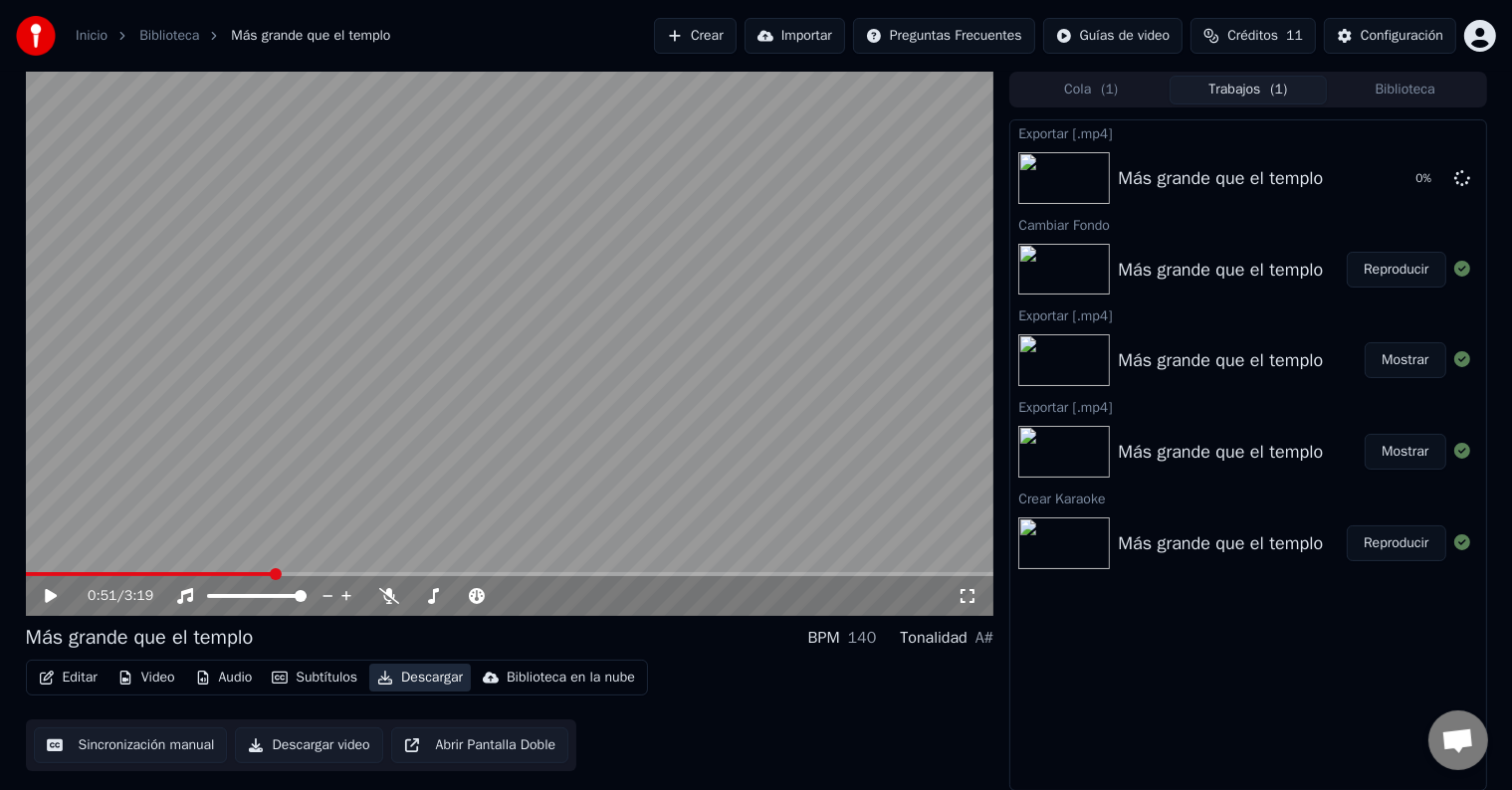 type 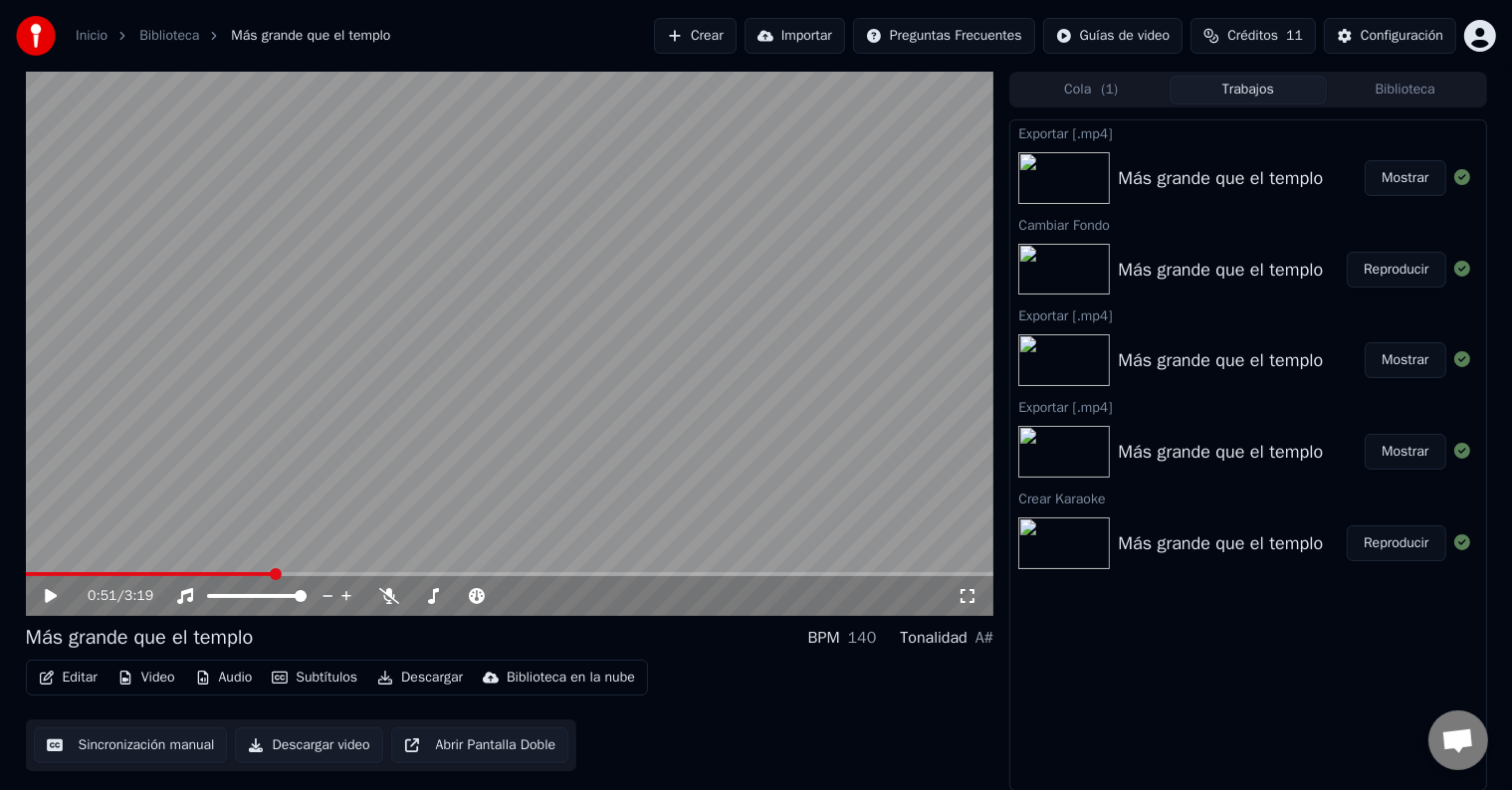 click on "Mostrar" at bounding box center [1404, 178] 